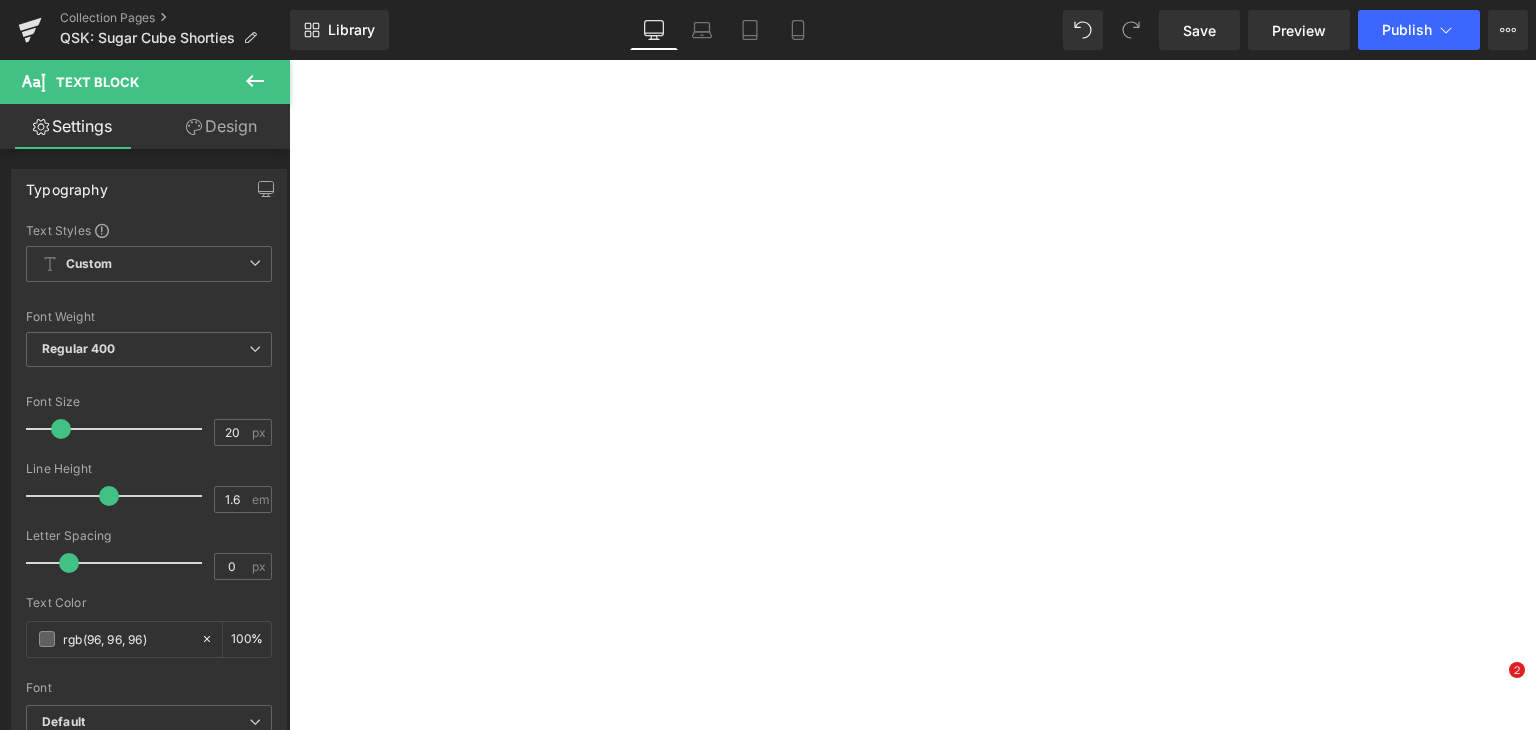 scroll, scrollTop: 0, scrollLeft: 0, axis: both 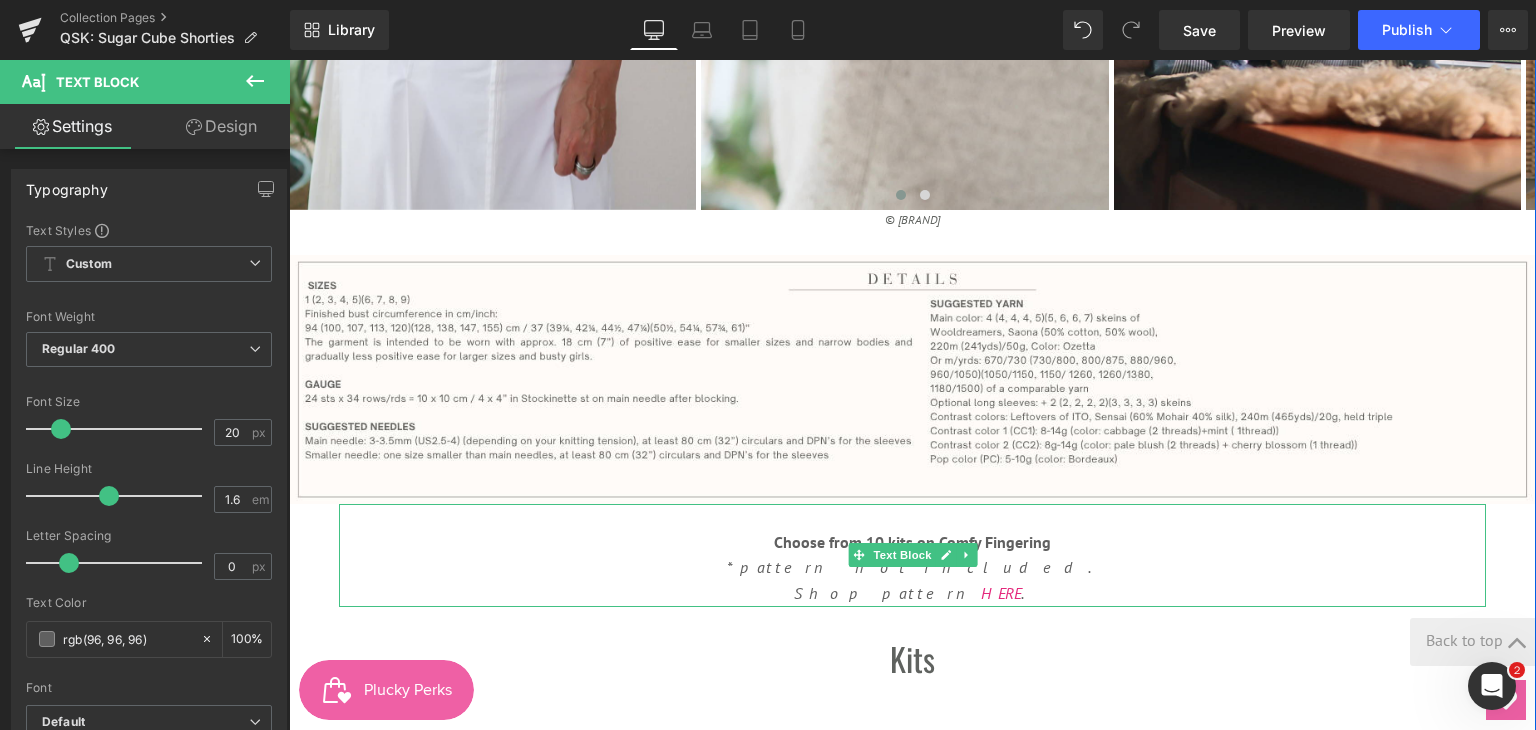 click on "Choose from 10 kits on Comfy Fingering" at bounding box center [912, 542] 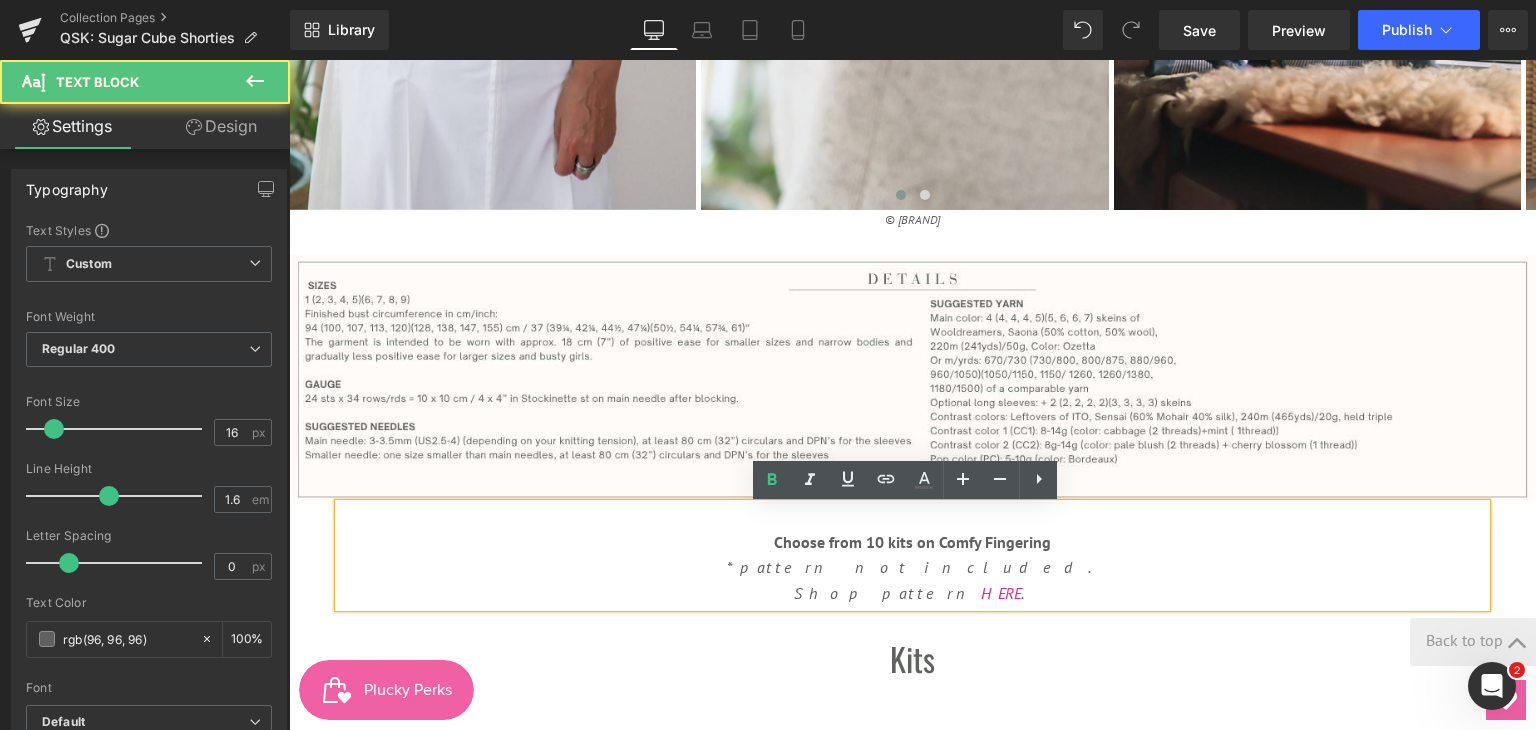 click on "Choose from 10 kits on Comfy Fingering" at bounding box center (912, 542) 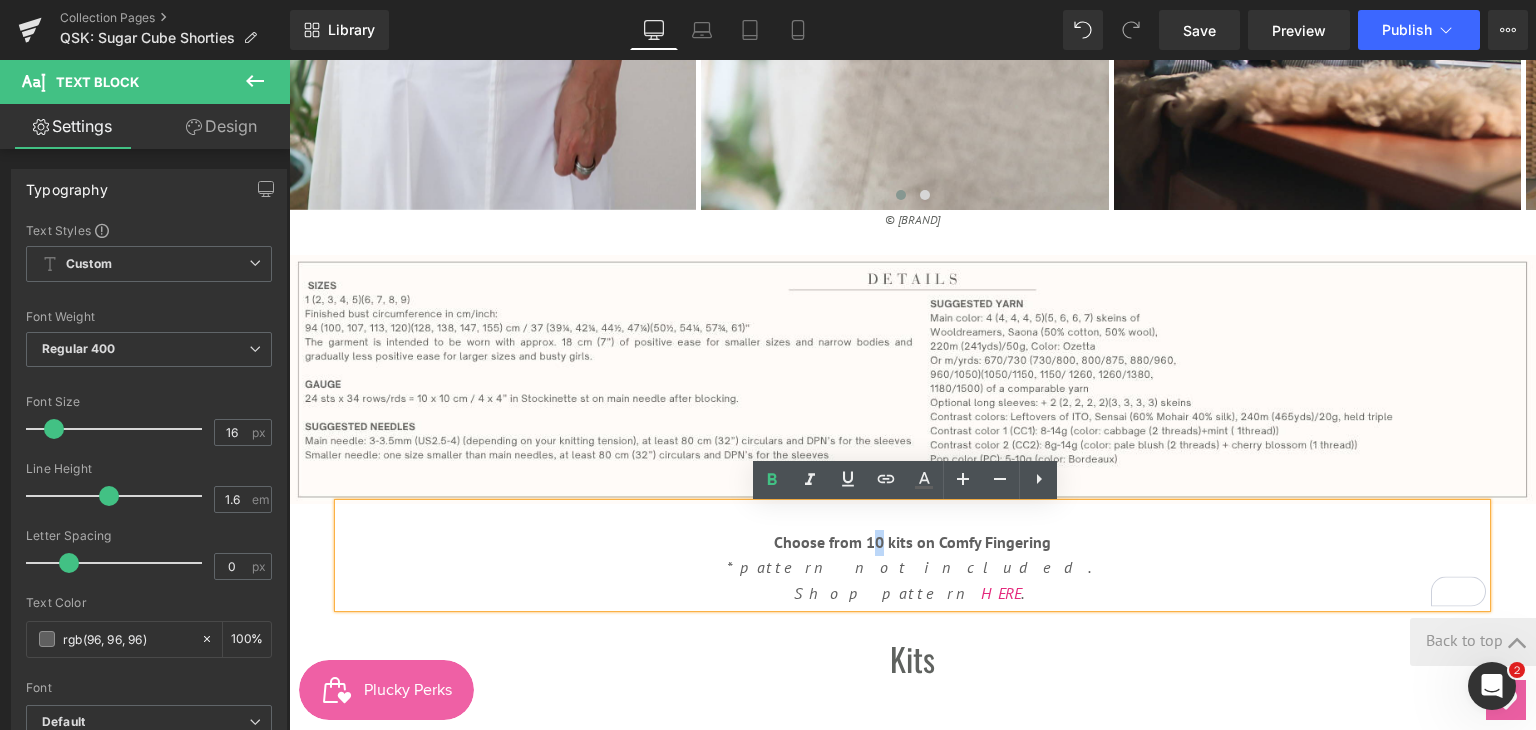 drag, startPoint x: 867, startPoint y: 540, endPoint x: 878, endPoint y: 544, distance: 11.7046995 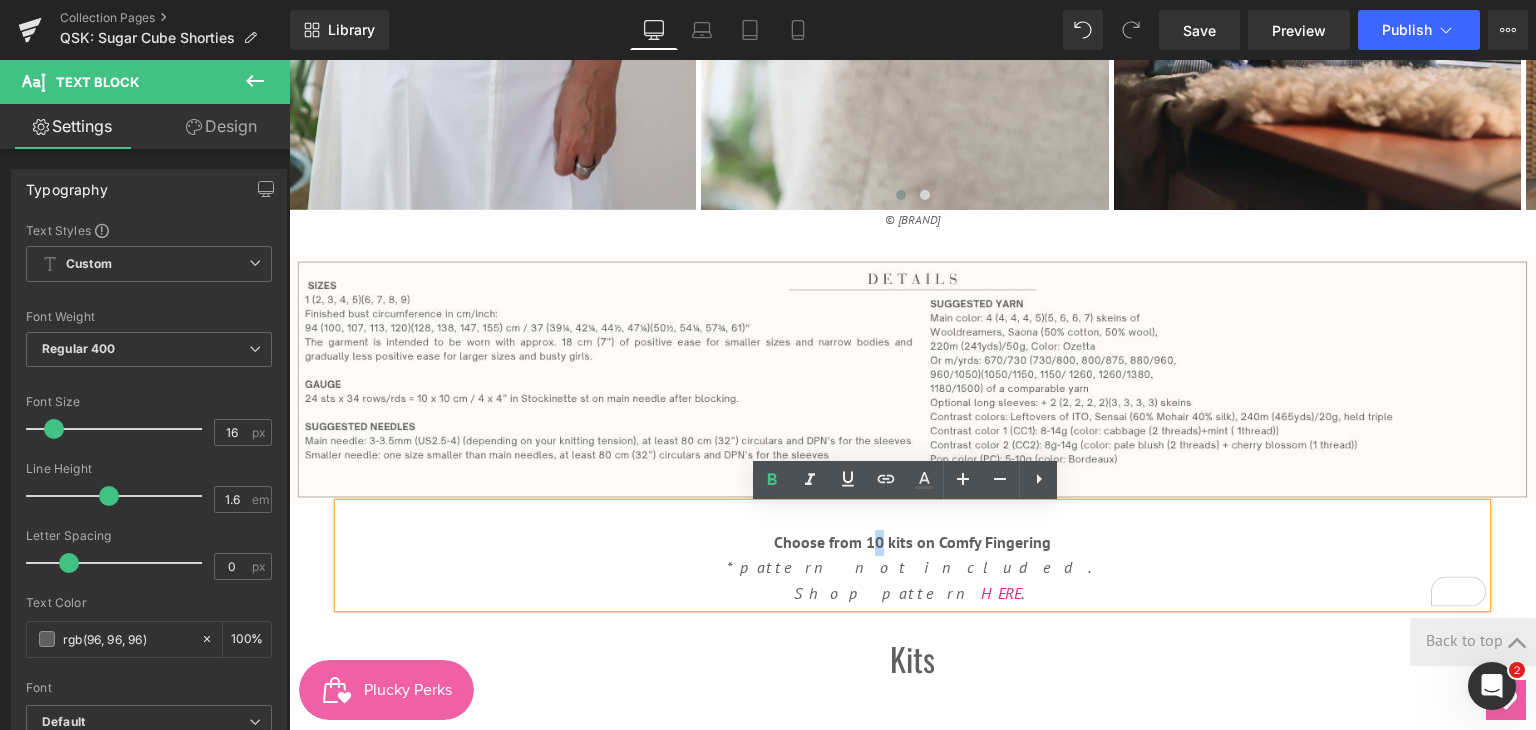 click on "Choose from 10 kits on Comfy Fingering" at bounding box center [912, 542] 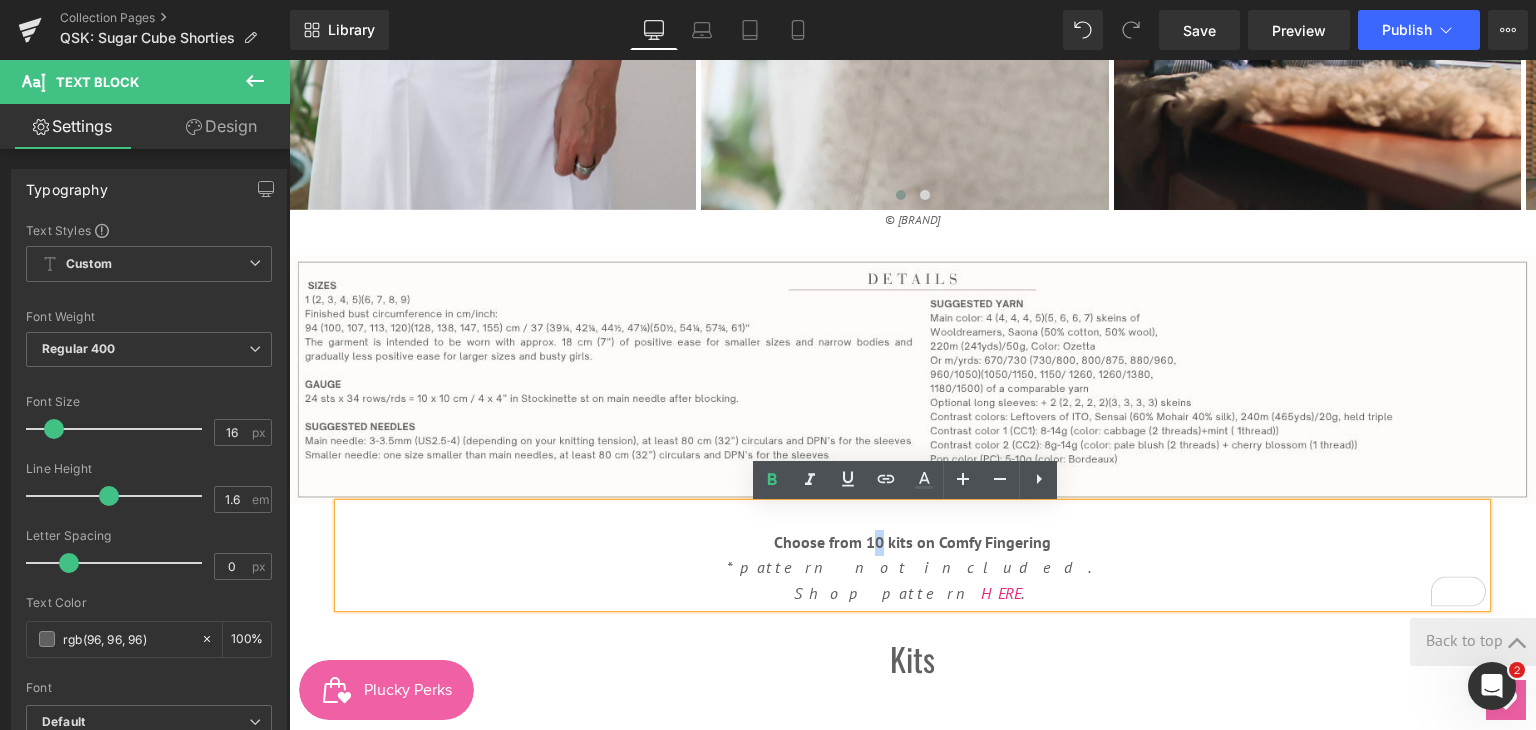 type 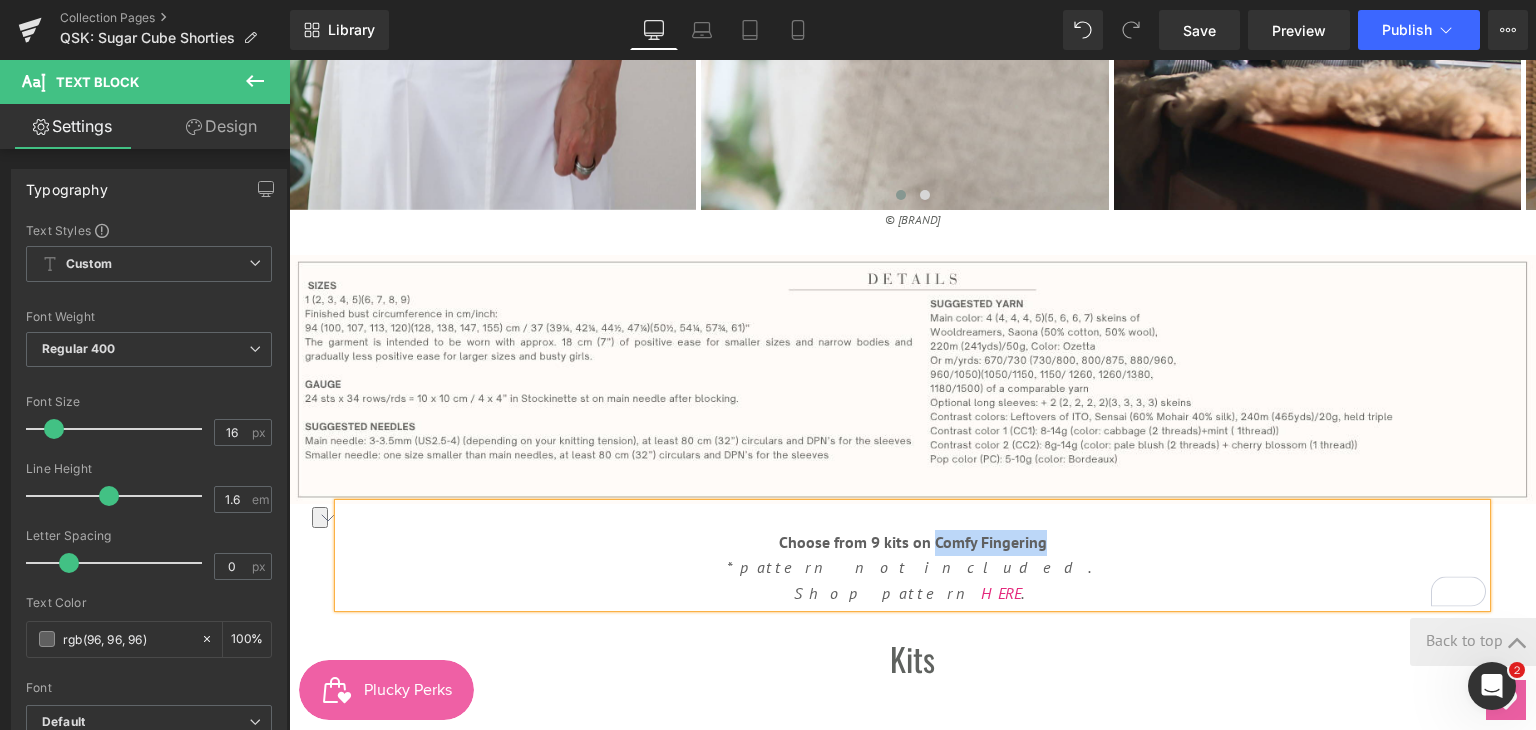 drag, startPoint x: 925, startPoint y: 540, endPoint x: 1039, endPoint y: 538, distance: 114.01754 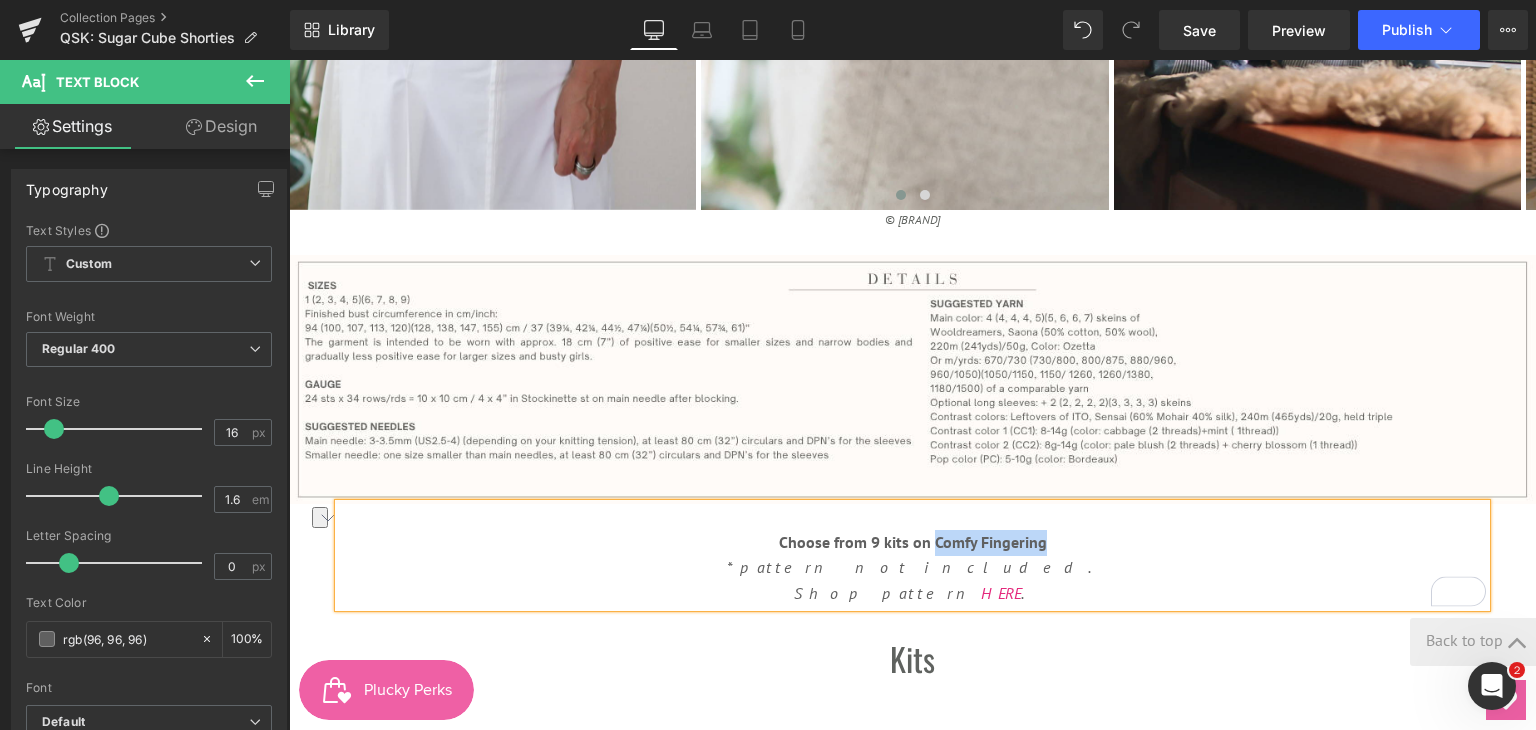 click on "Choose from 9 kits on Comfy Fingering" at bounding box center [912, 543] 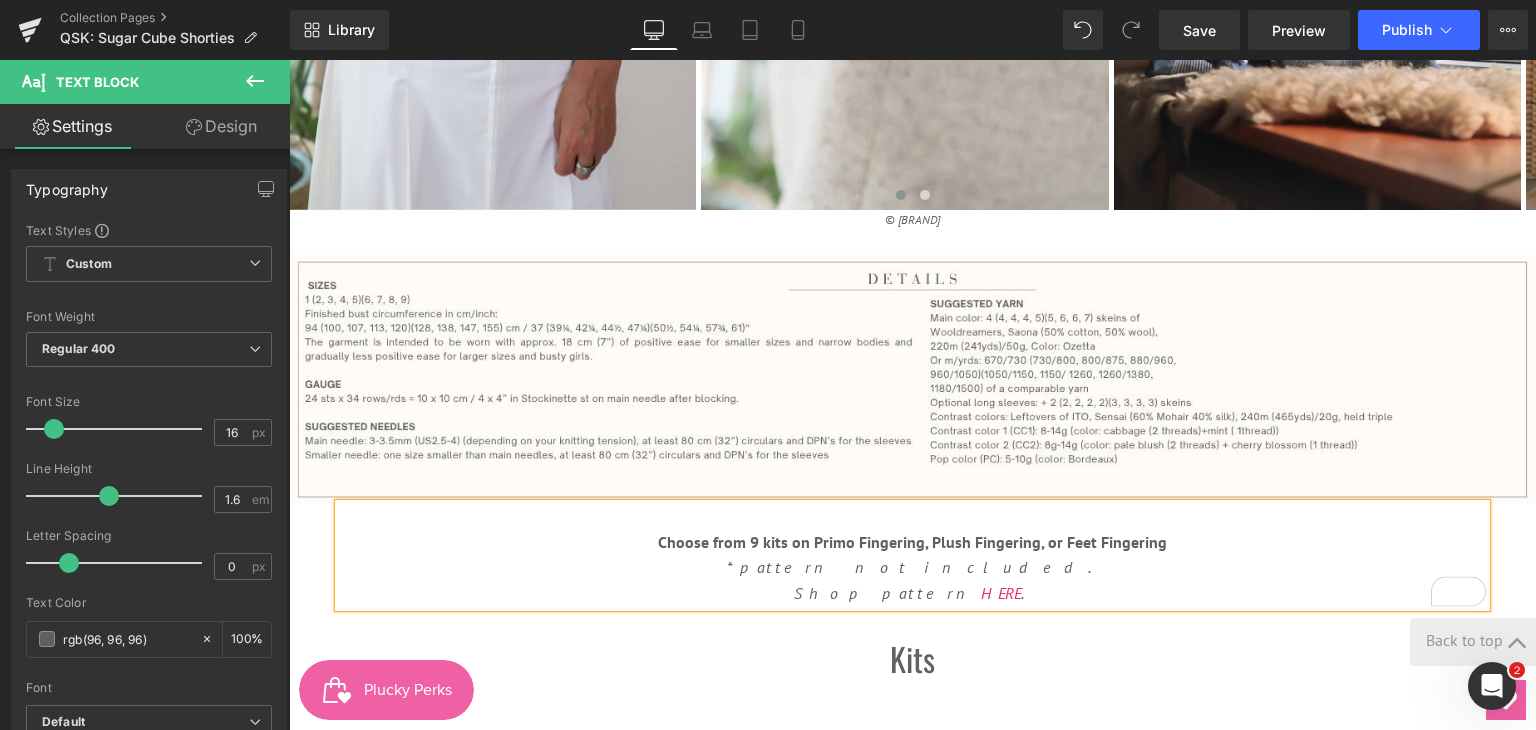 click on "*pattern not included." at bounding box center (912, 568) 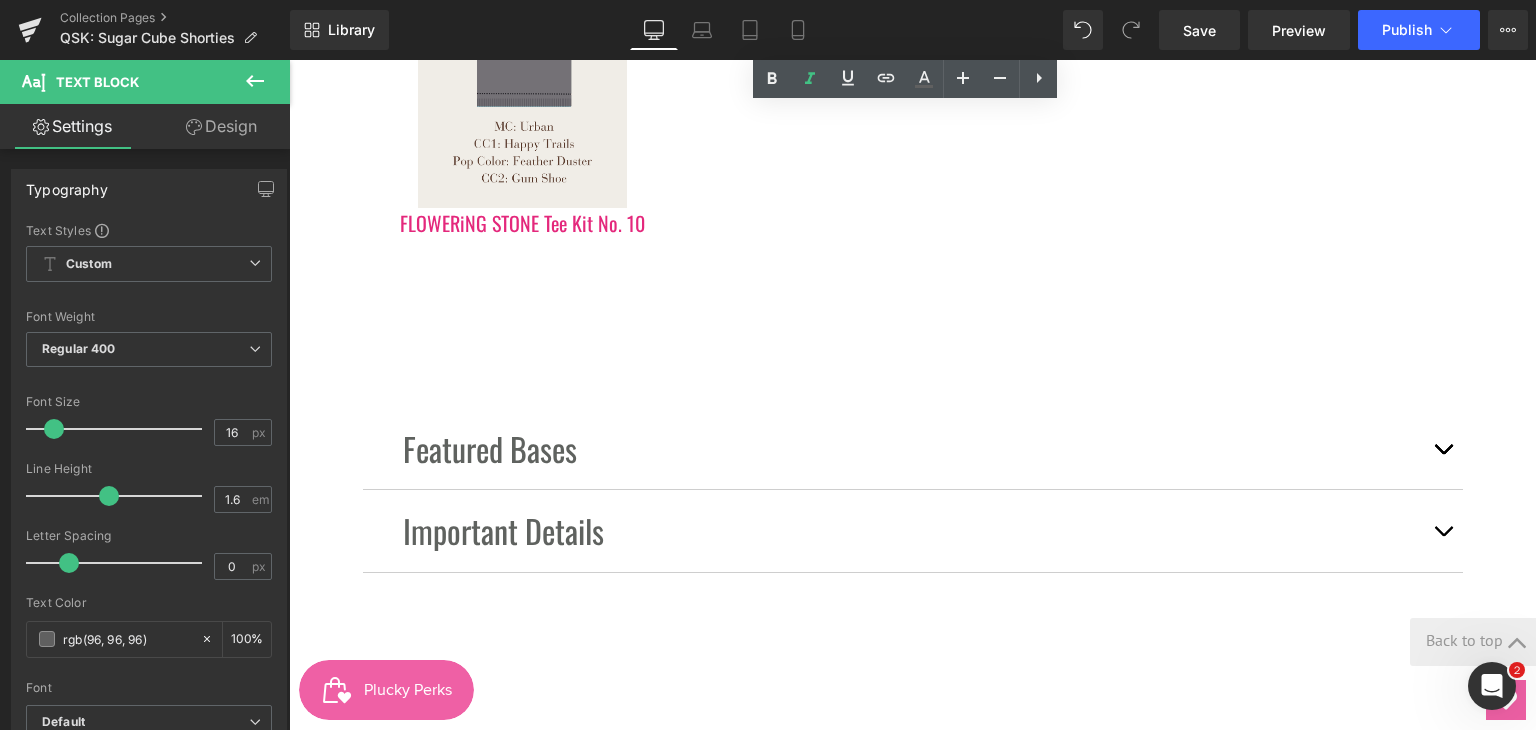 scroll, scrollTop: 3300, scrollLeft: 0, axis: vertical 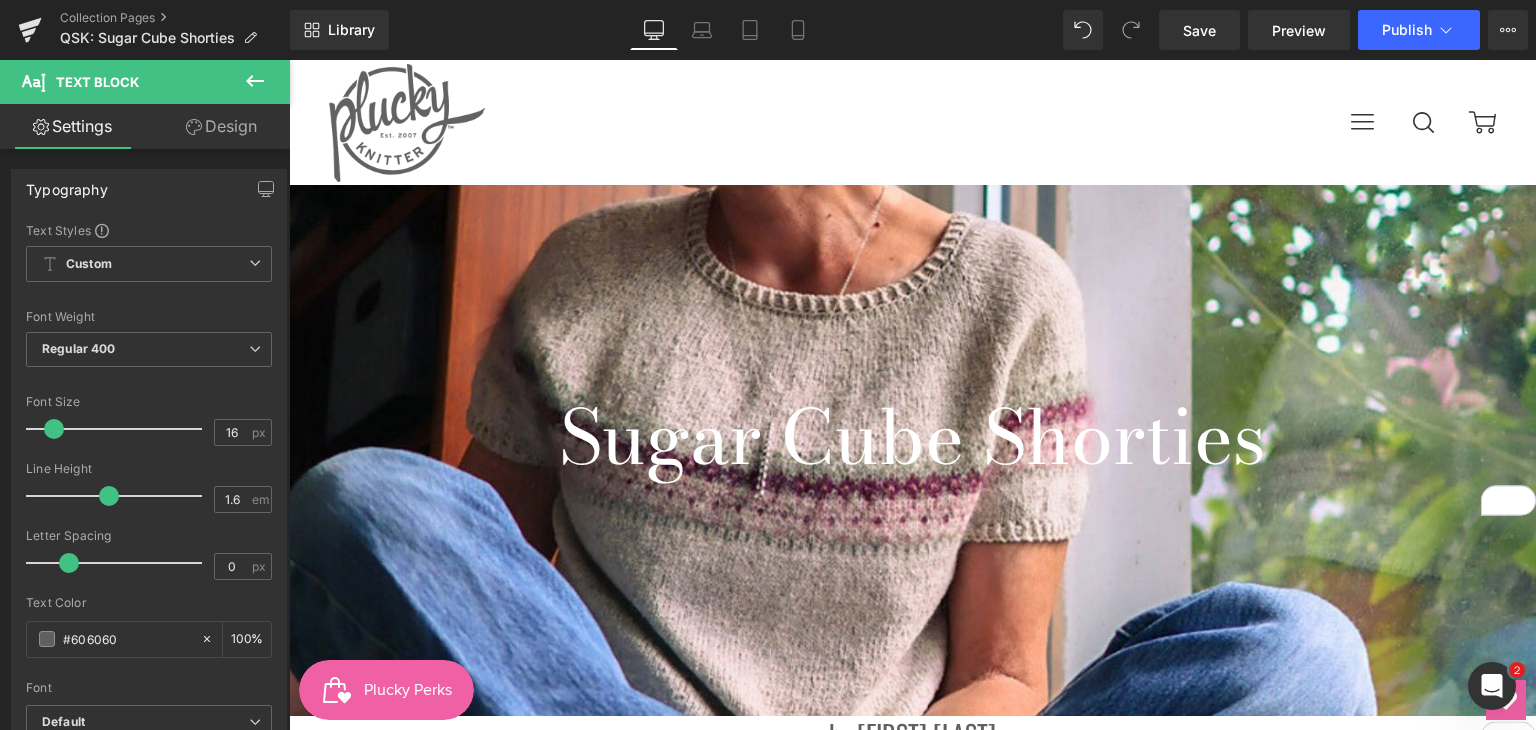 click at bounding box center (912, 450) 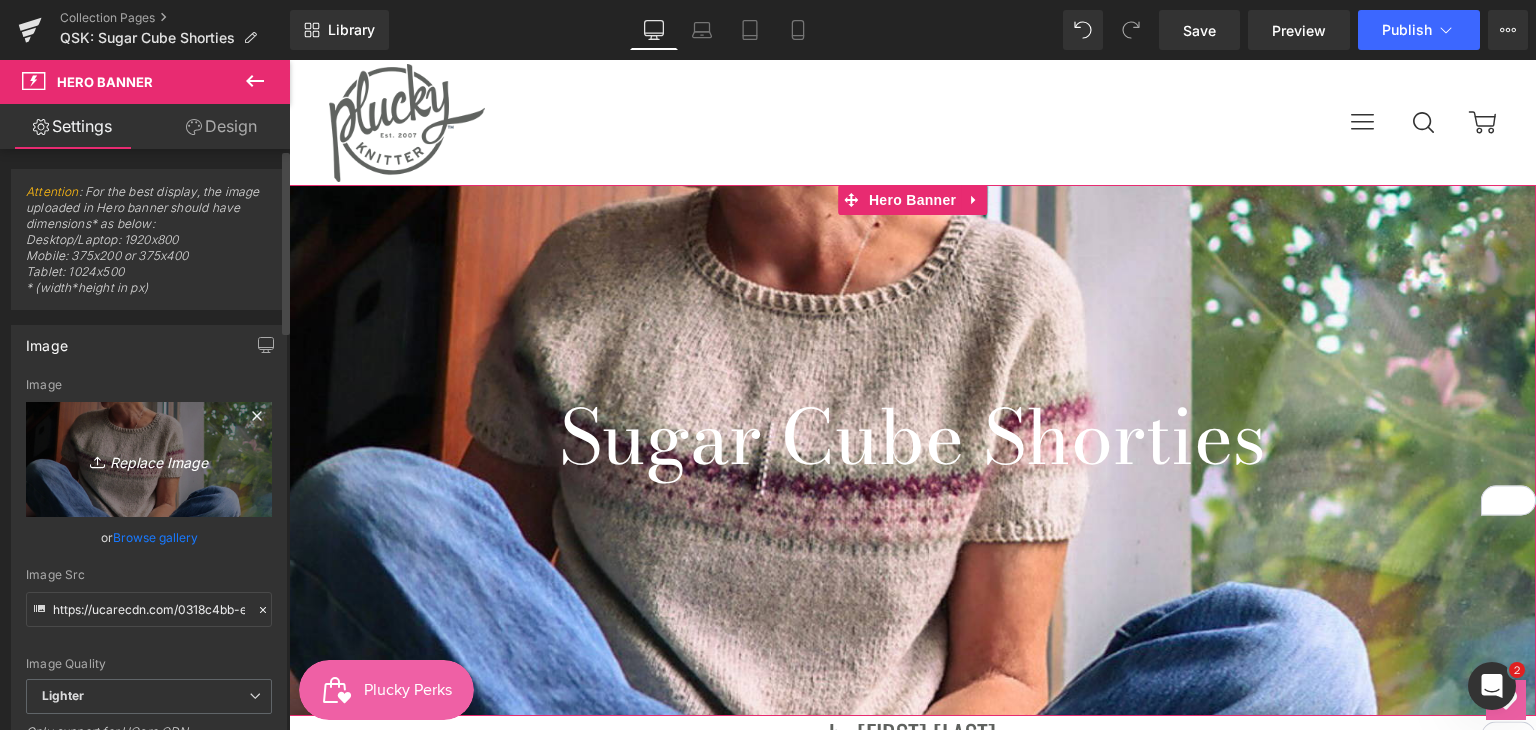 click on "Replace Image" at bounding box center (149, 459) 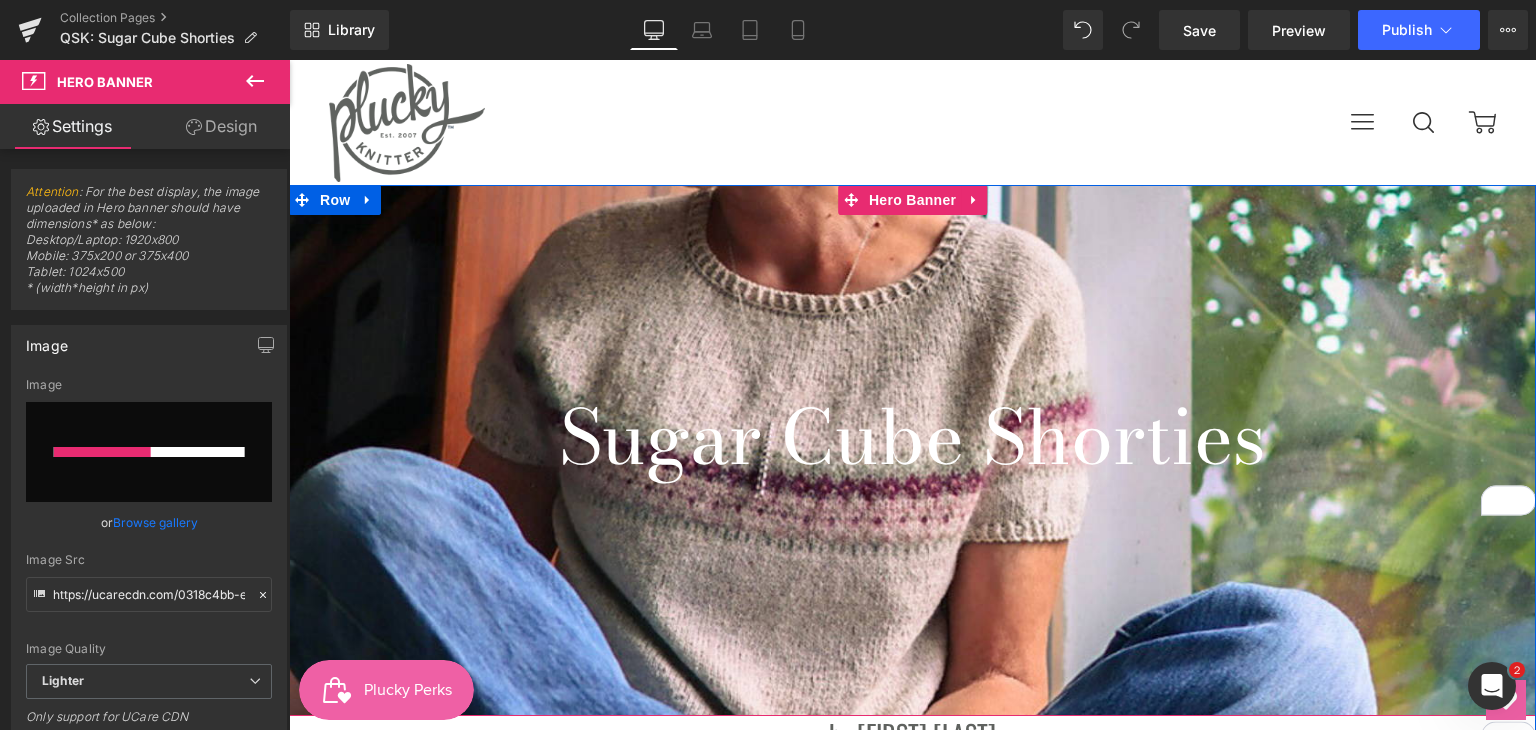type 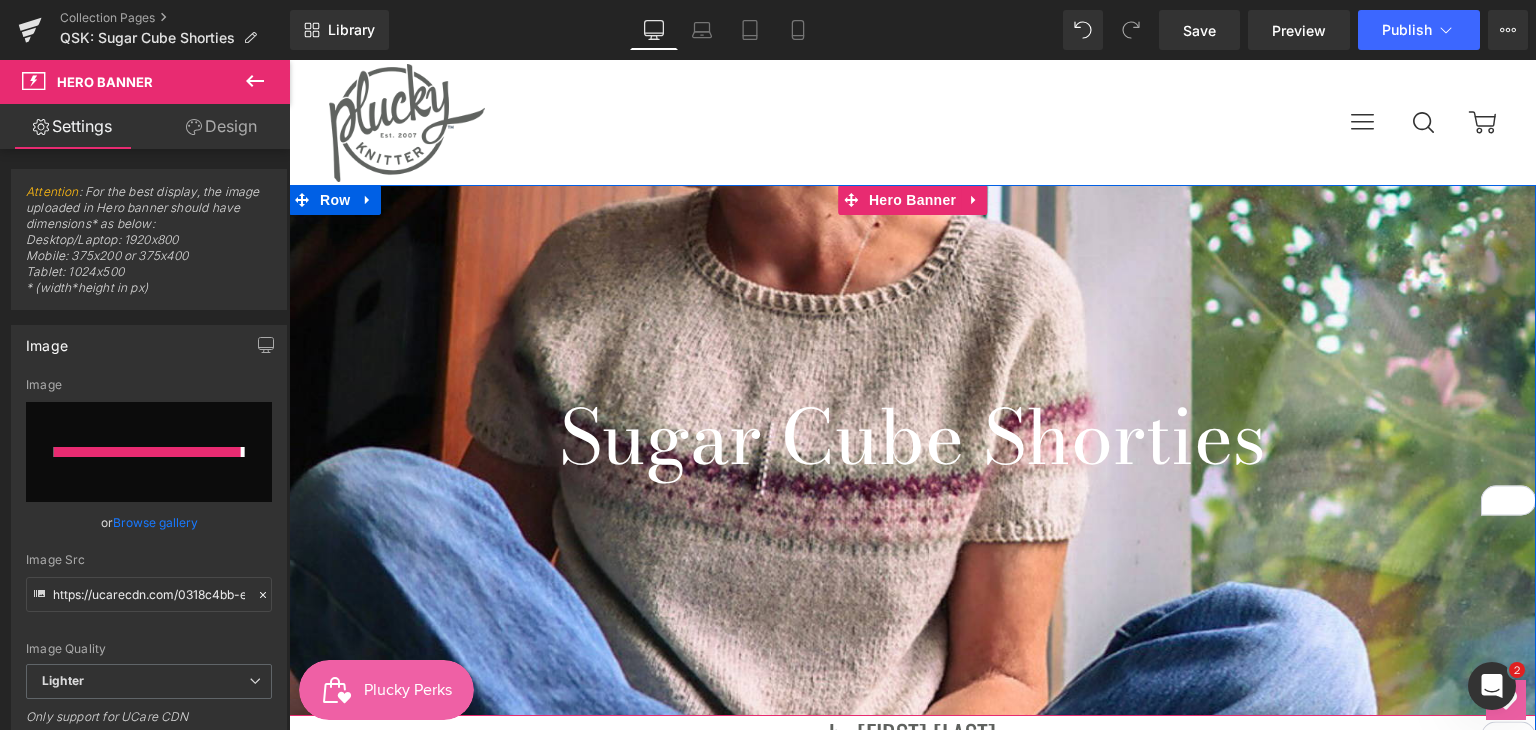 type on "https://ucarecdn.com/b40f4bee-2007-470e-92e6-42e6dc5f8232/-/format/auto/-/preview/3000x3000/-/quality/lighter/Untitled%20design%20_5_.png" 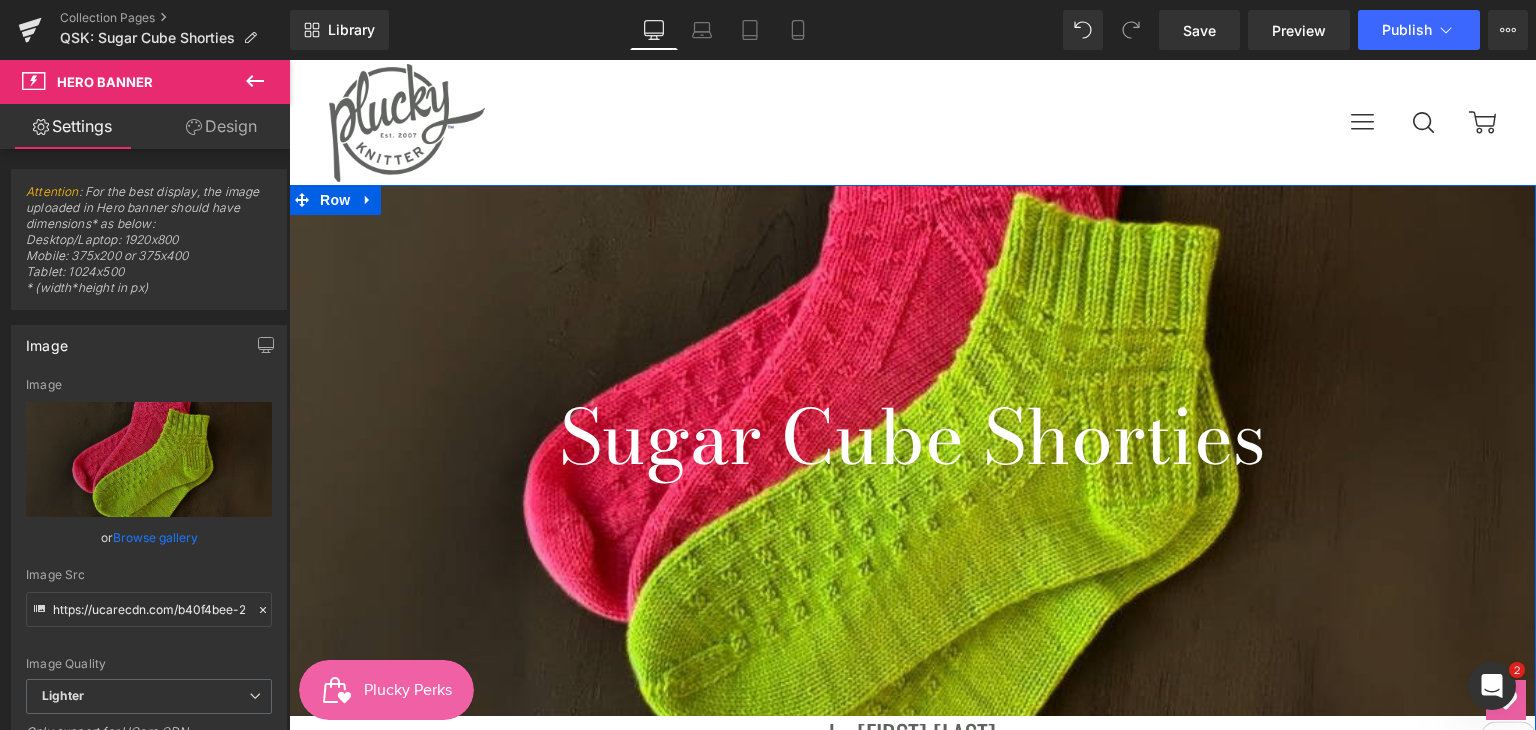 scroll, scrollTop: 0, scrollLeft: 0, axis: both 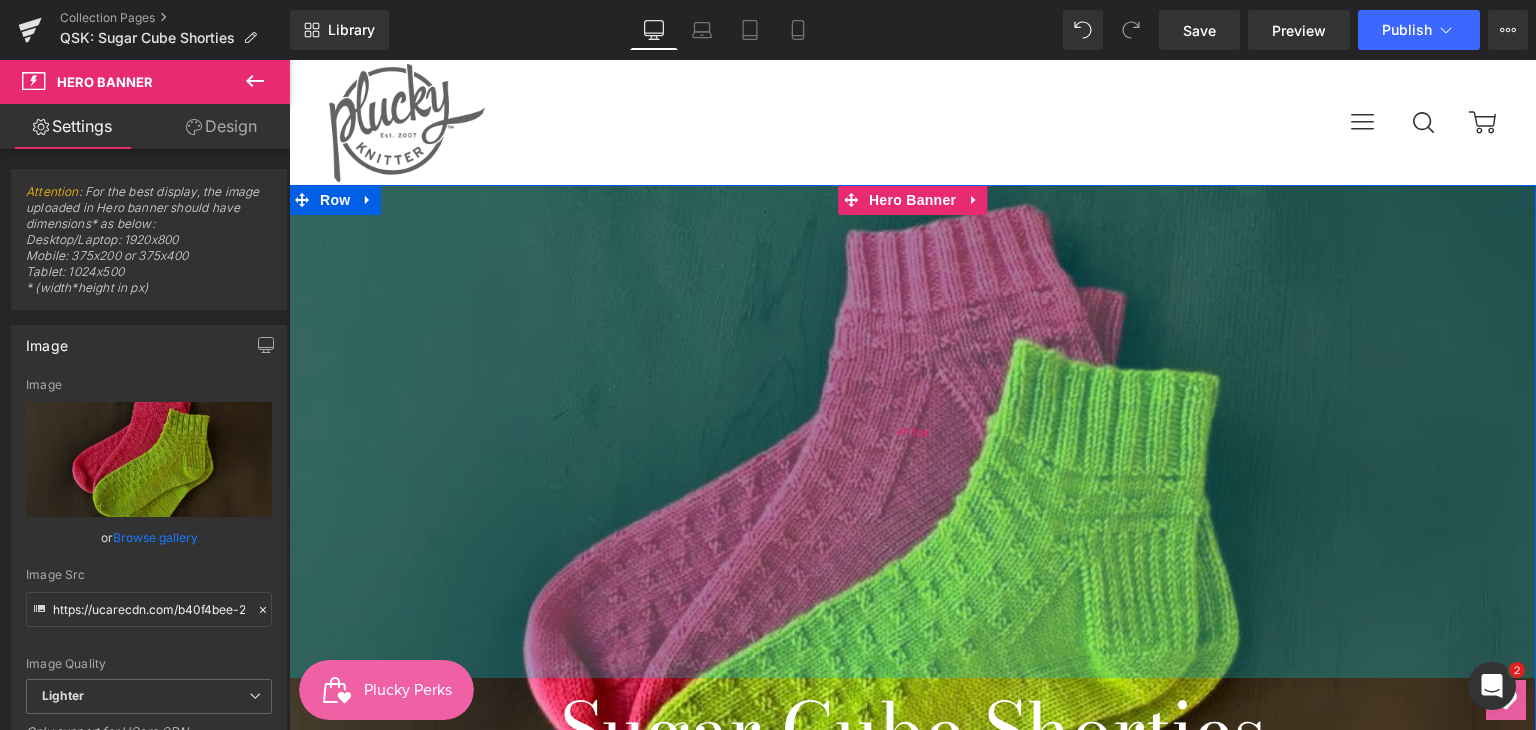 drag, startPoint x: 1045, startPoint y: 213, endPoint x: 1044, endPoint y: 506, distance: 293.0017 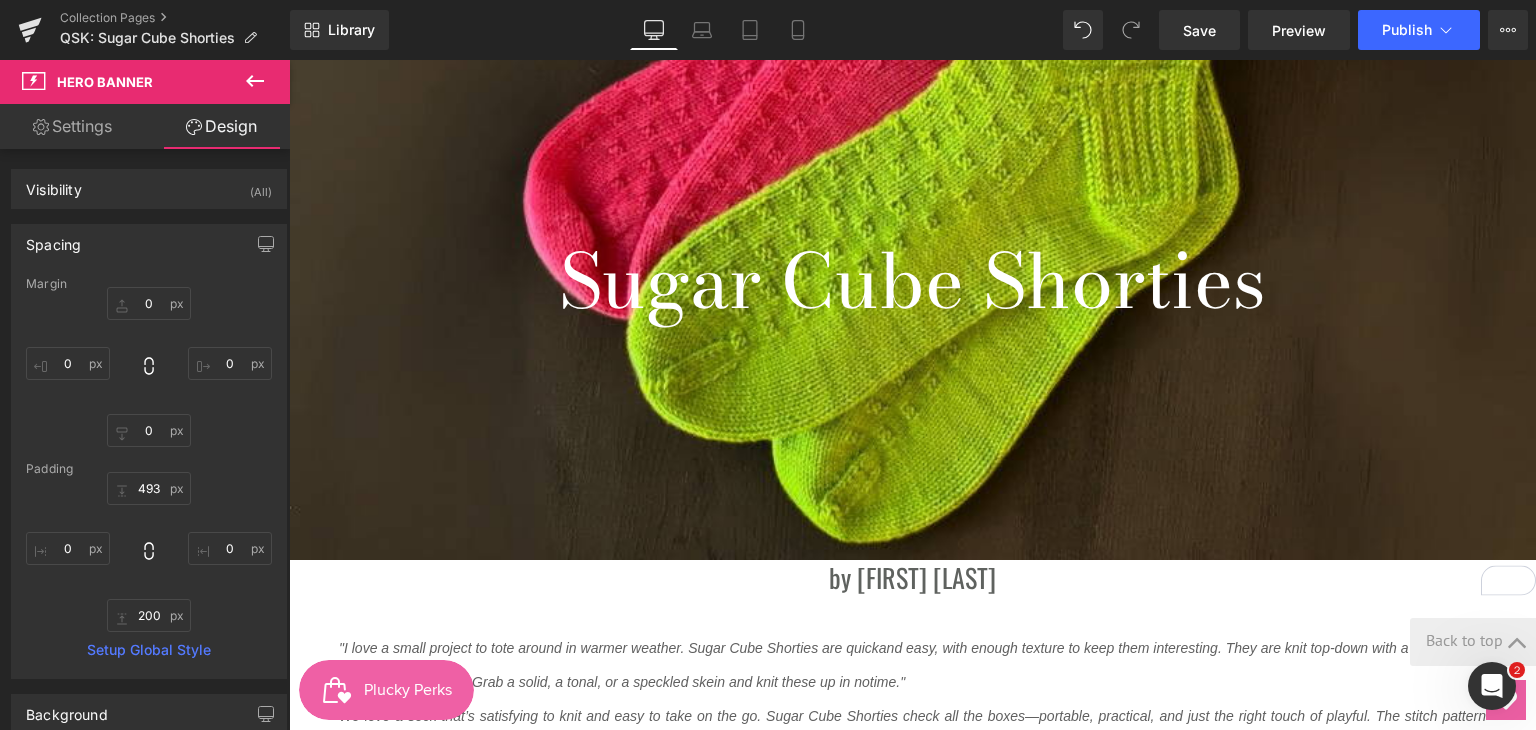 scroll, scrollTop: 100, scrollLeft: 0, axis: vertical 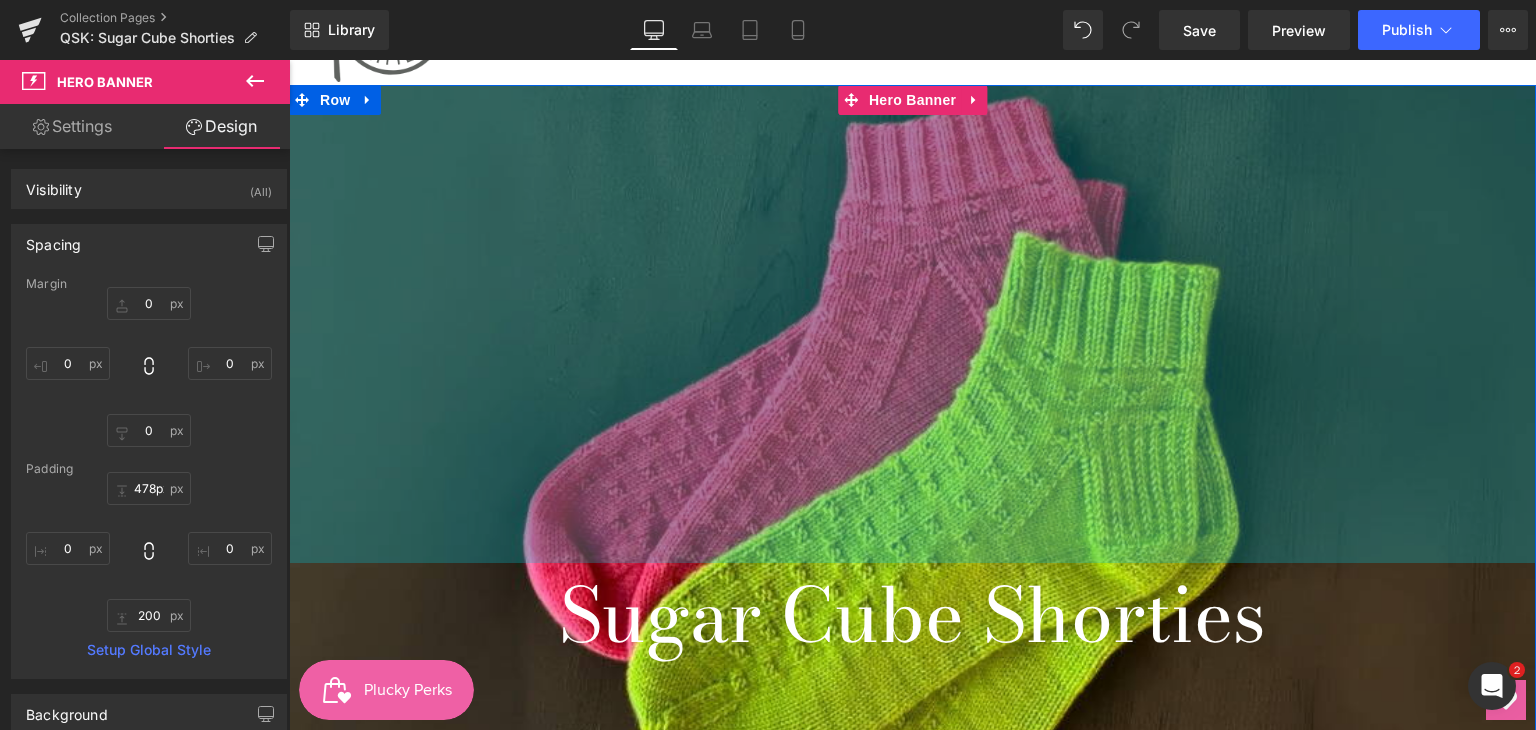 drag, startPoint x: 1003, startPoint y: 90, endPoint x: 949, endPoint y: -87, distance: 185.05405 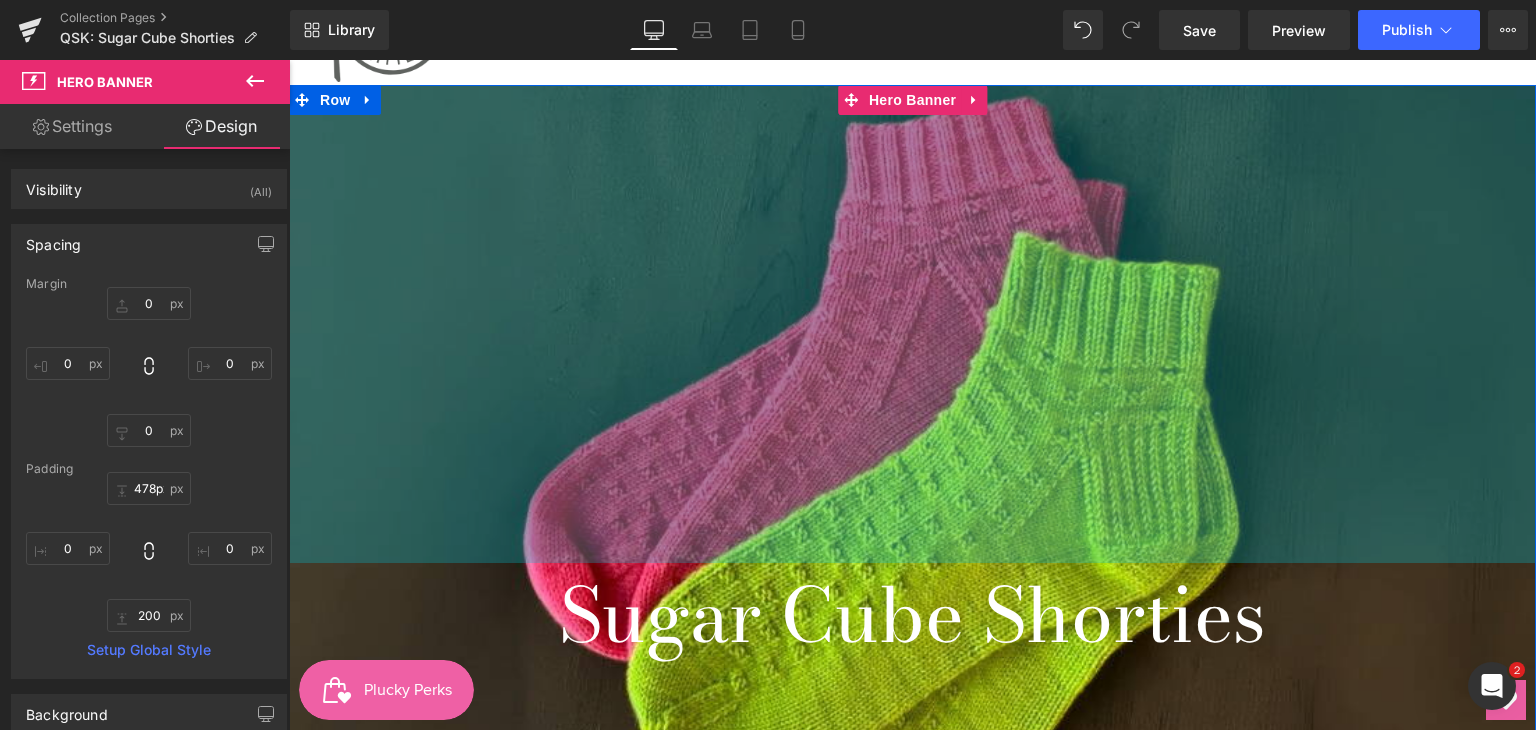 click on "icon-account
icon-glass
Close menu
Main menu
Home
Shop Update
Wall Sale: Making Room
PK Essentials
Quick Ship Kits
Gift Certificate
Blog
My Account
Log in" at bounding box center [912, 2967] 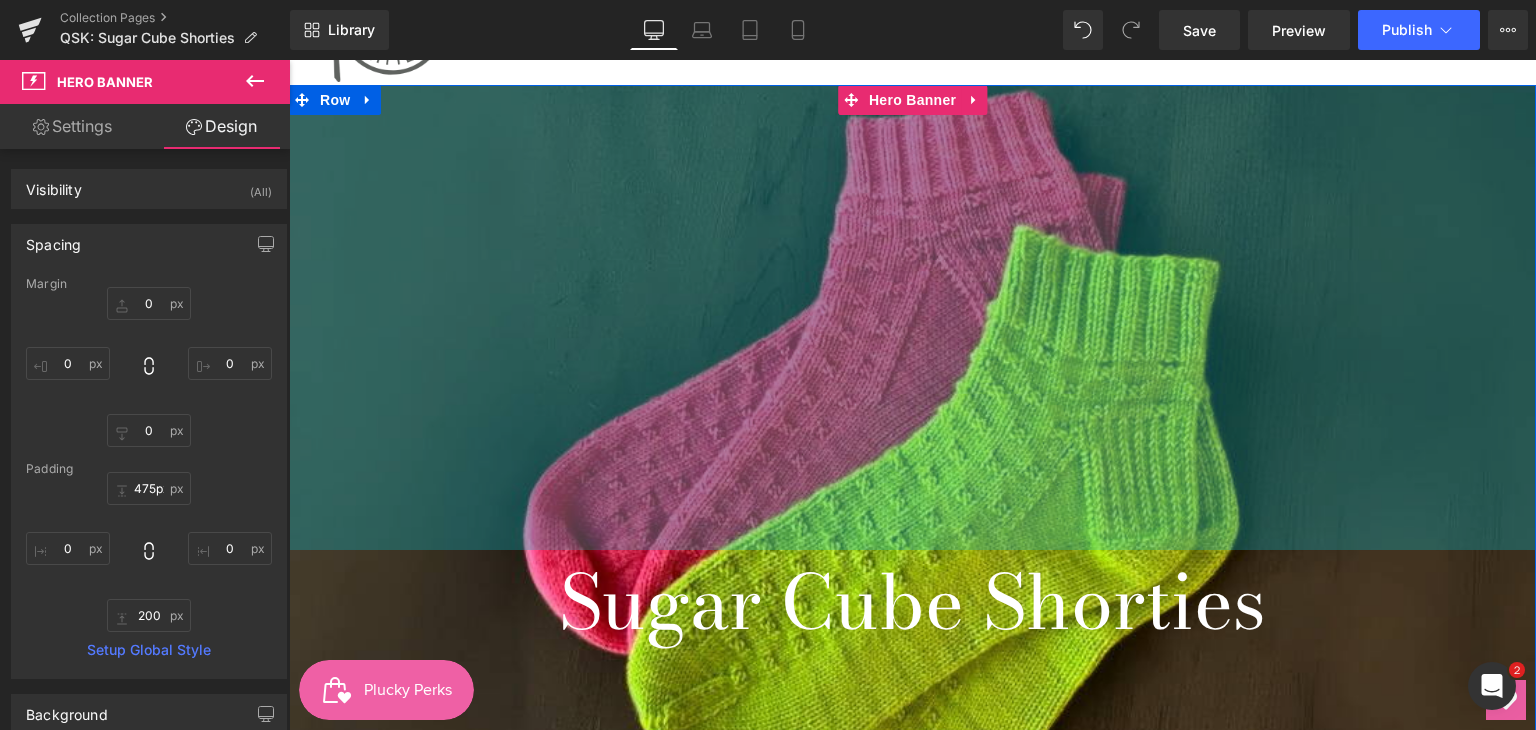 type on "476px" 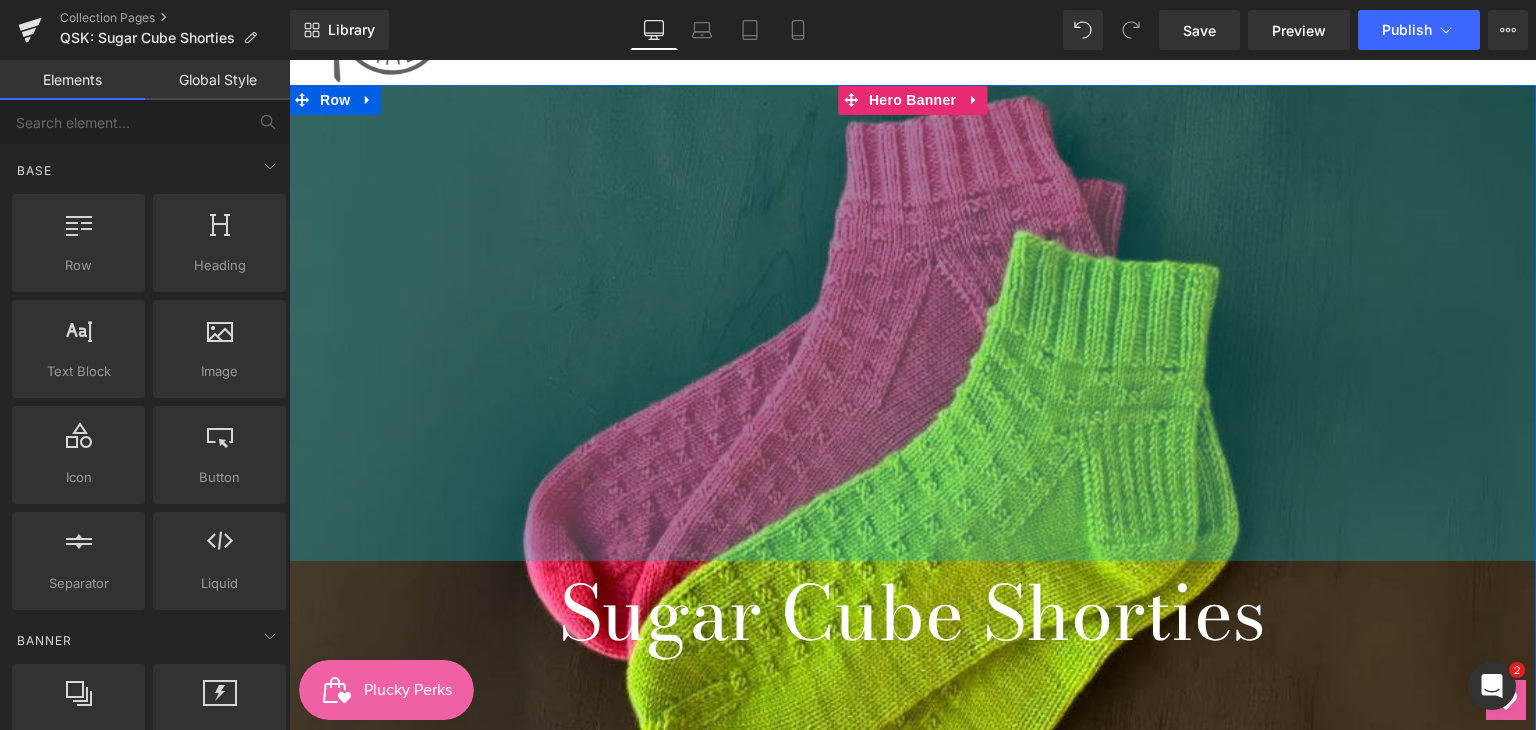 click on "Home
Shop Update
Wall Sale: Making Room
PK Essentials
Quick Ship Kits
Gift Certificate
Blog" at bounding box center [756, 22] 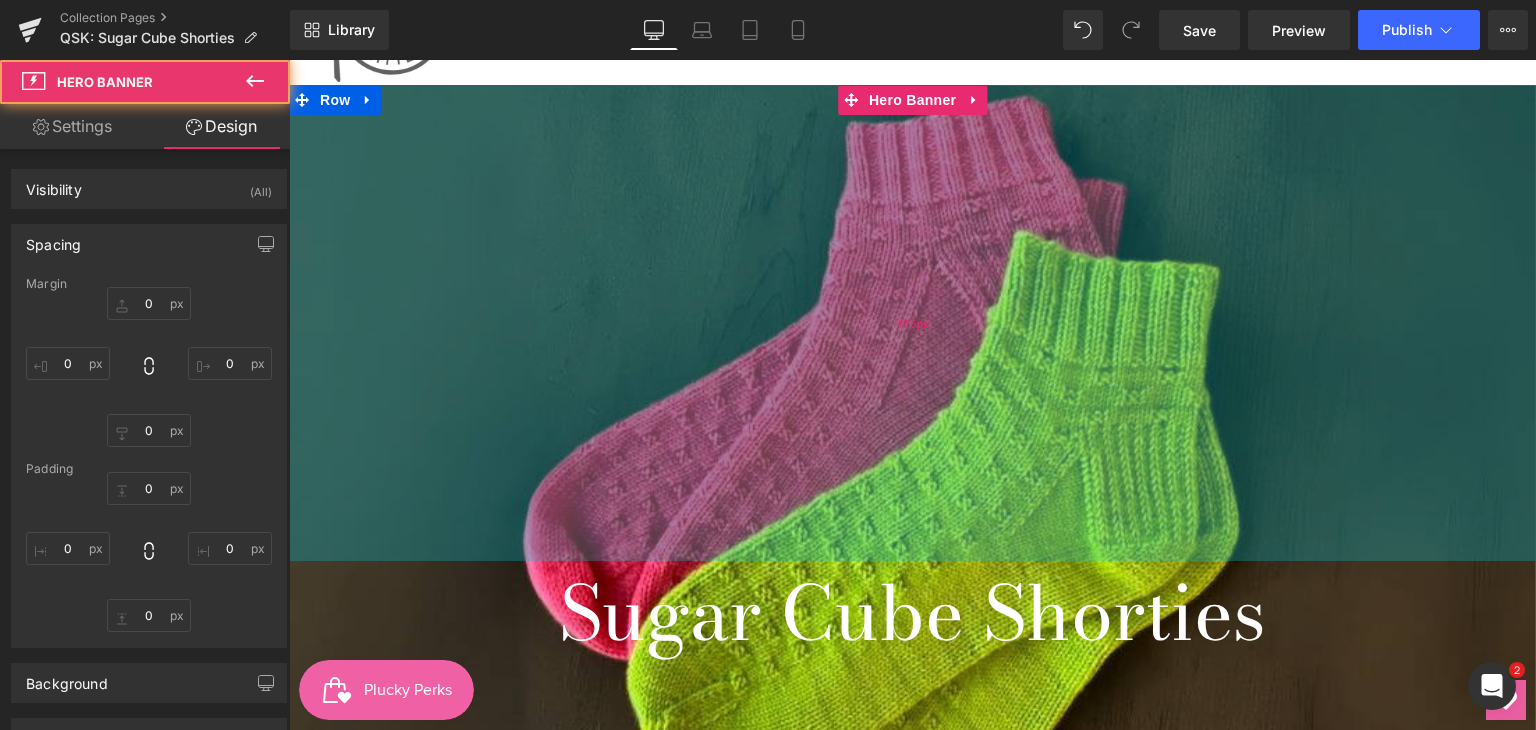 type on "0" 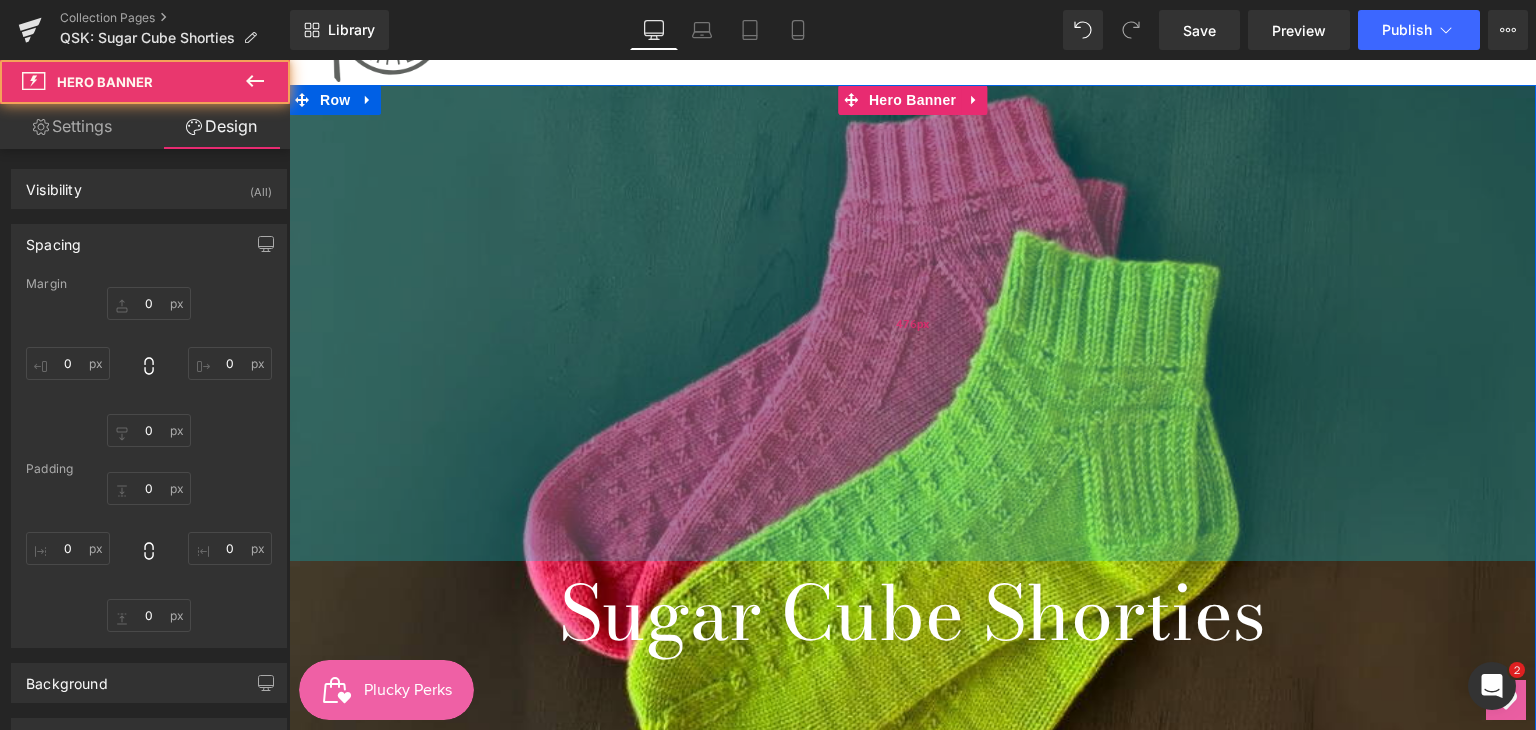 type on "0" 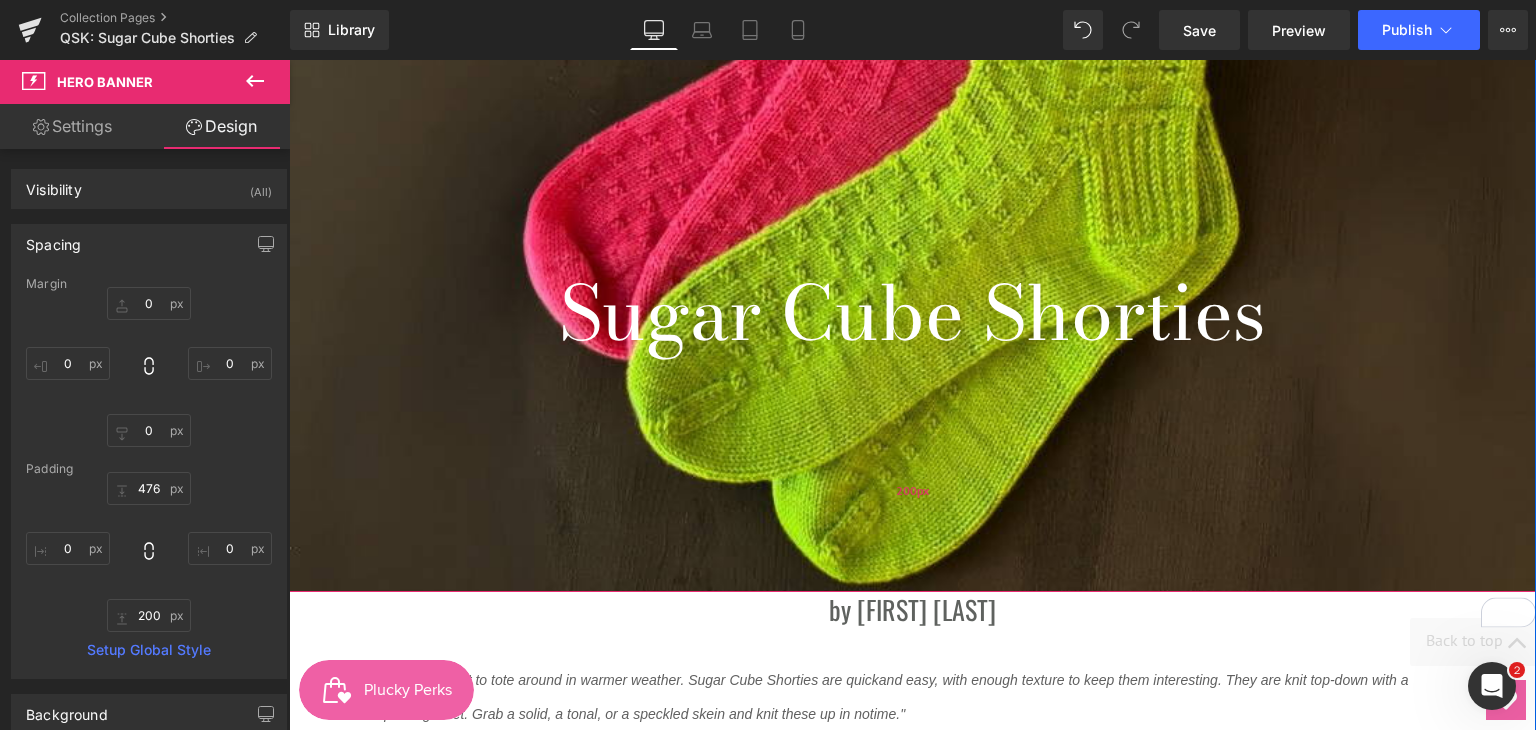scroll, scrollTop: 300, scrollLeft: 0, axis: vertical 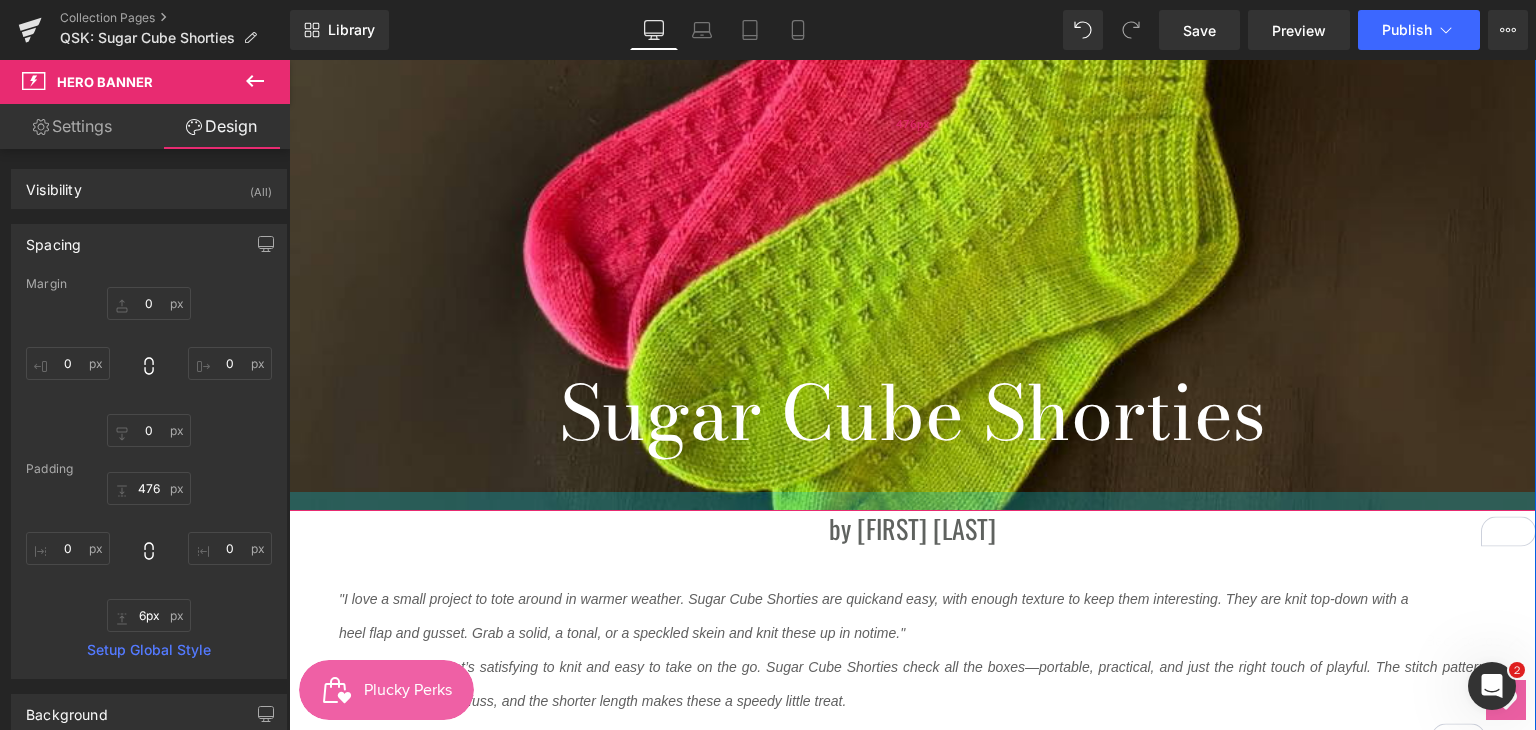 type on "0px" 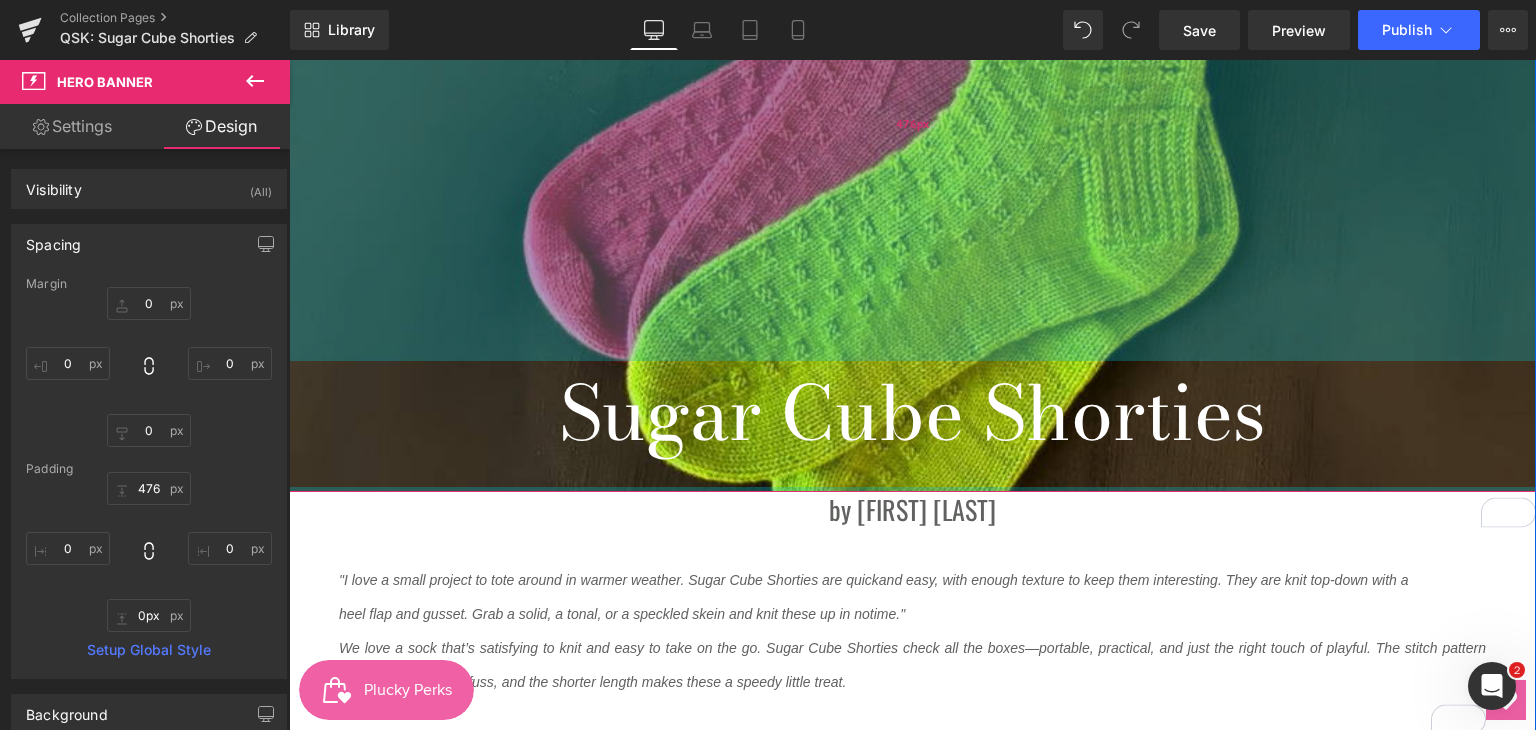 drag, startPoint x: 959, startPoint y: 575, endPoint x: 957, endPoint y: 273, distance: 302.00662 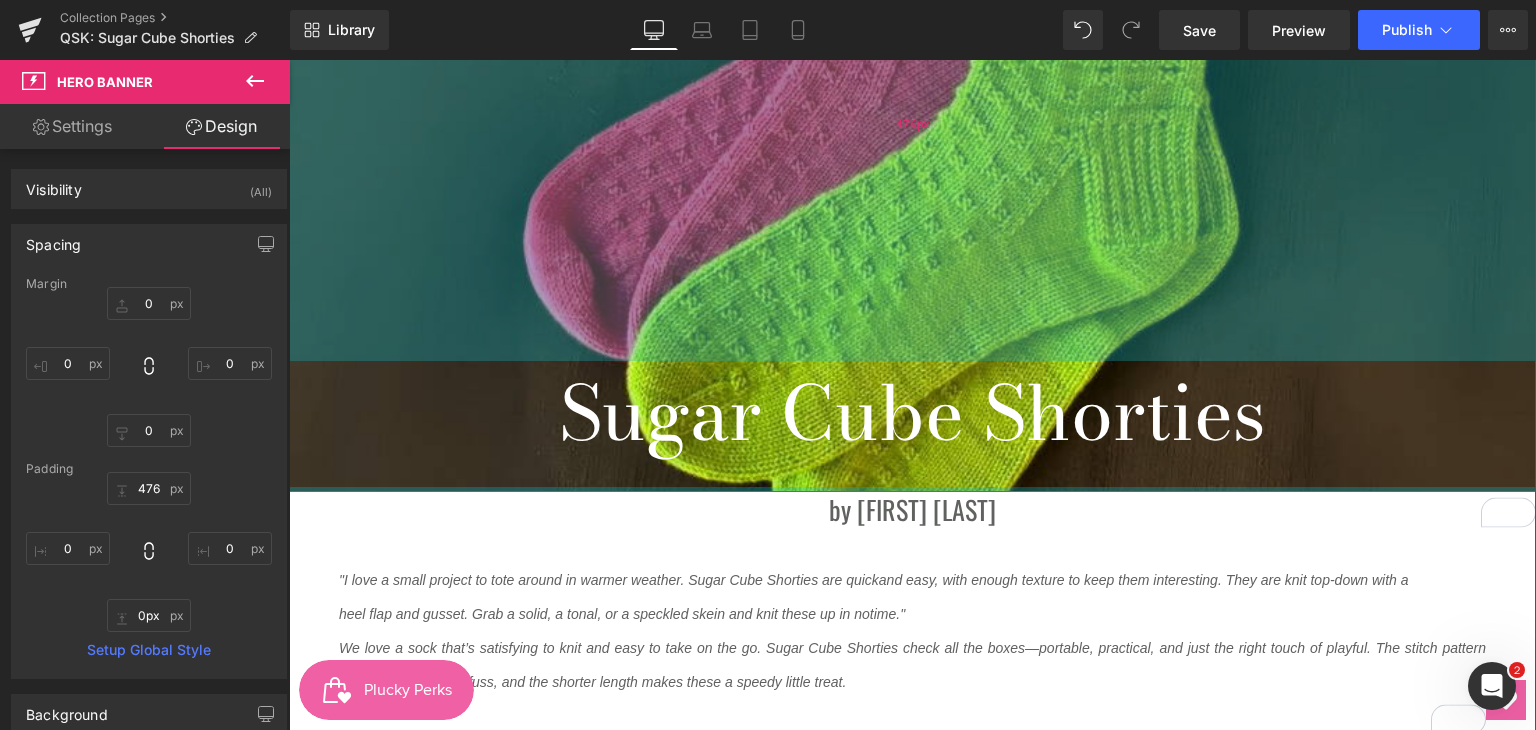 click on "Sugar Cube Shorties
Heading
Hero Banner   476px" at bounding box center (912, 188) 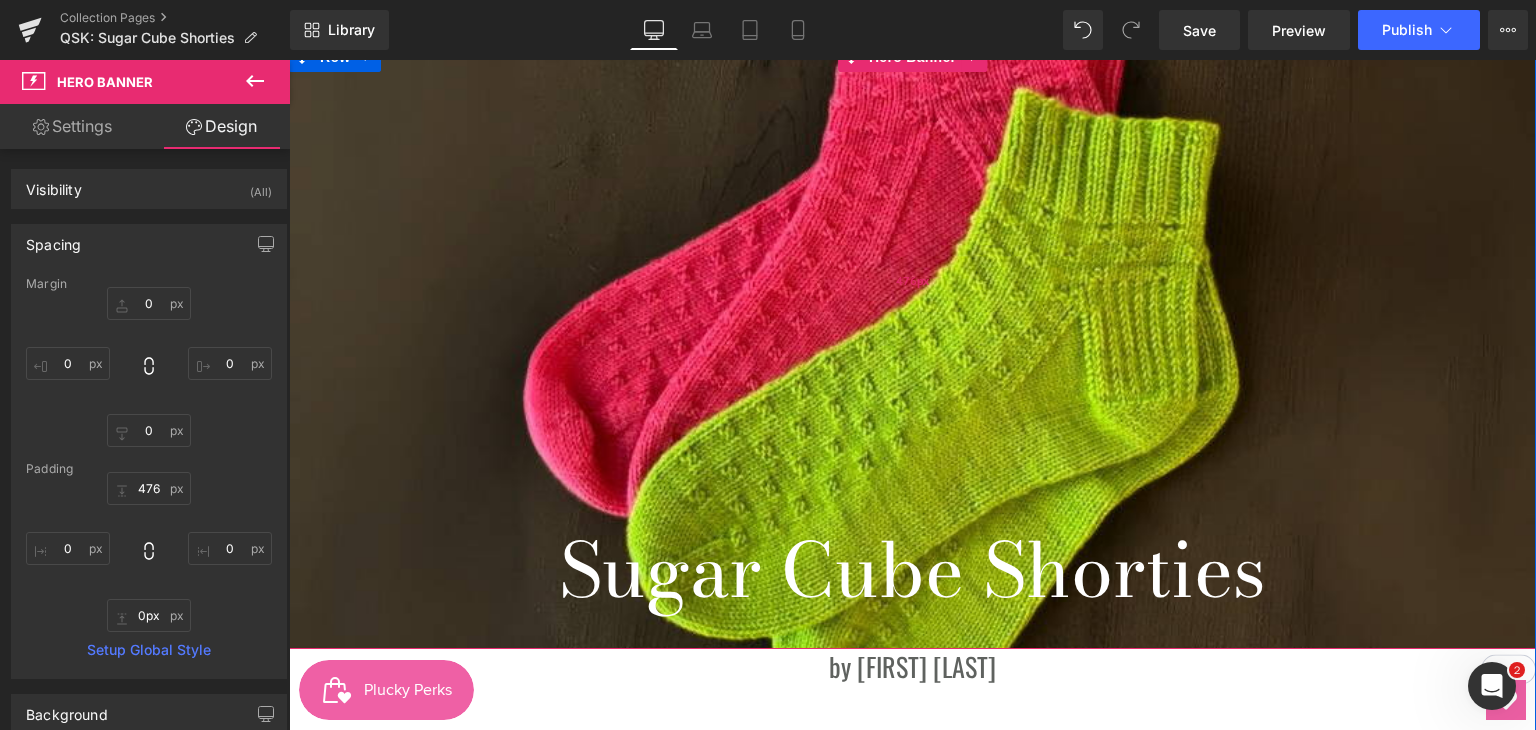 scroll, scrollTop: 0, scrollLeft: 0, axis: both 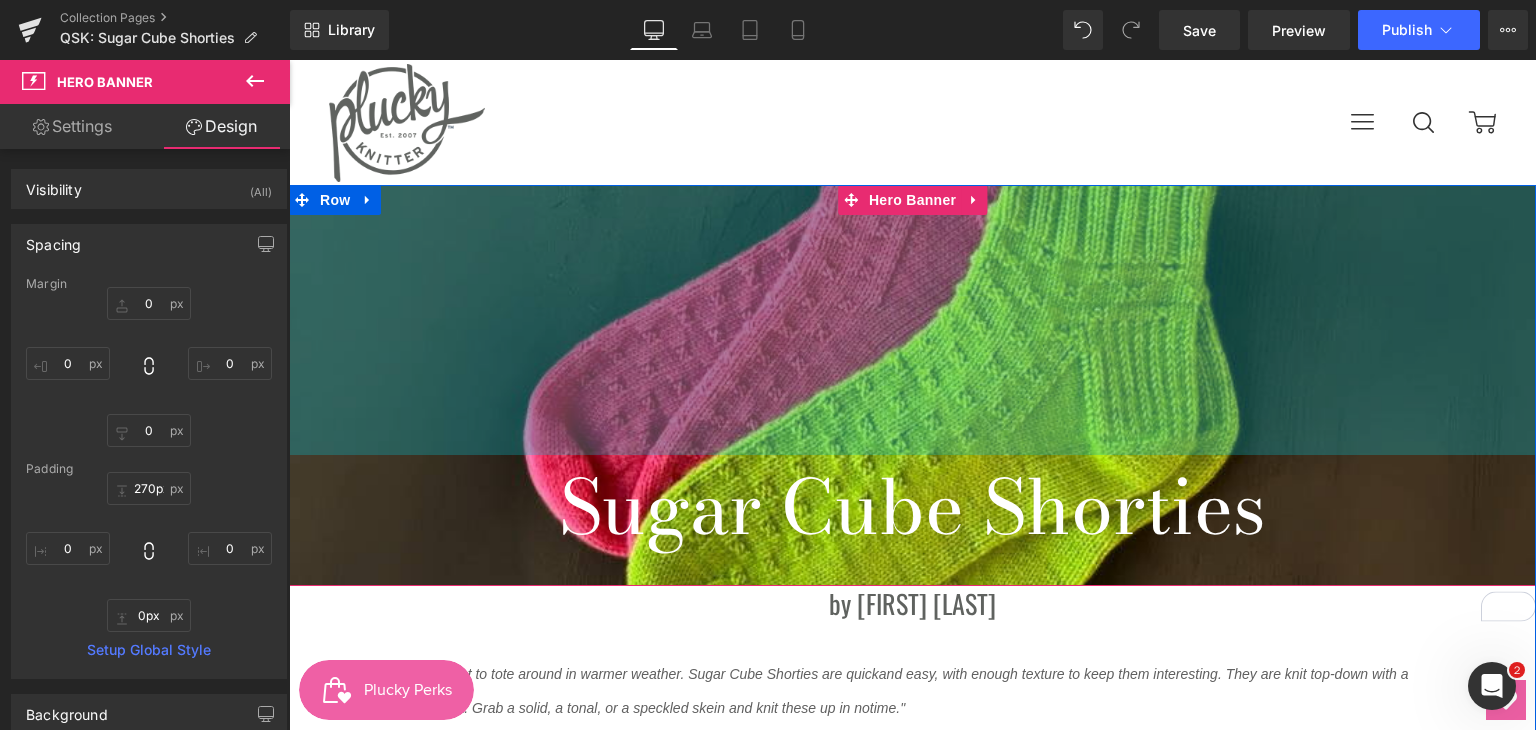type on "271px" 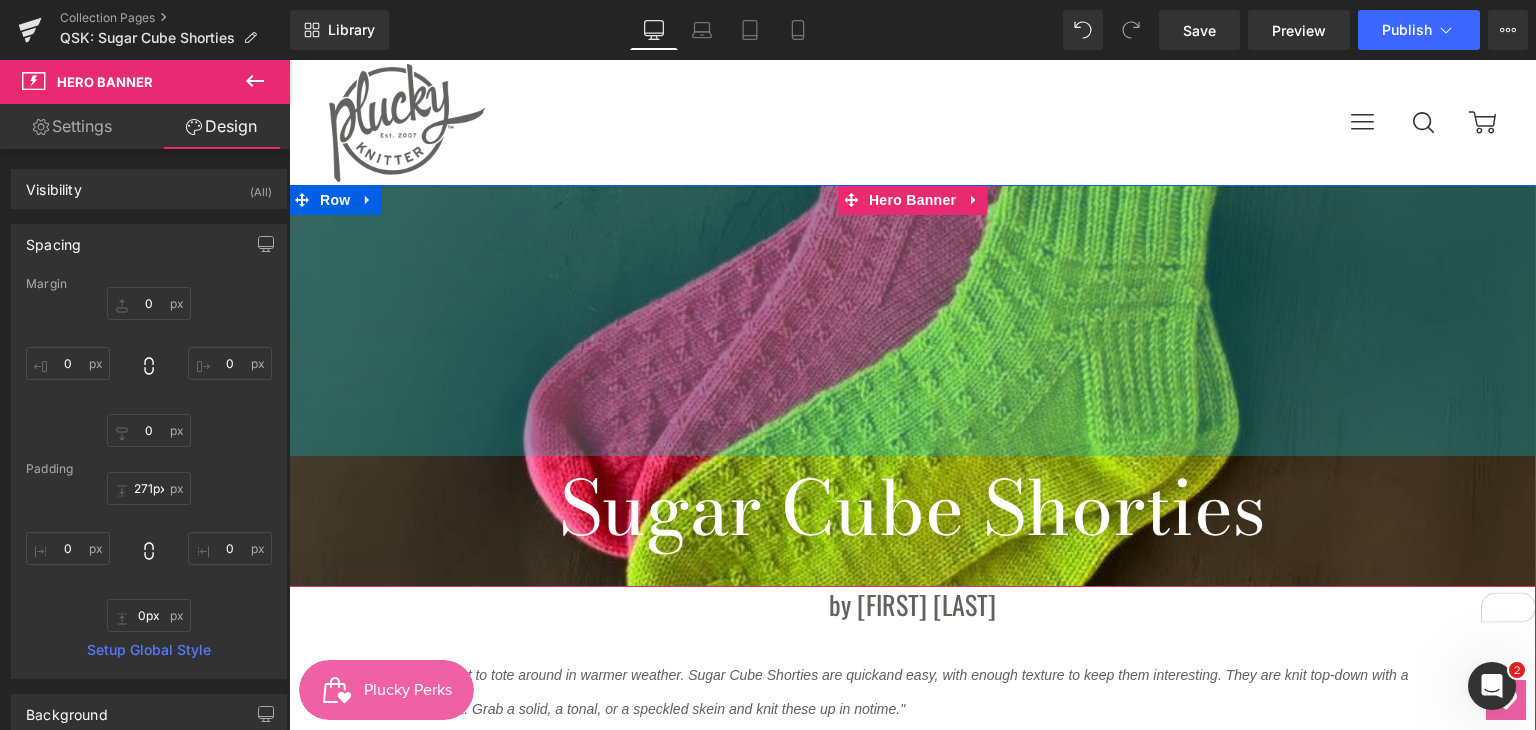 drag, startPoint x: 968, startPoint y: 379, endPoint x: 1004, endPoint y: 174, distance: 208.13698 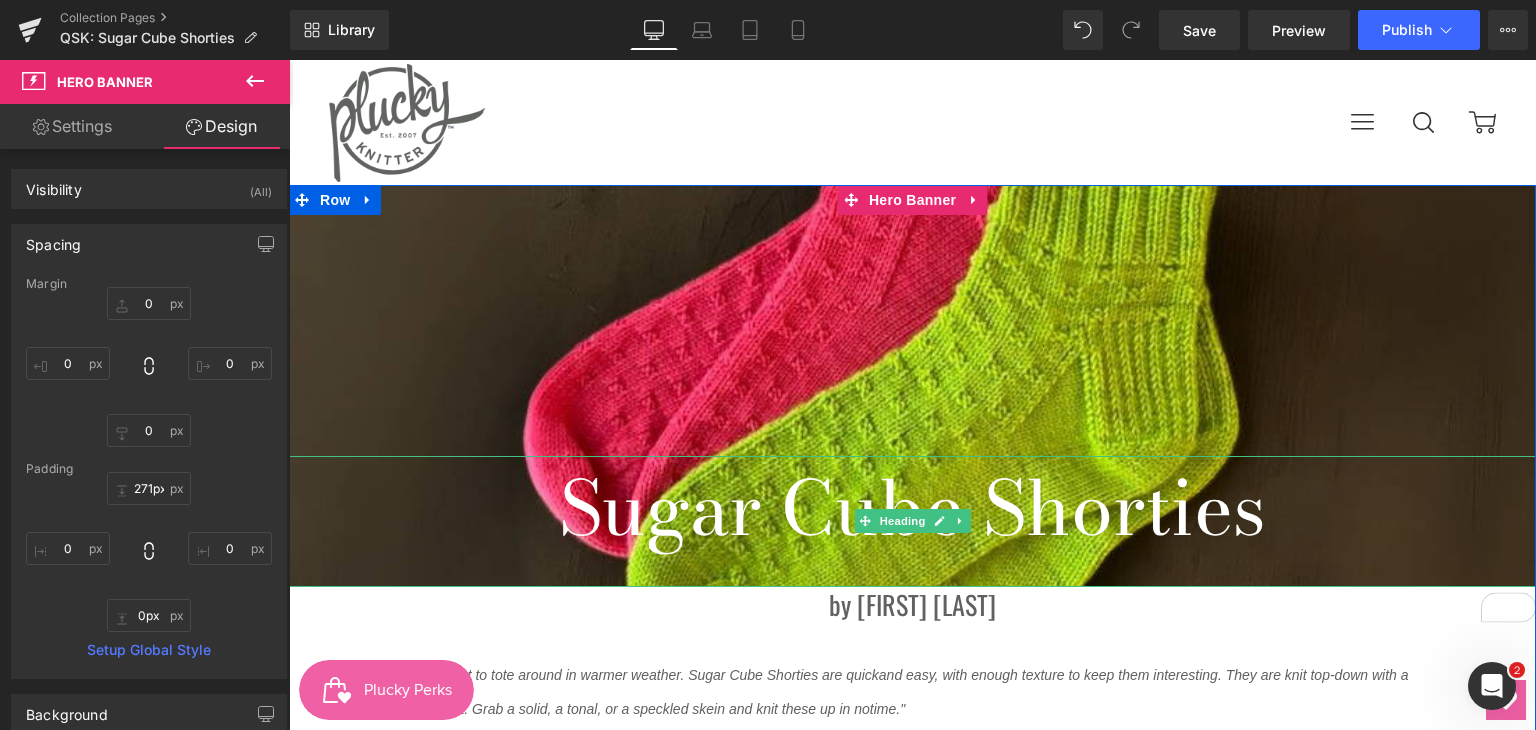 click on "Sugar Cube Shorties" at bounding box center (912, 508) 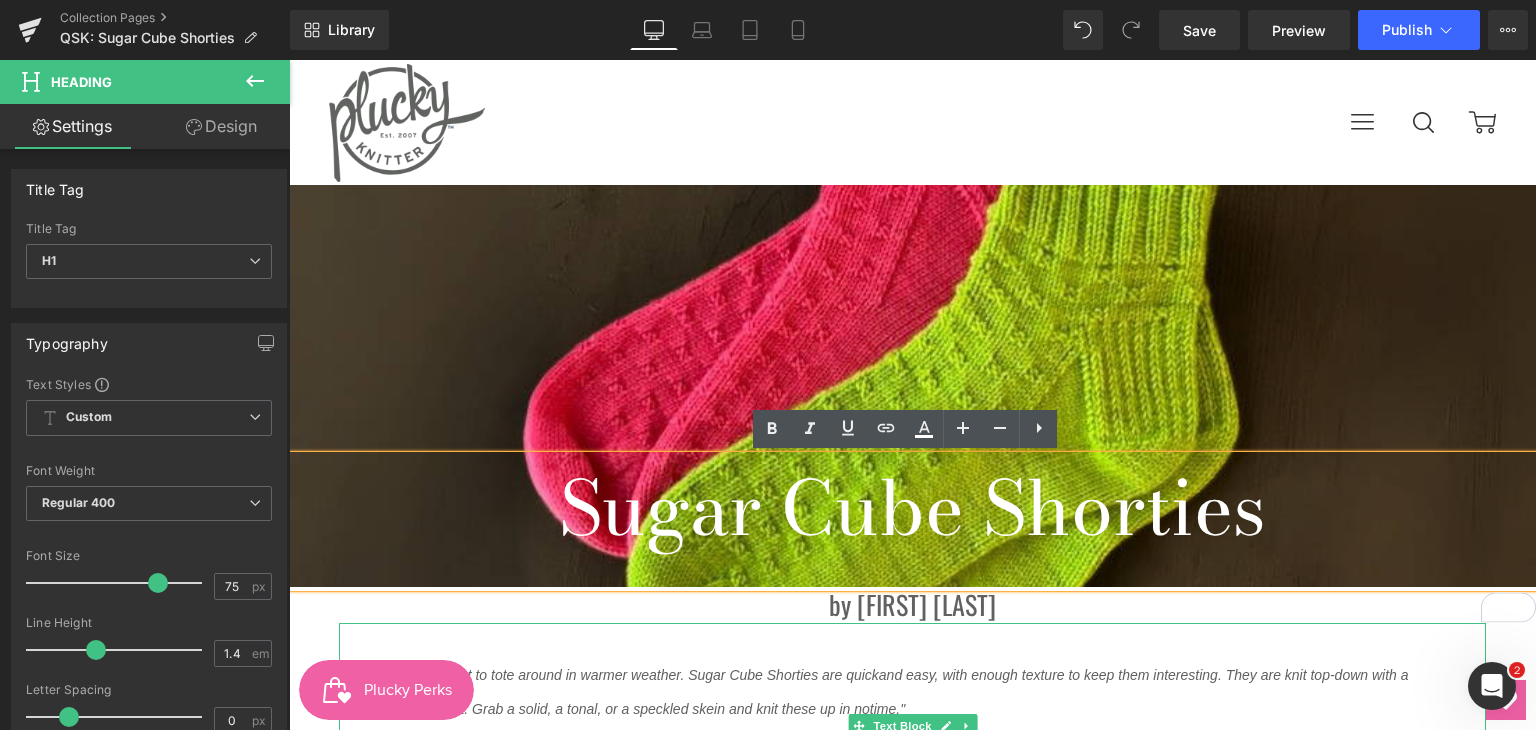 click at bounding box center [912, 640] 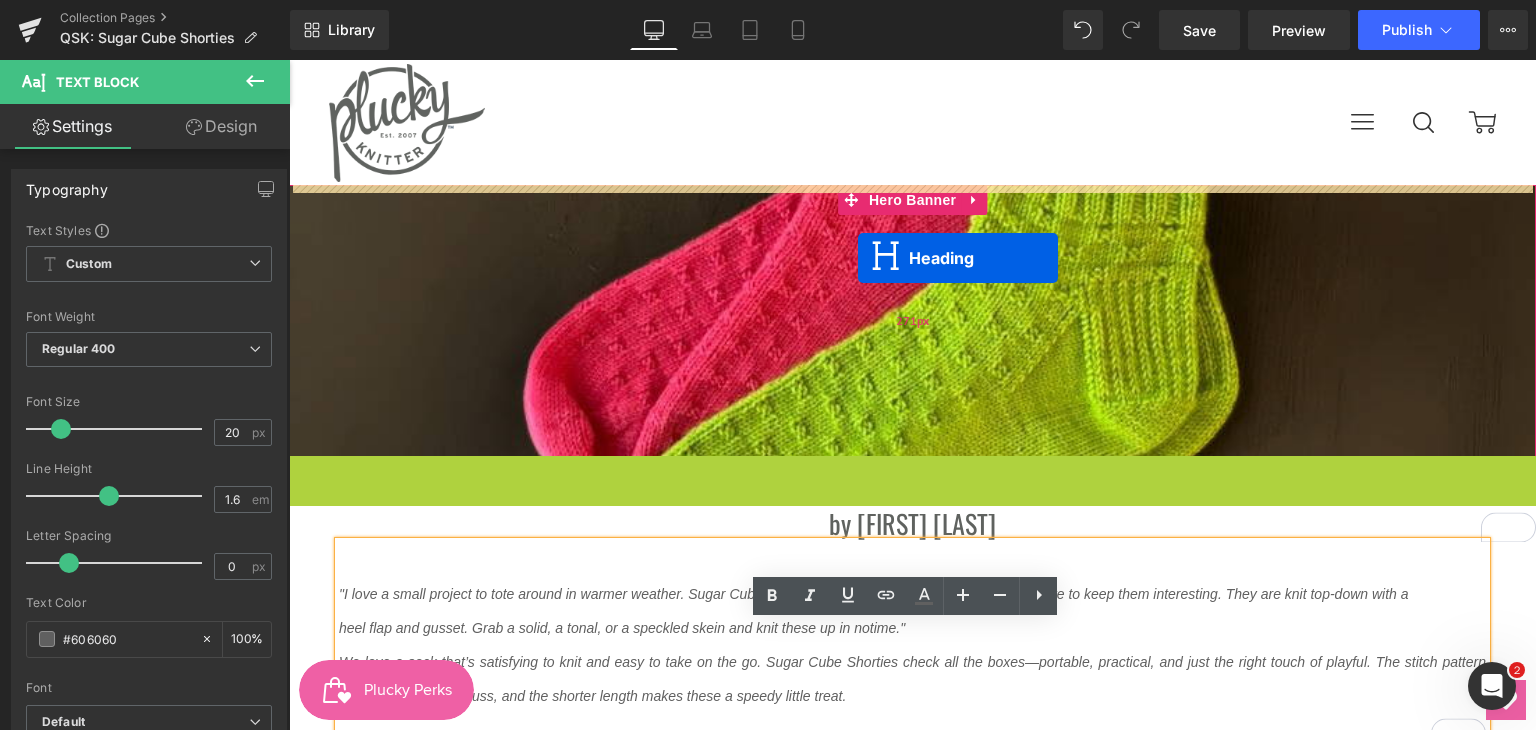 drag, startPoint x: 854, startPoint y: 522, endPoint x: 857, endPoint y: 260, distance: 262.01718 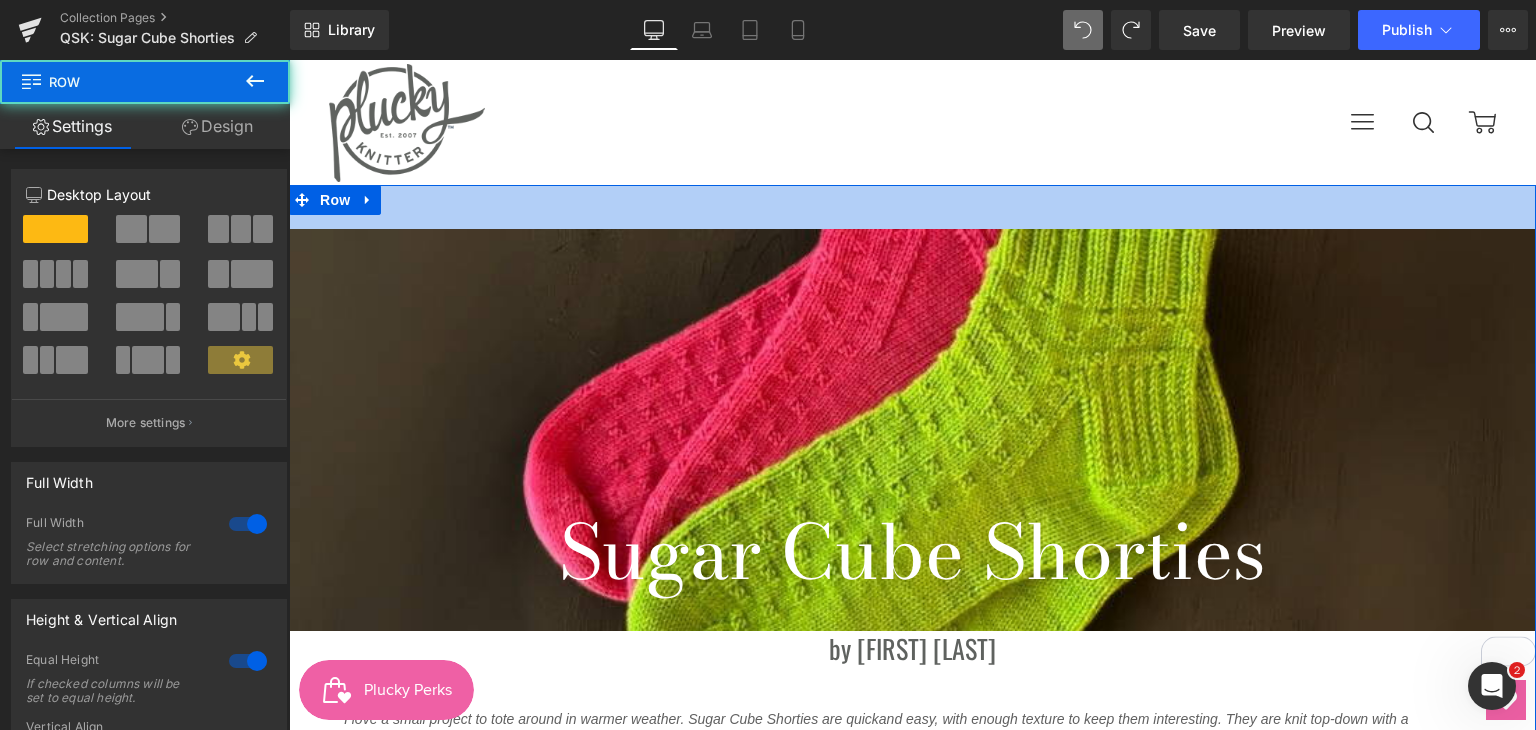 drag, startPoint x: 1010, startPoint y: 188, endPoint x: 1001, endPoint y: 232, distance: 44.911022 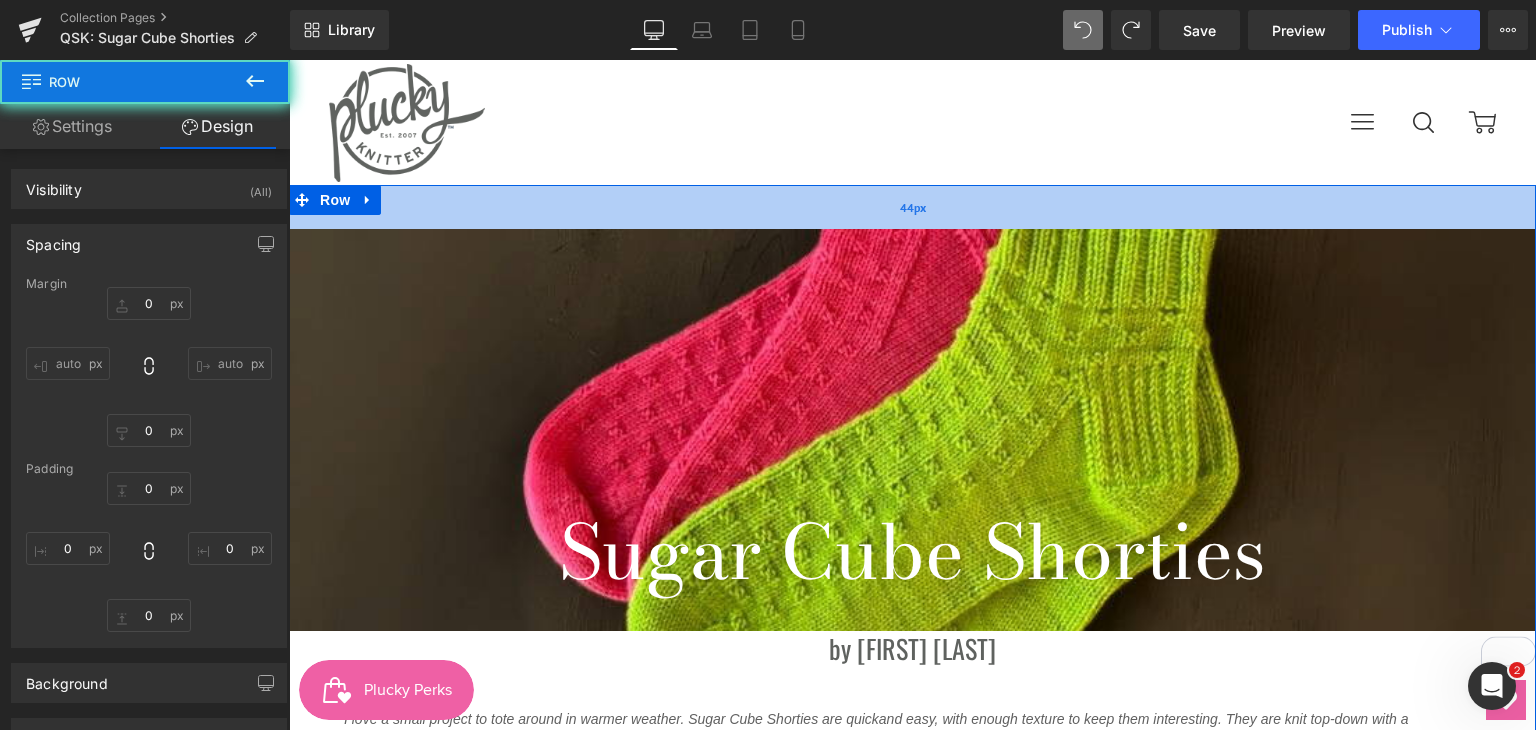 type on "0" 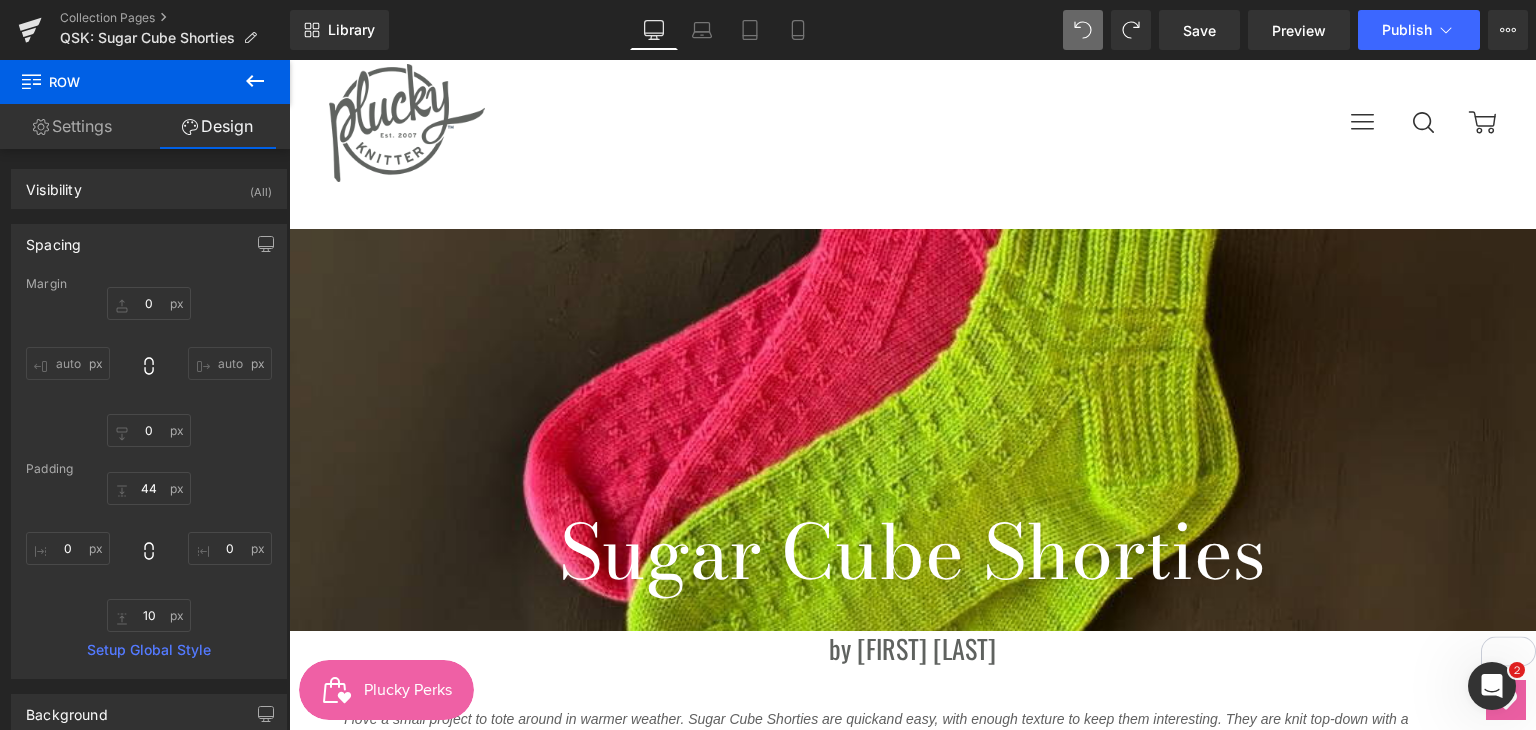 type on "0" 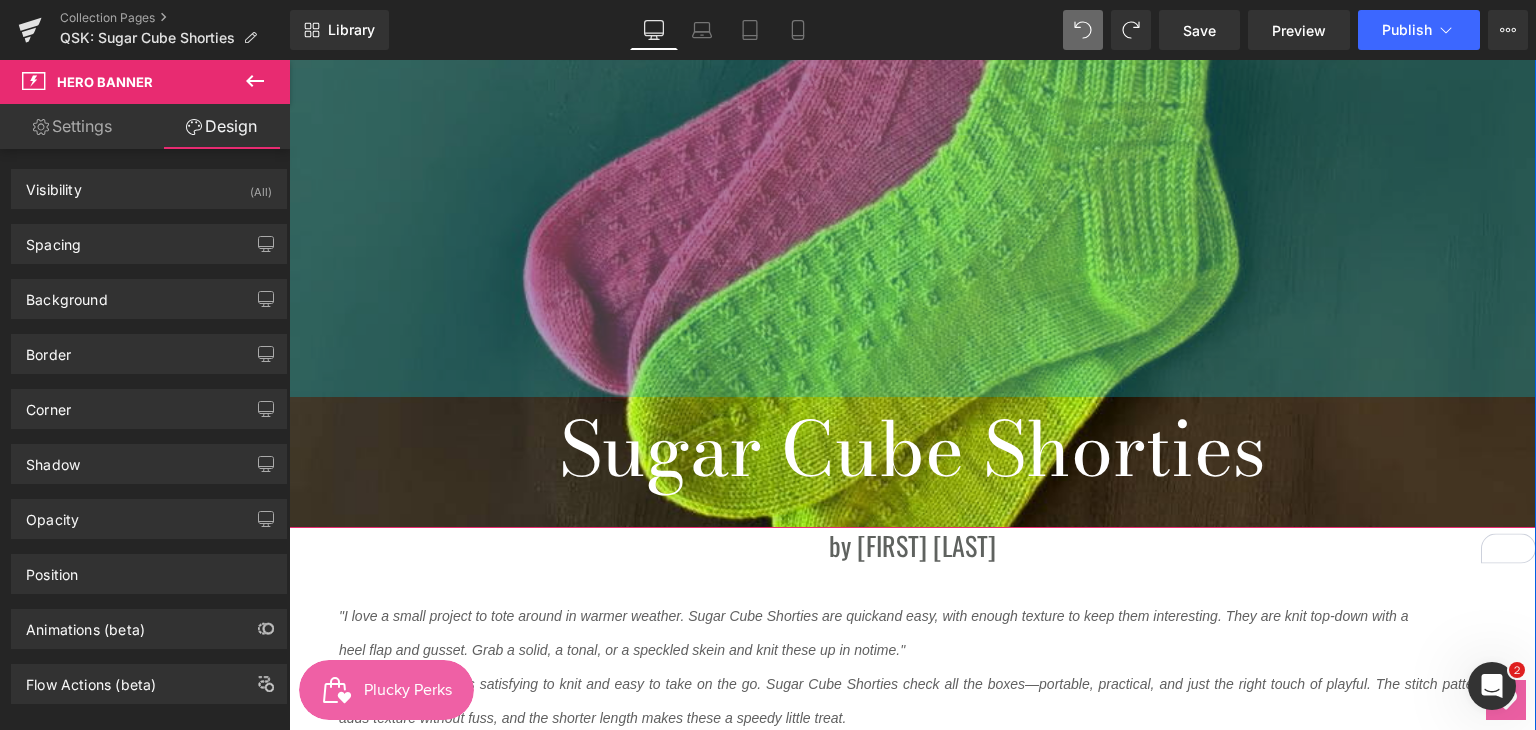 scroll, scrollTop: 300, scrollLeft: 0, axis: vertical 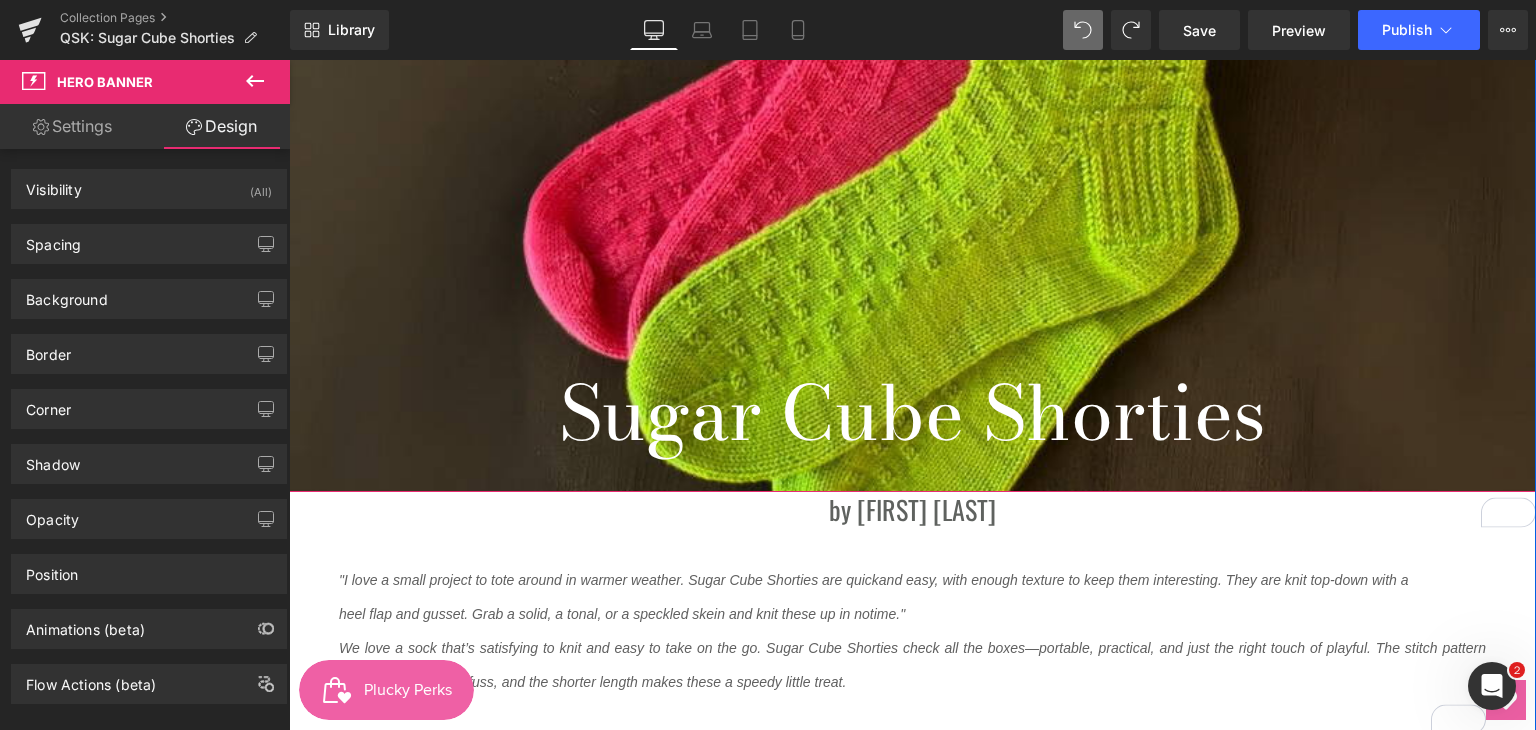 click on "Sugar Cube Shorties" at bounding box center (912, 413) 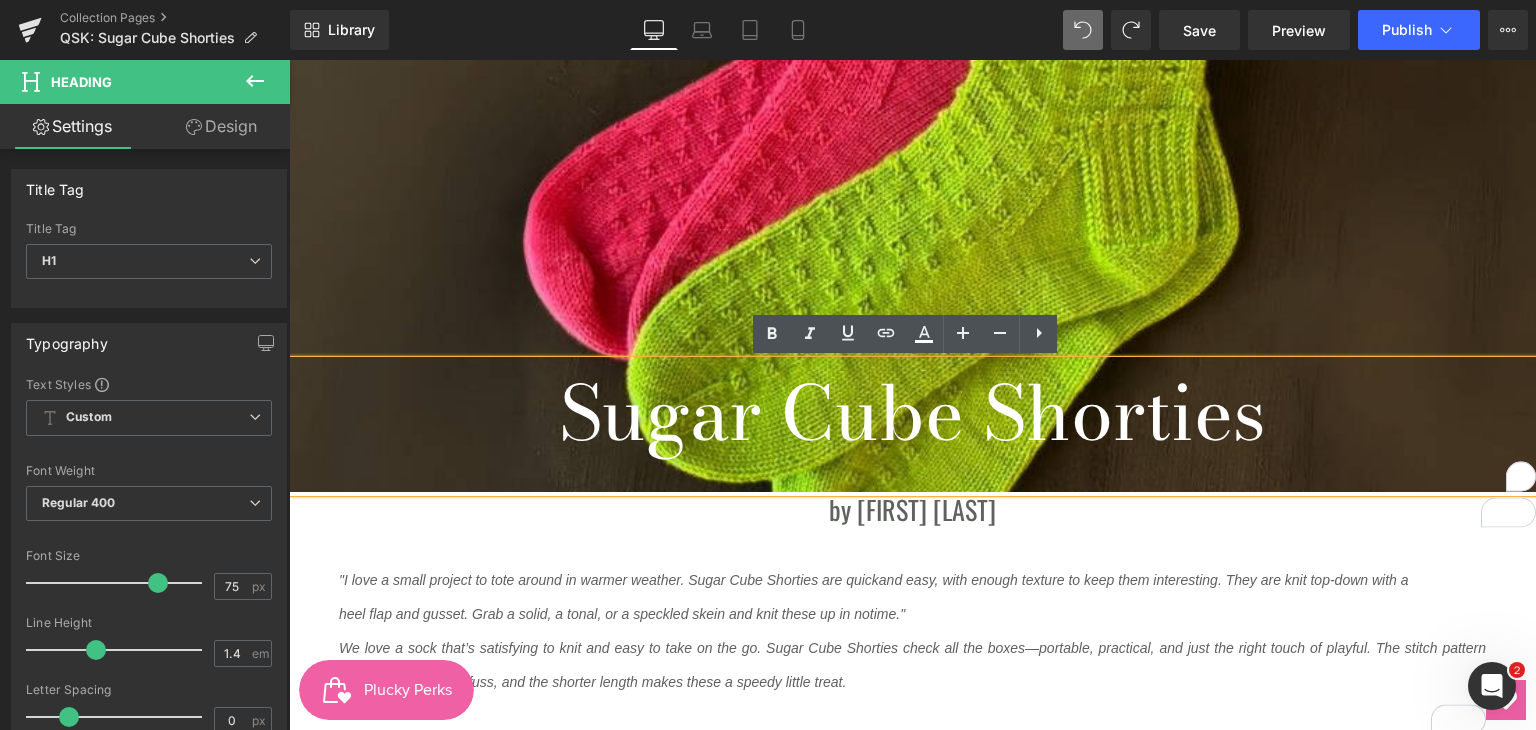click on "Sugar Cube Shorties" at bounding box center (912, 413) 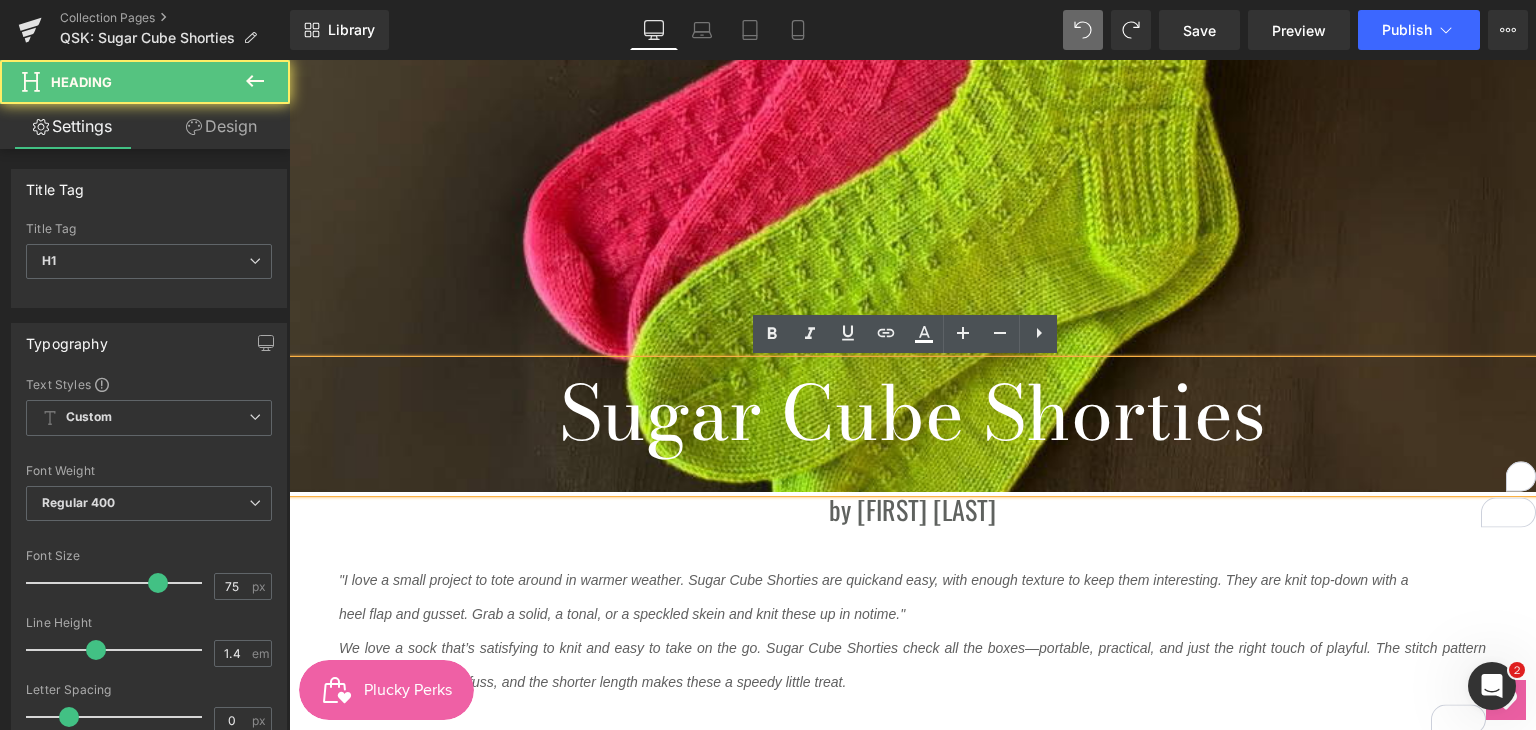 click on "Sugar Cube Shorties" at bounding box center (912, 413) 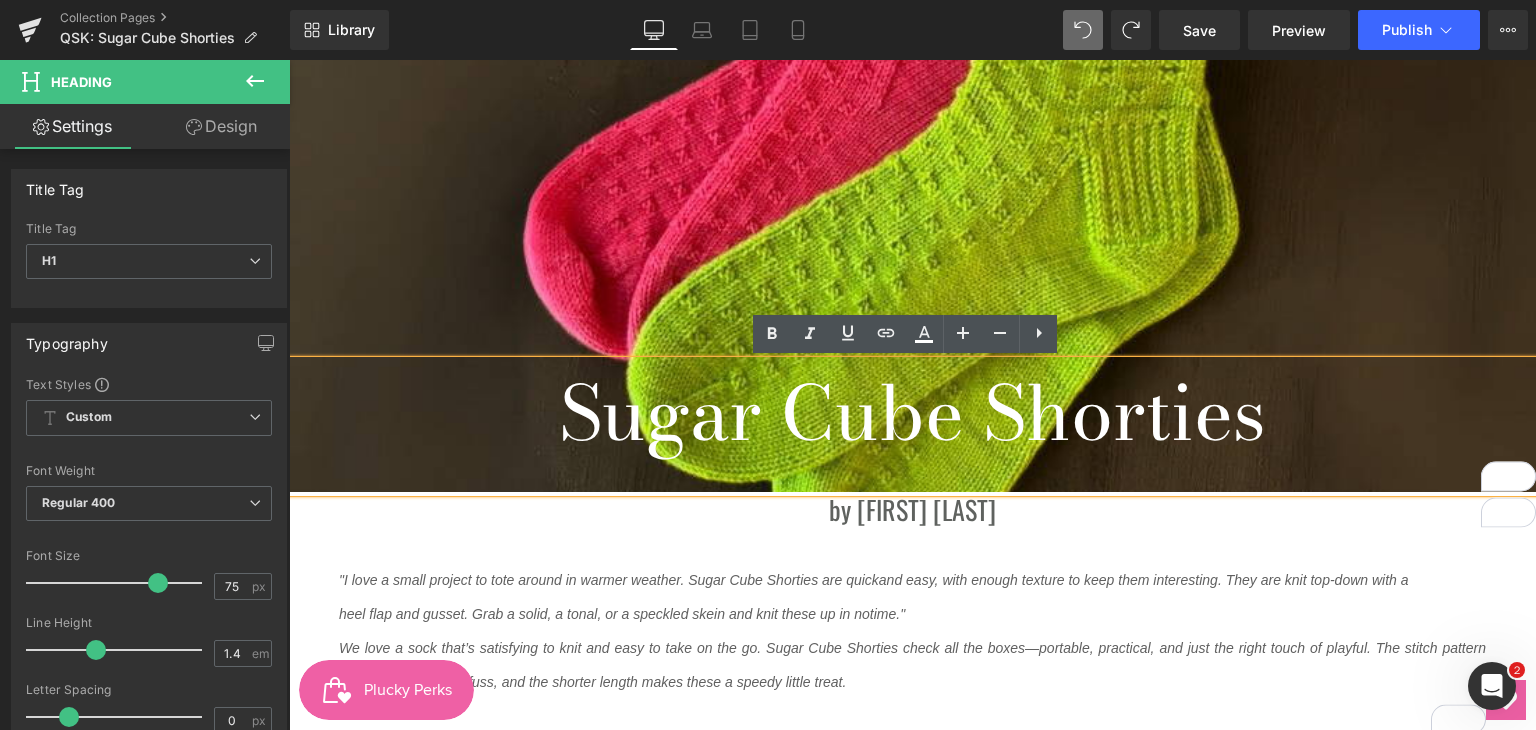 type 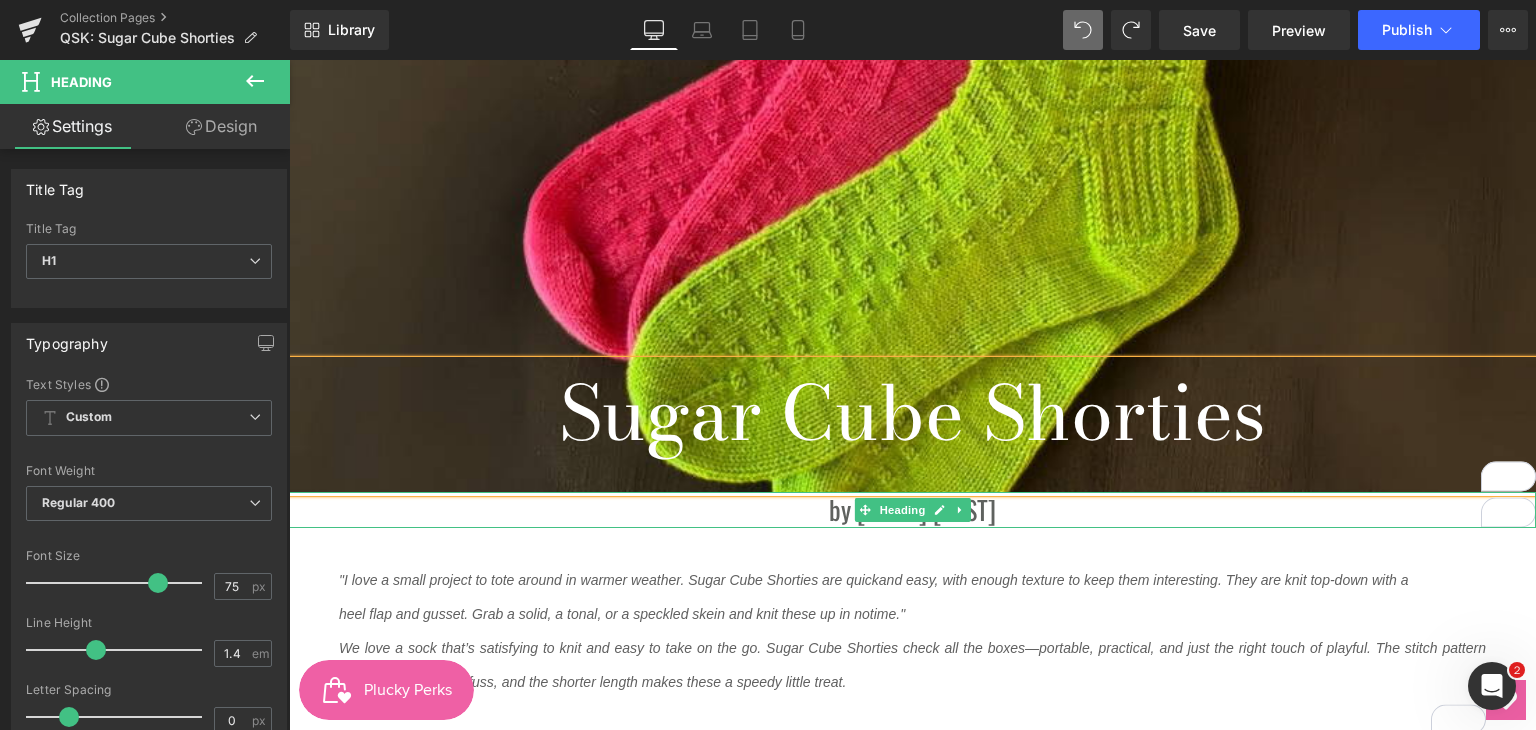 click on "by [FIRST] [LAST]" at bounding box center [912, 510] 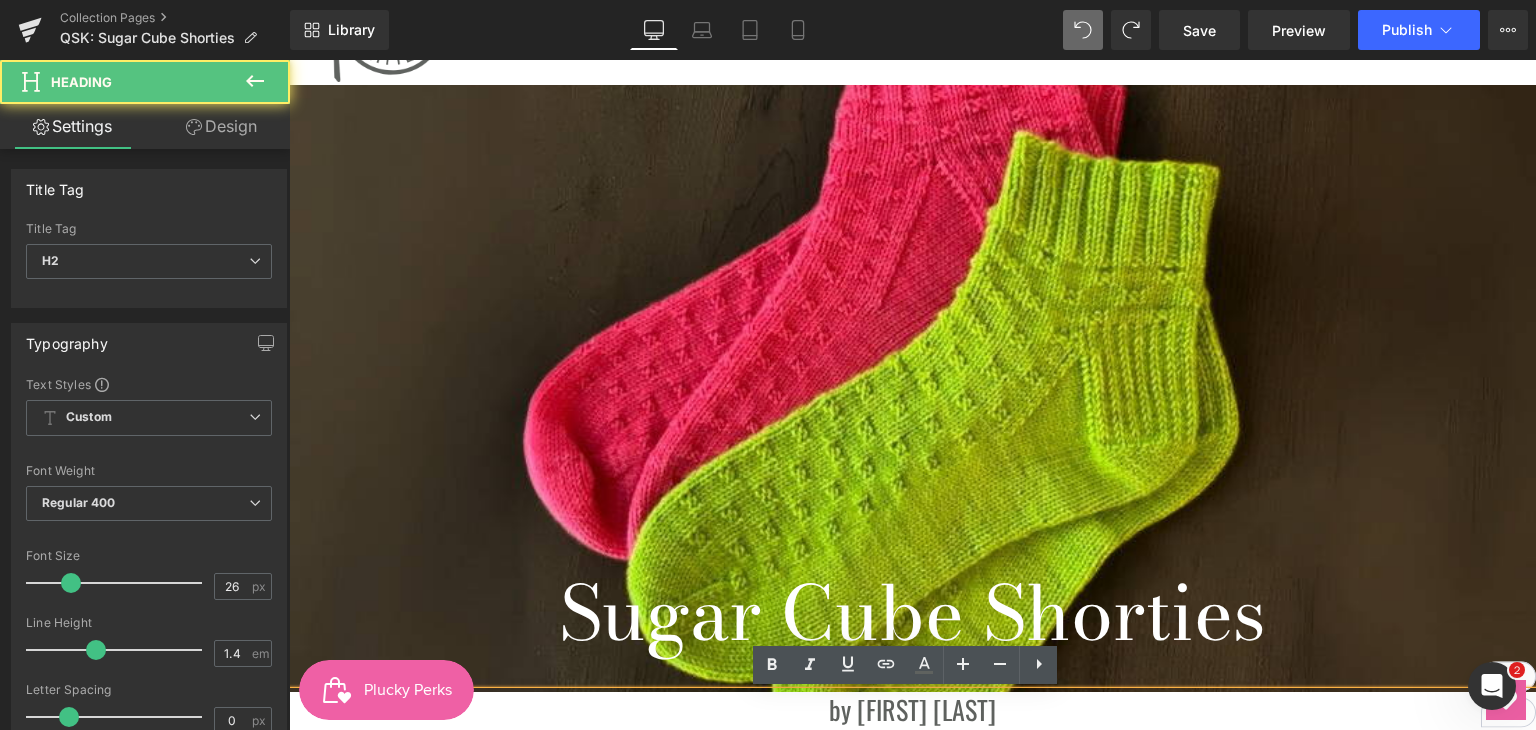 scroll, scrollTop: 100, scrollLeft: 0, axis: vertical 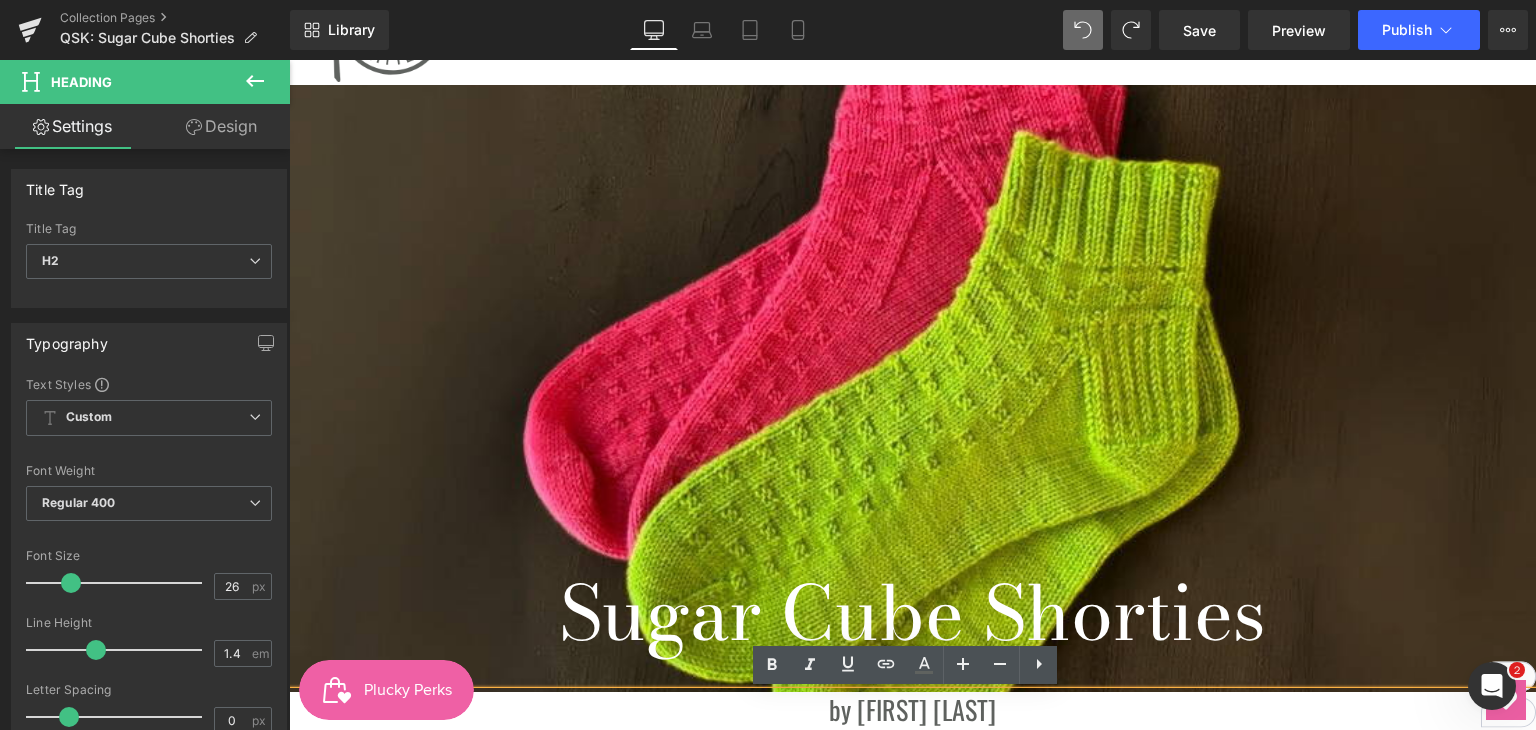click on "Sugar Cube Shorties" at bounding box center [912, 613] 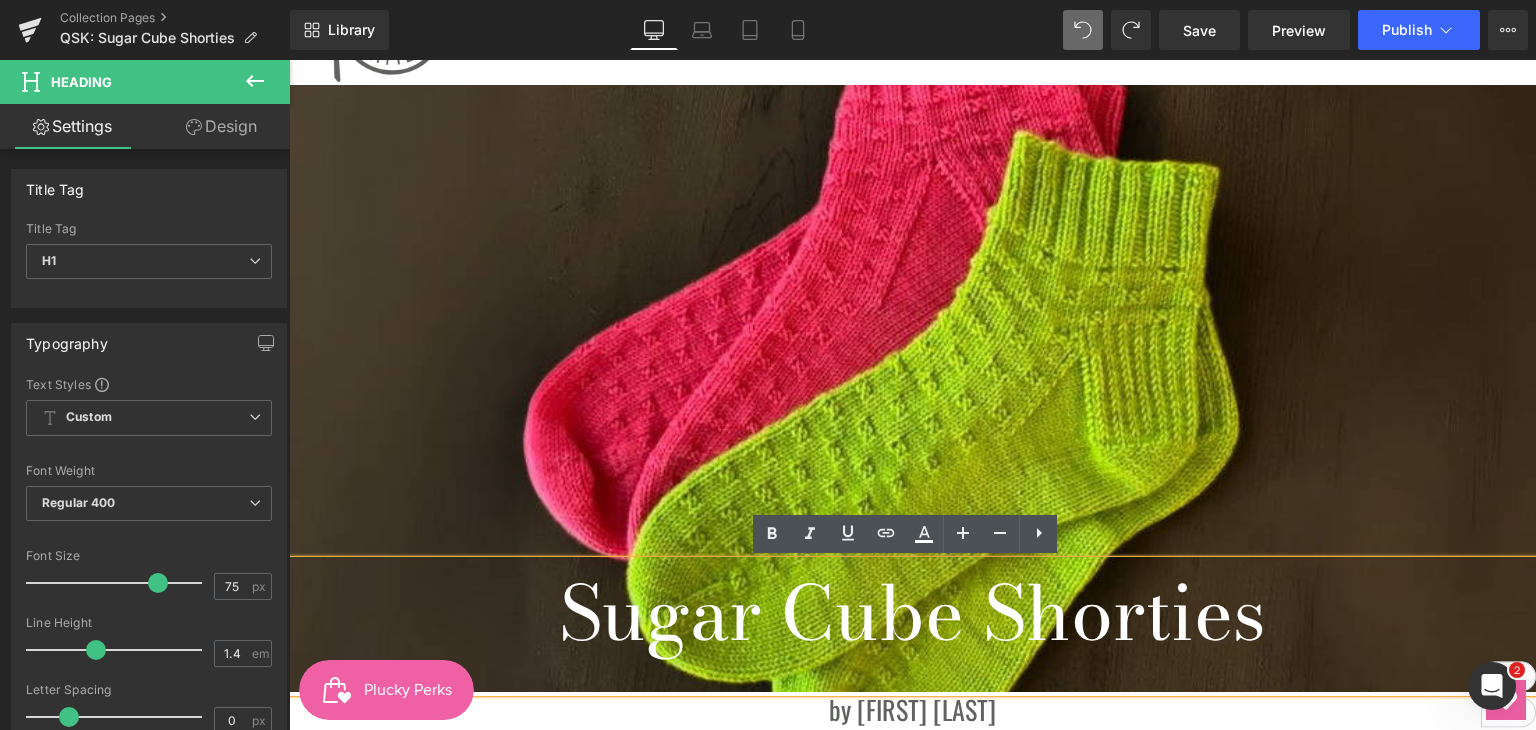 click at bounding box center (912, 388) 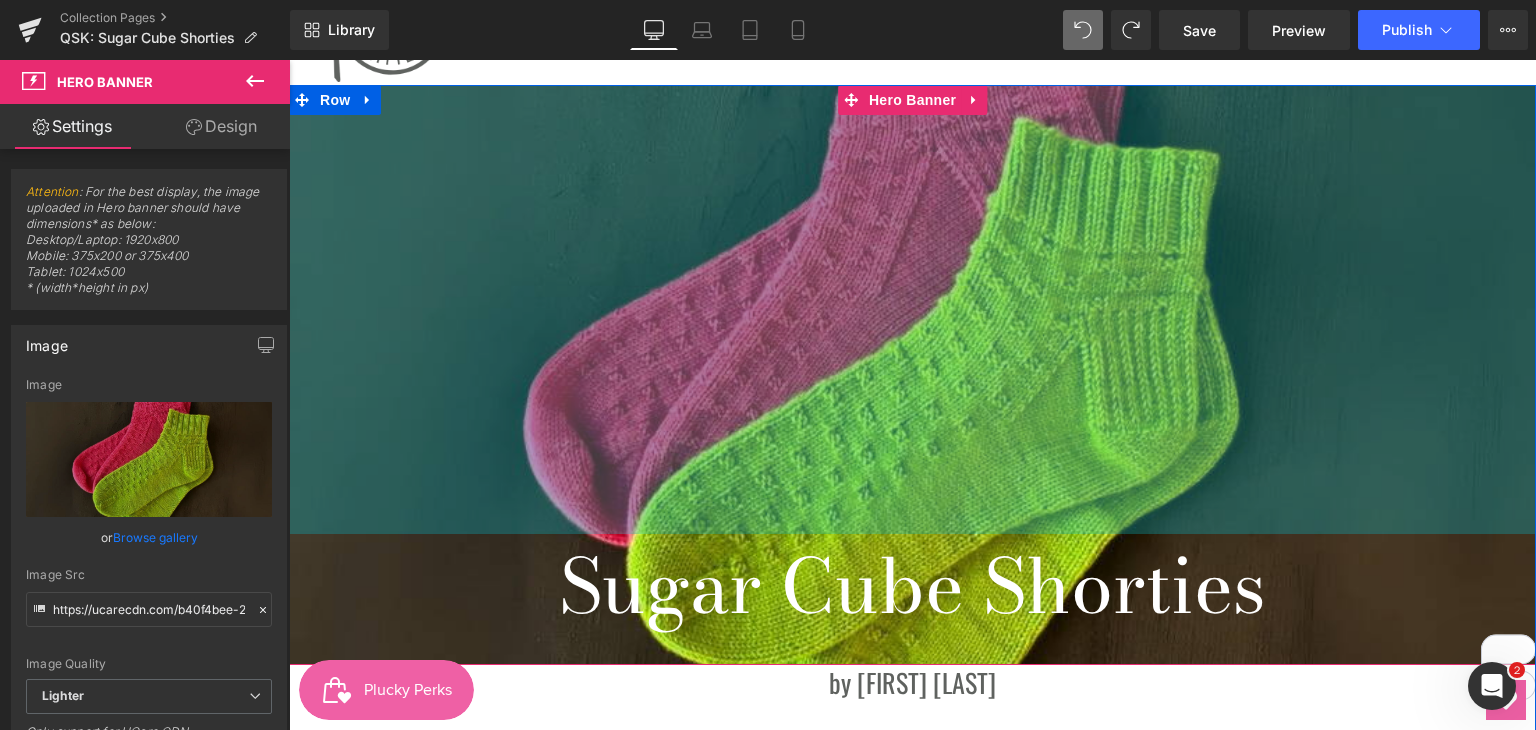 drag, startPoint x: 1140, startPoint y: 93, endPoint x: 1184, endPoint y: -35, distance: 135.3514 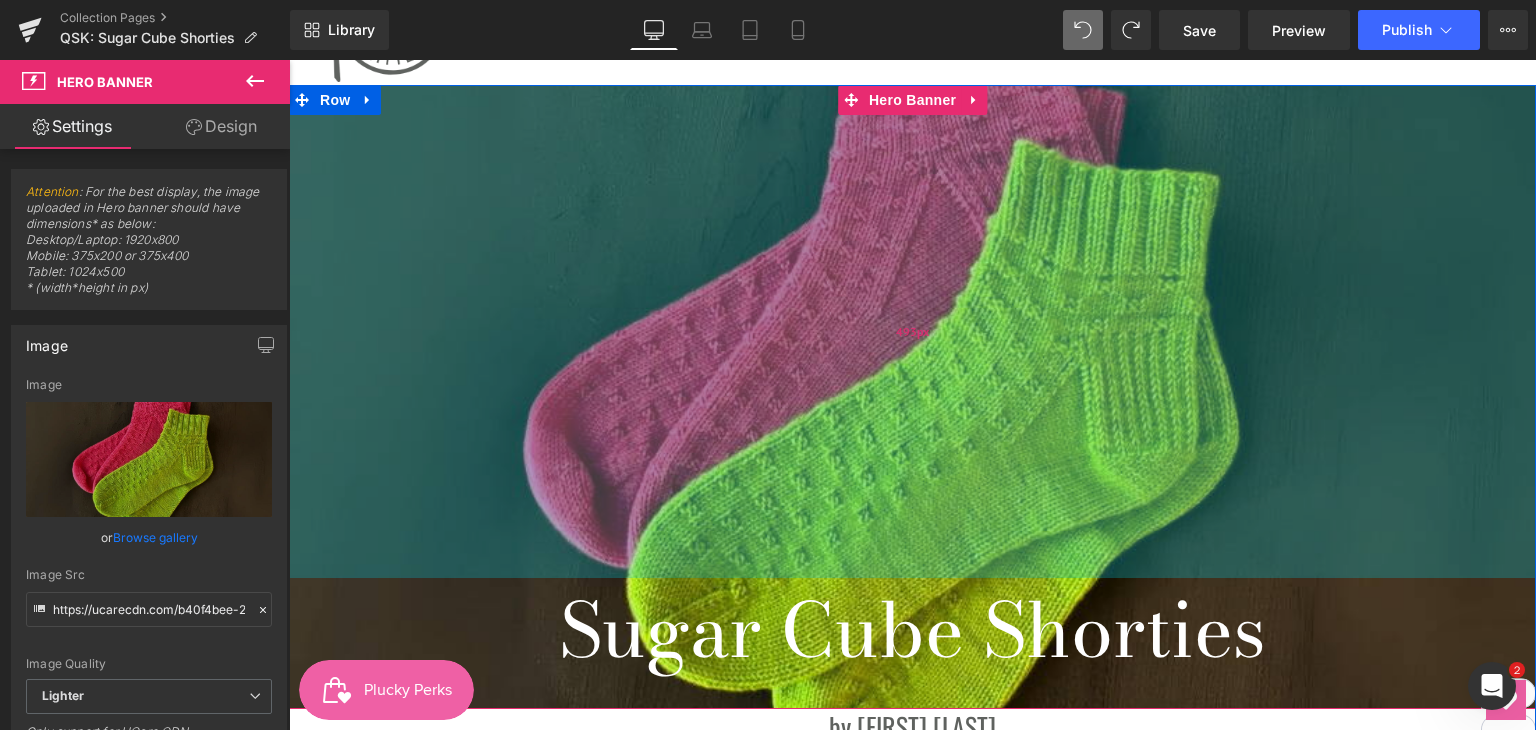 click on "493px" at bounding box center [912, 331] 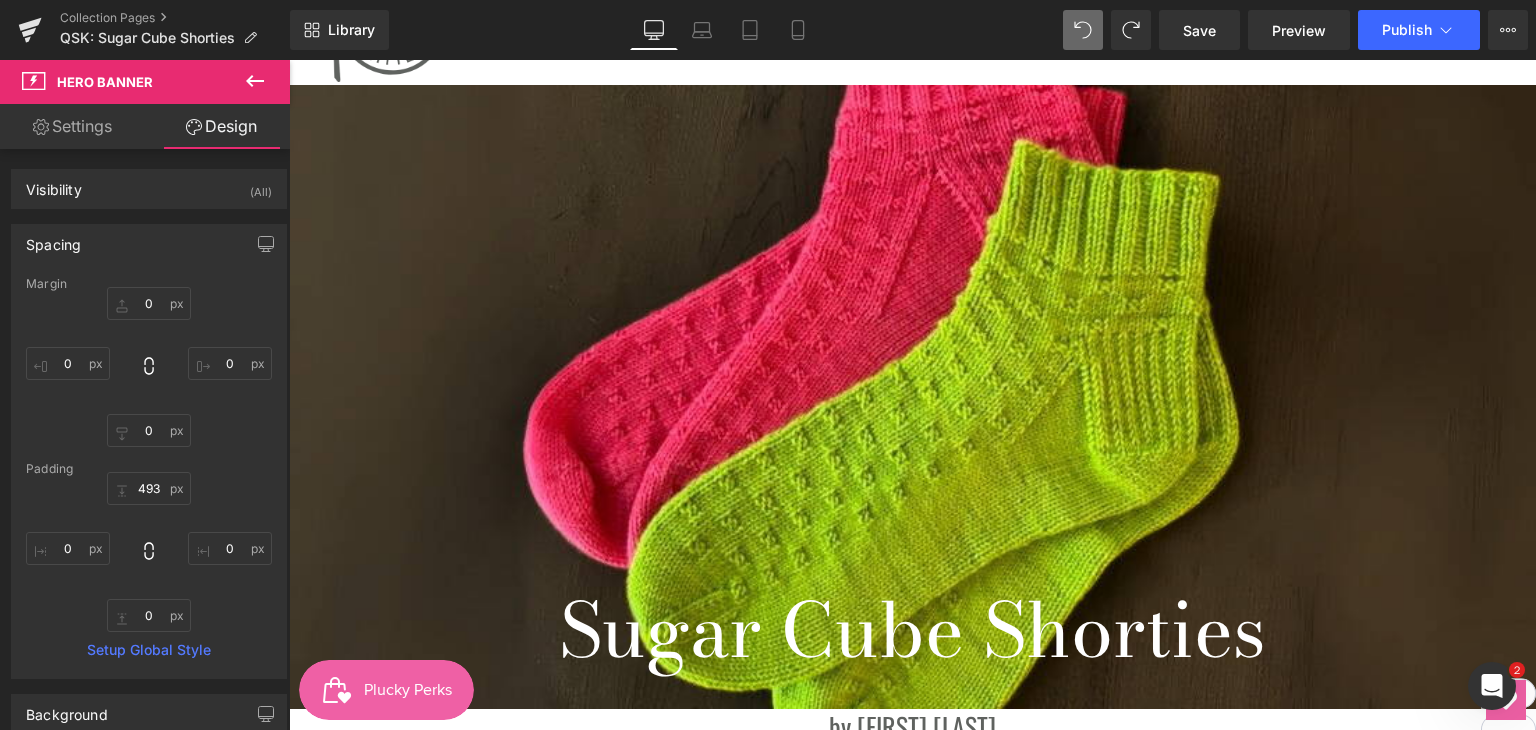 type on "0" 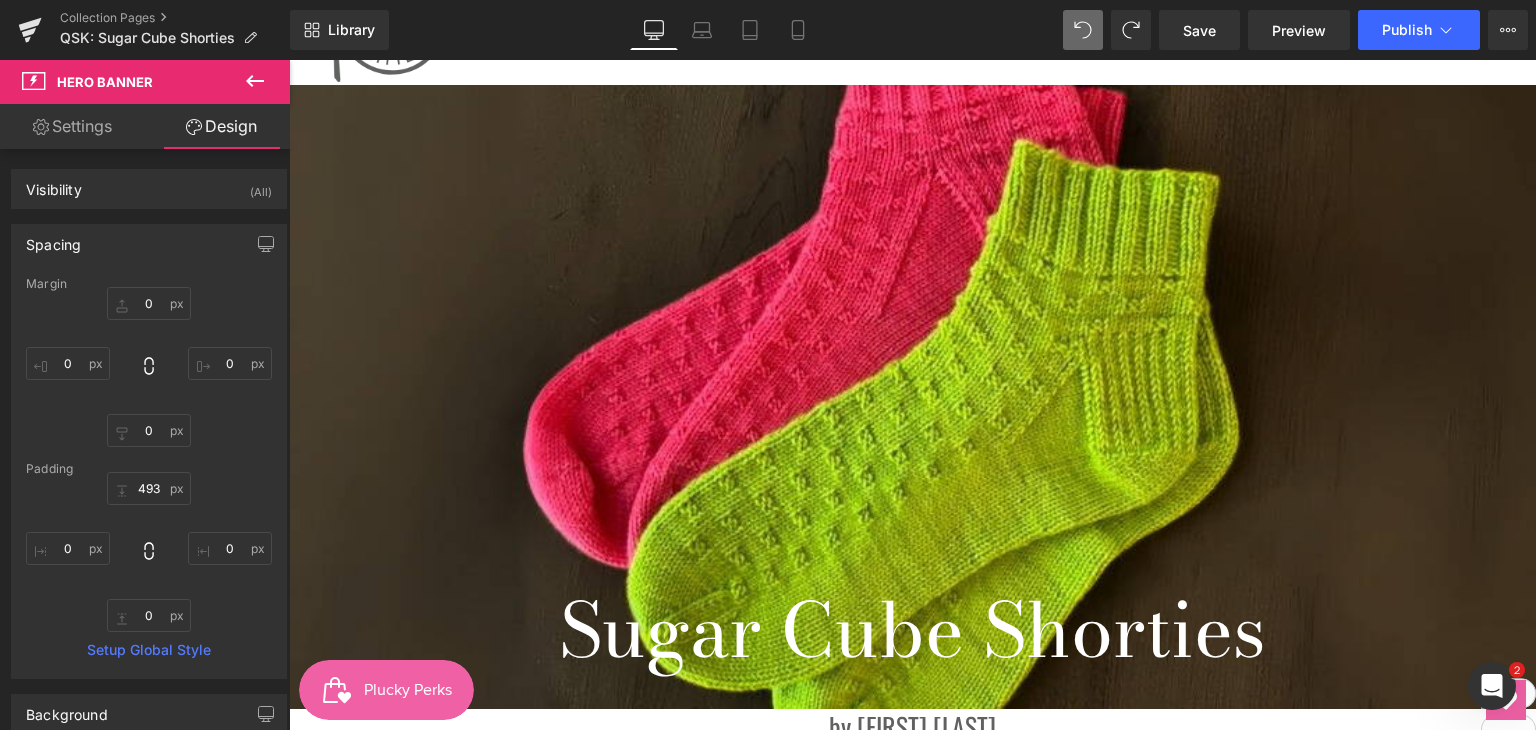 type on "0" 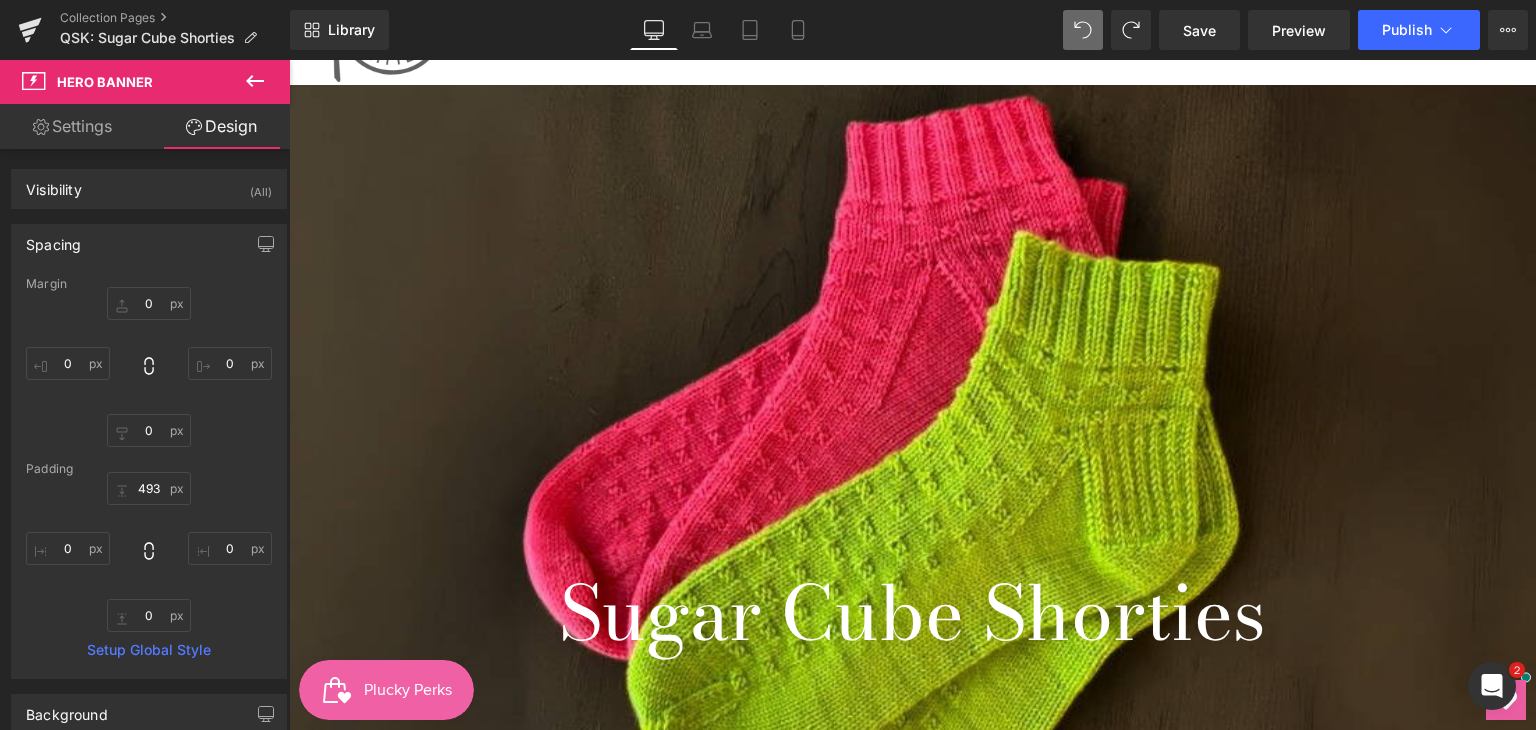 type on "0" 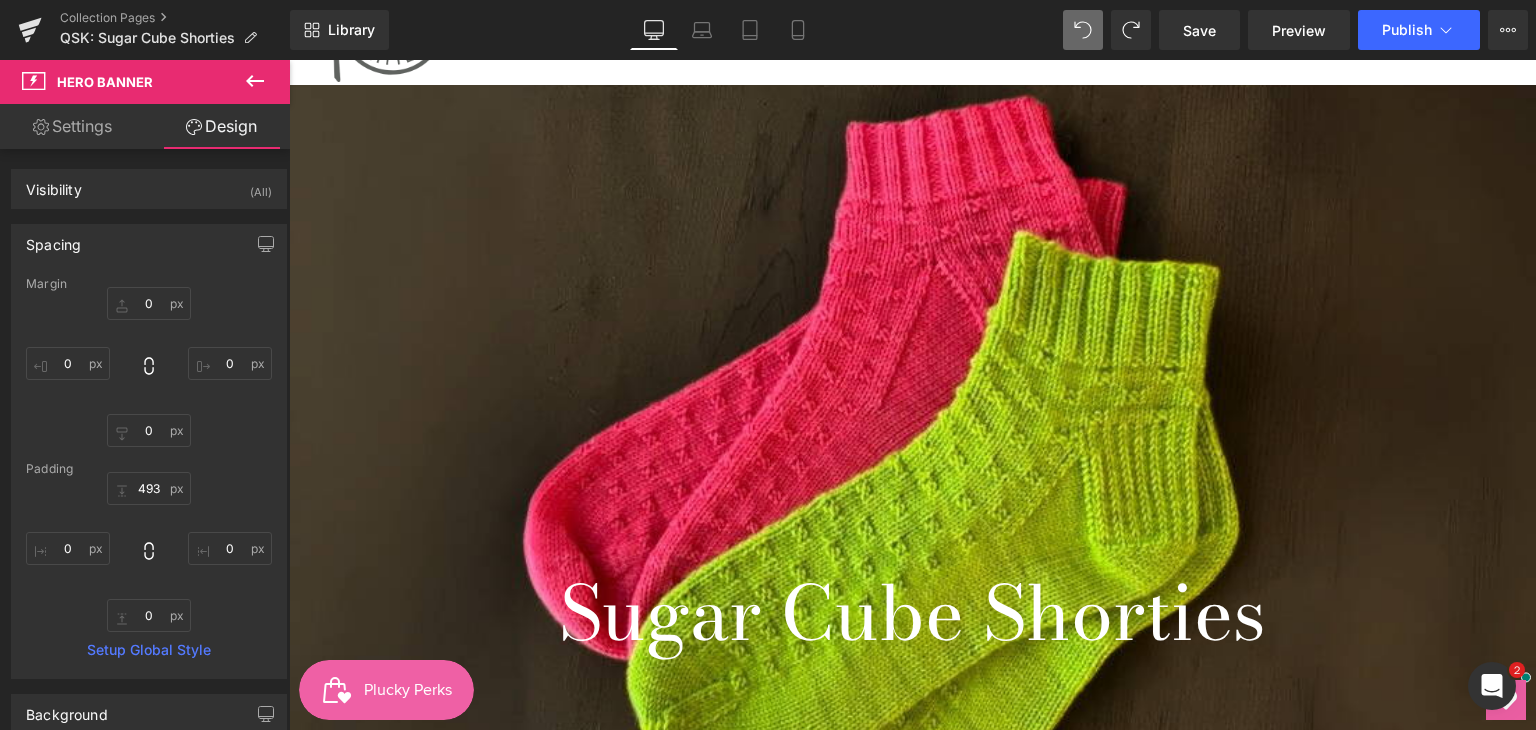 type on "0" 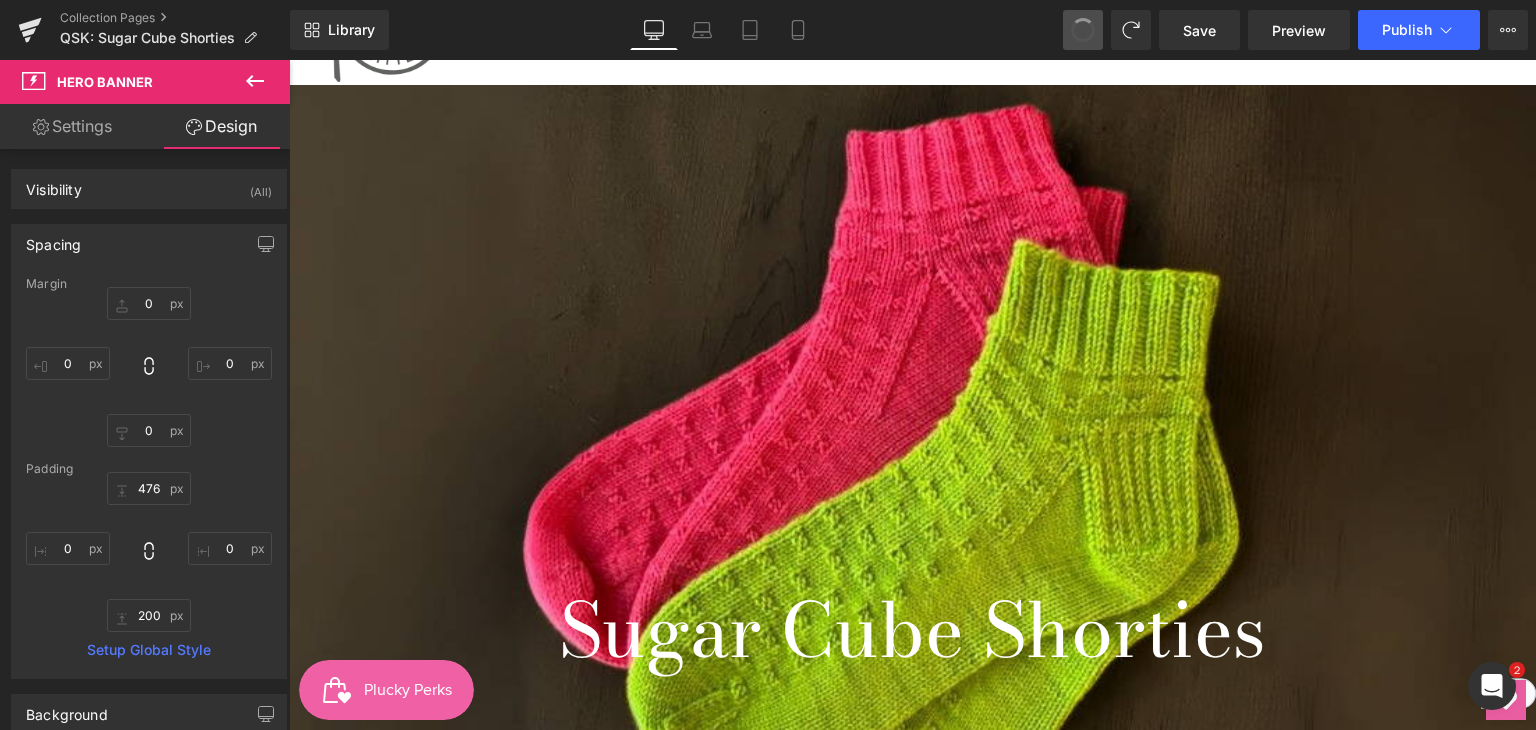 type on "0" 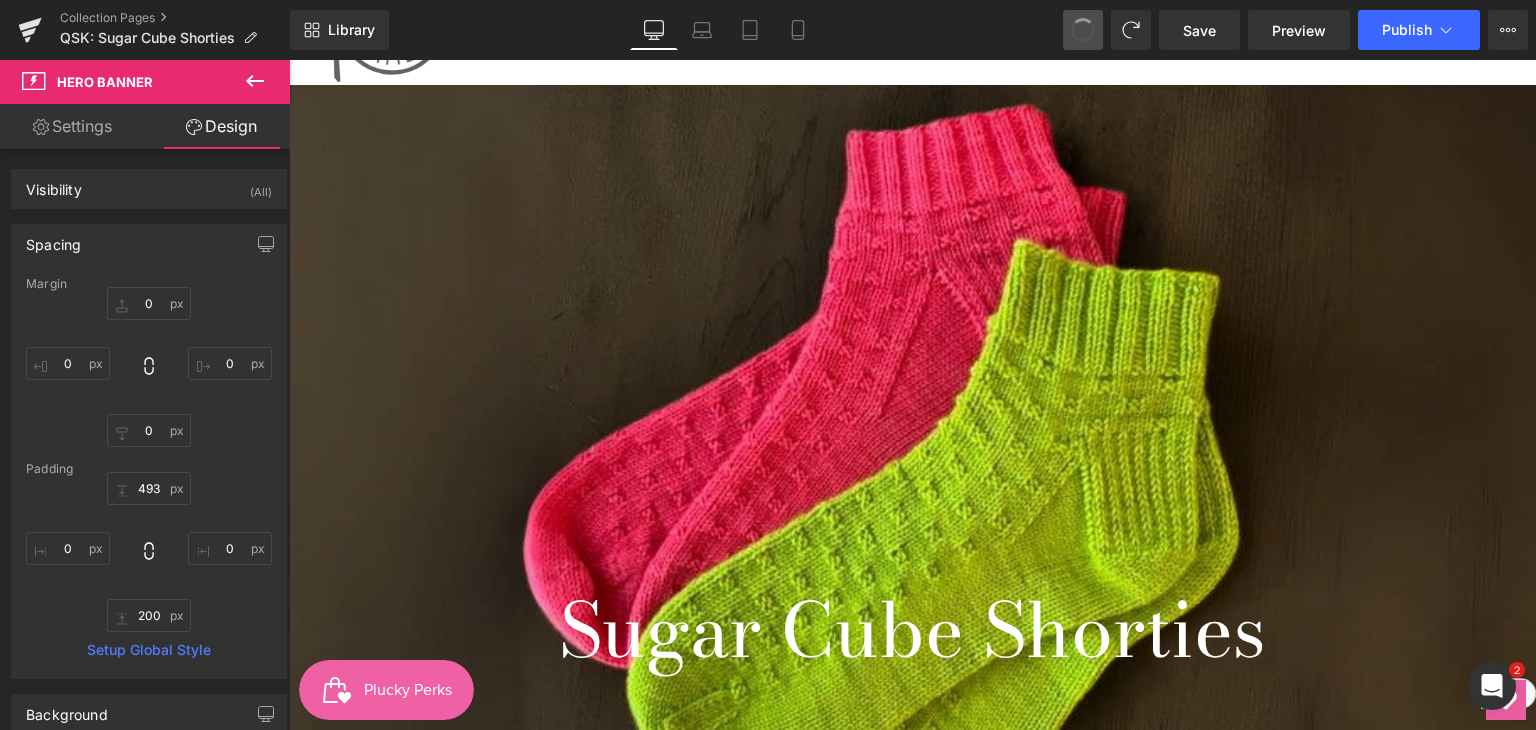 type on "auto" 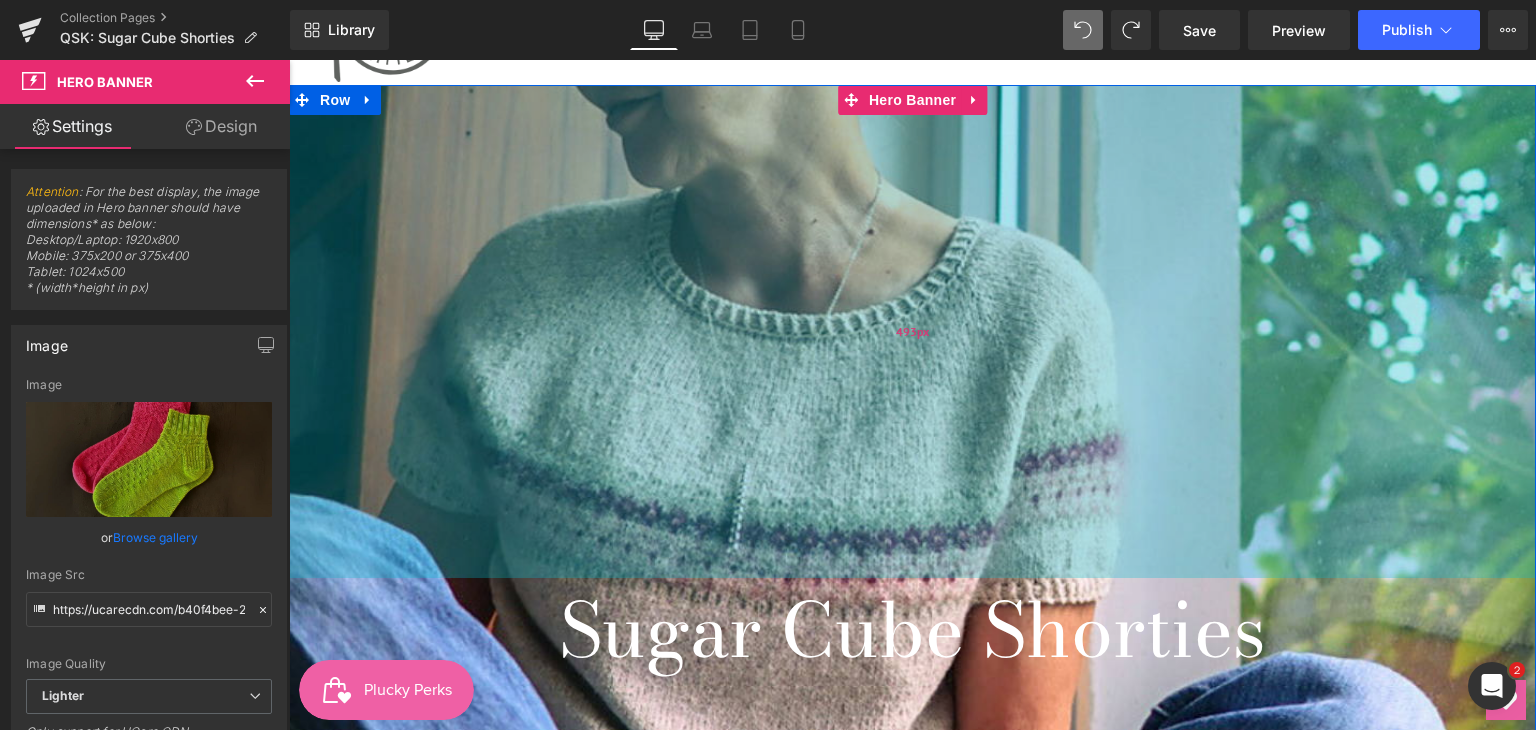 type on "https://ucarecdn.com/0318c4bb-e2c1-4a91-b3f5-debce865ac70/-/format/auto/-/preview/3000x3000/-/quality/lighter/Home%20Page%20Banner%20_9_.png" 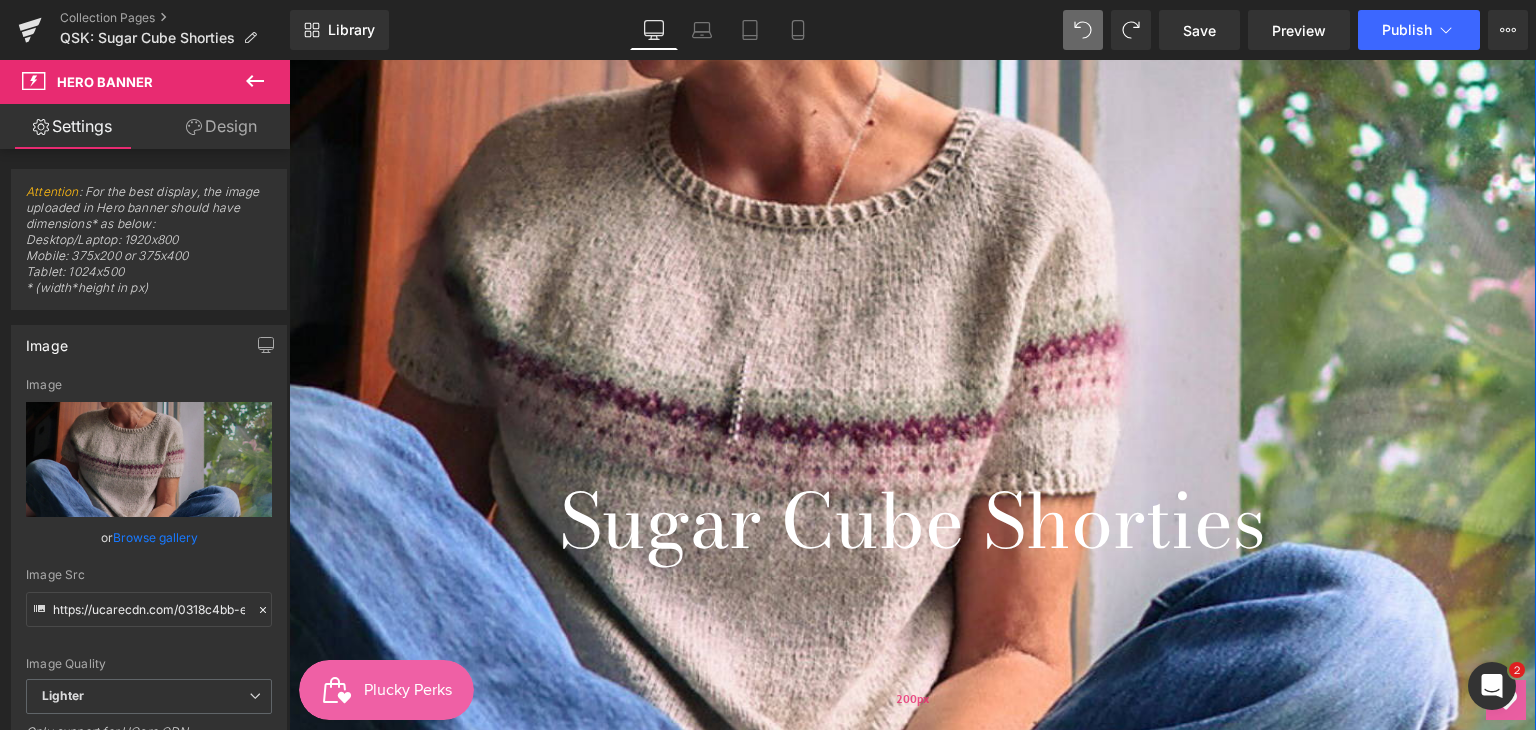 scroll, scrollTop: 400, scrollLeft: 0, axis: vertical 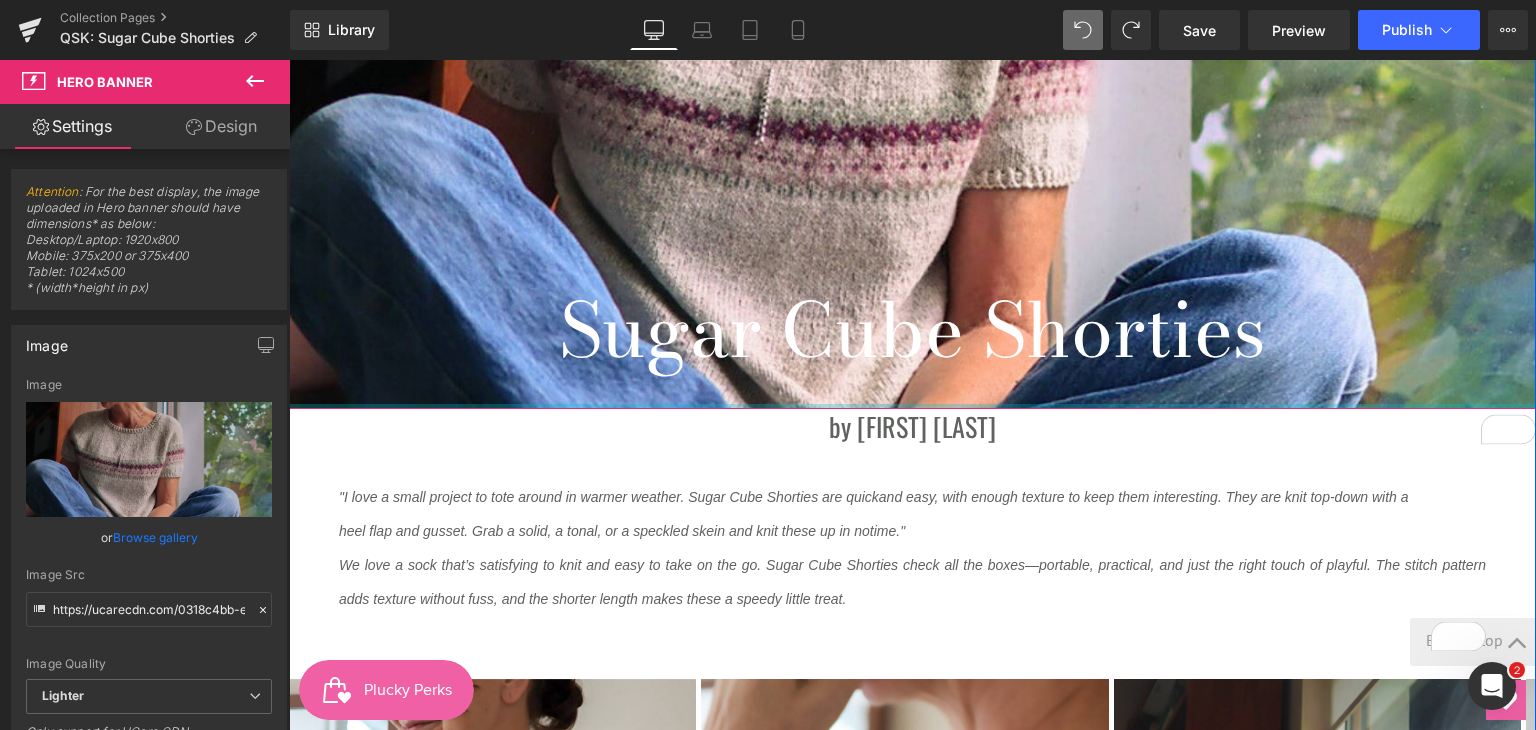 drag, startPoint x: 924, startPoint y: 475, endPoint x: 947, endPoint y: 193, distance: 282.9364 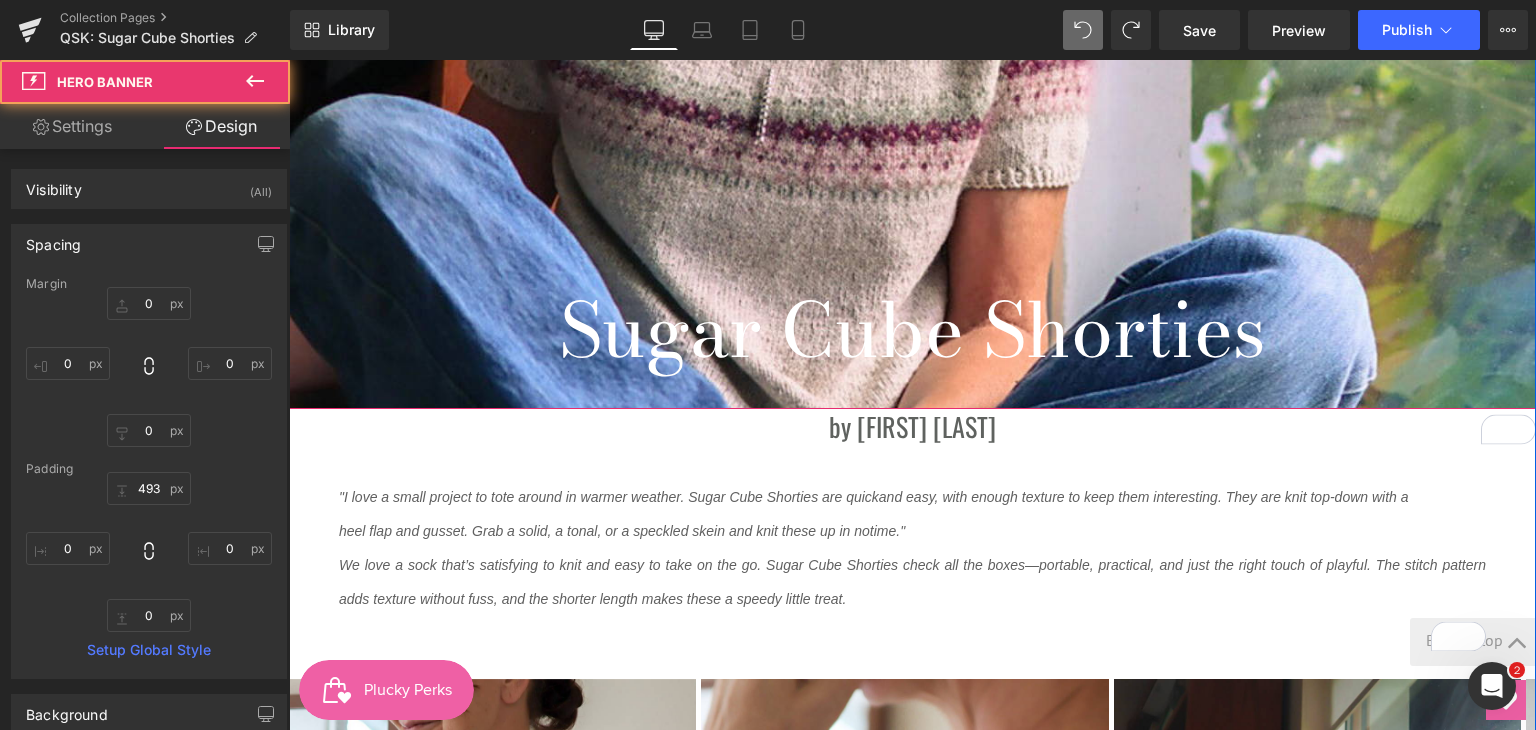 scroll, scrollTop: 200, scrollLeft: 0, axis: vertical 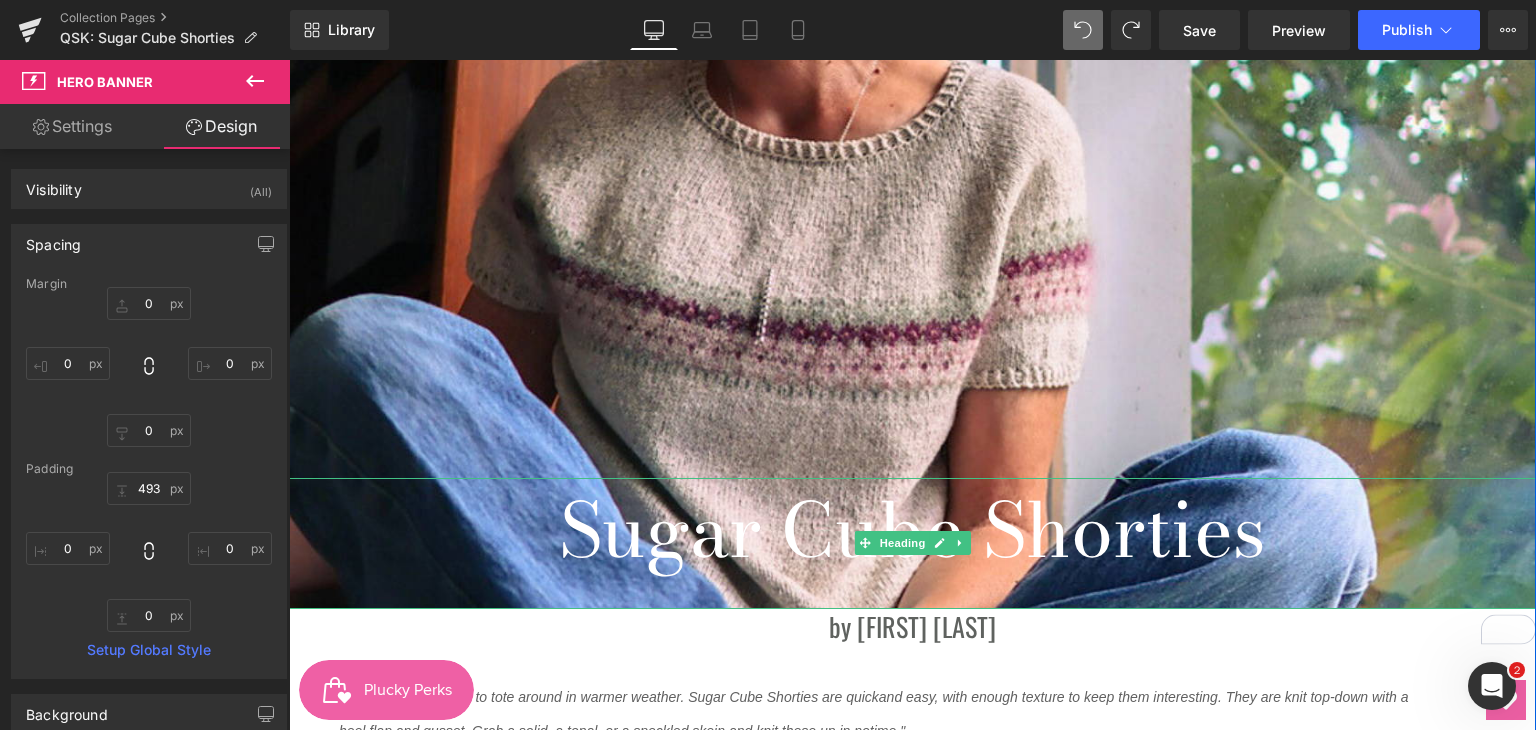 click on "Sugar Cube Shorties" at bounding box center [912, 530] 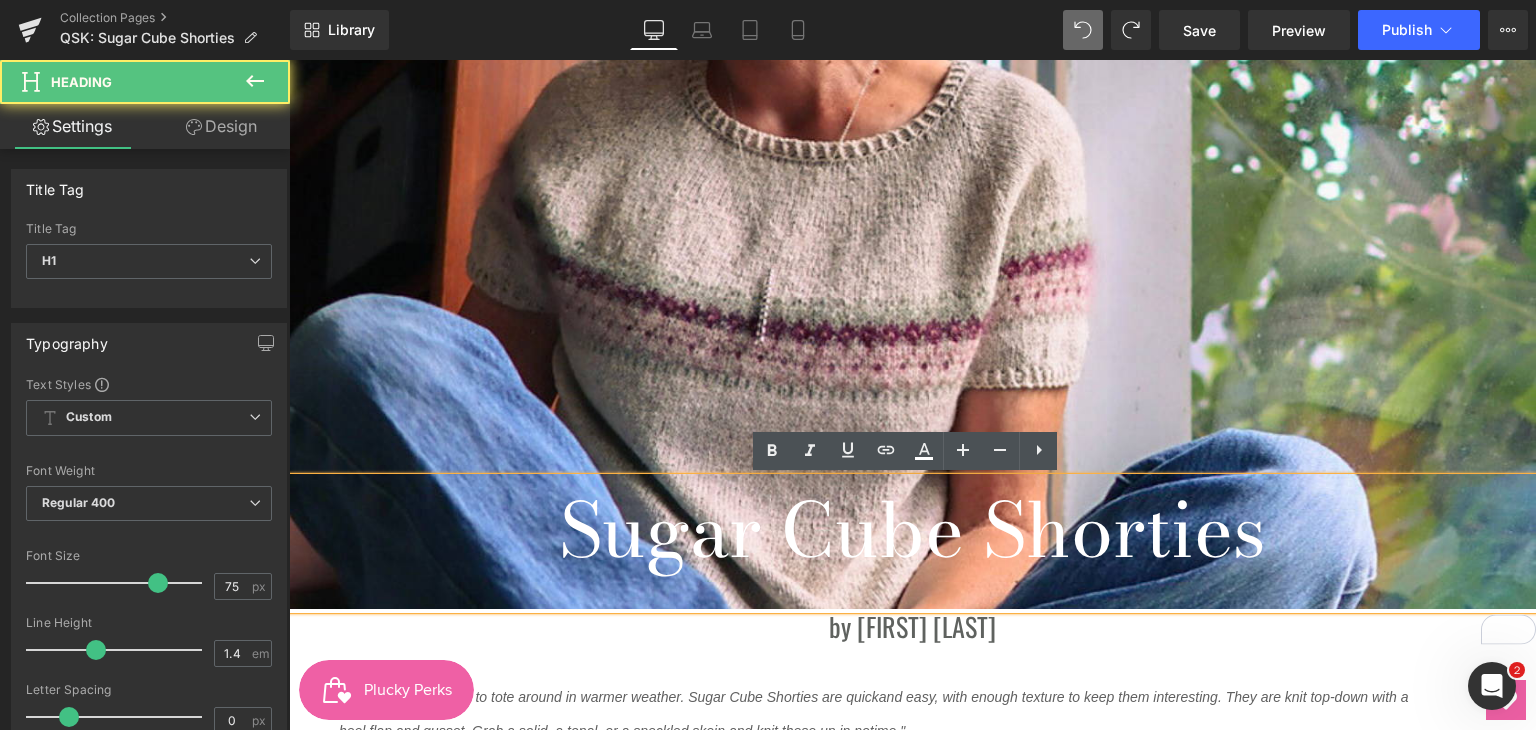 click at bounding box center (912, 297) 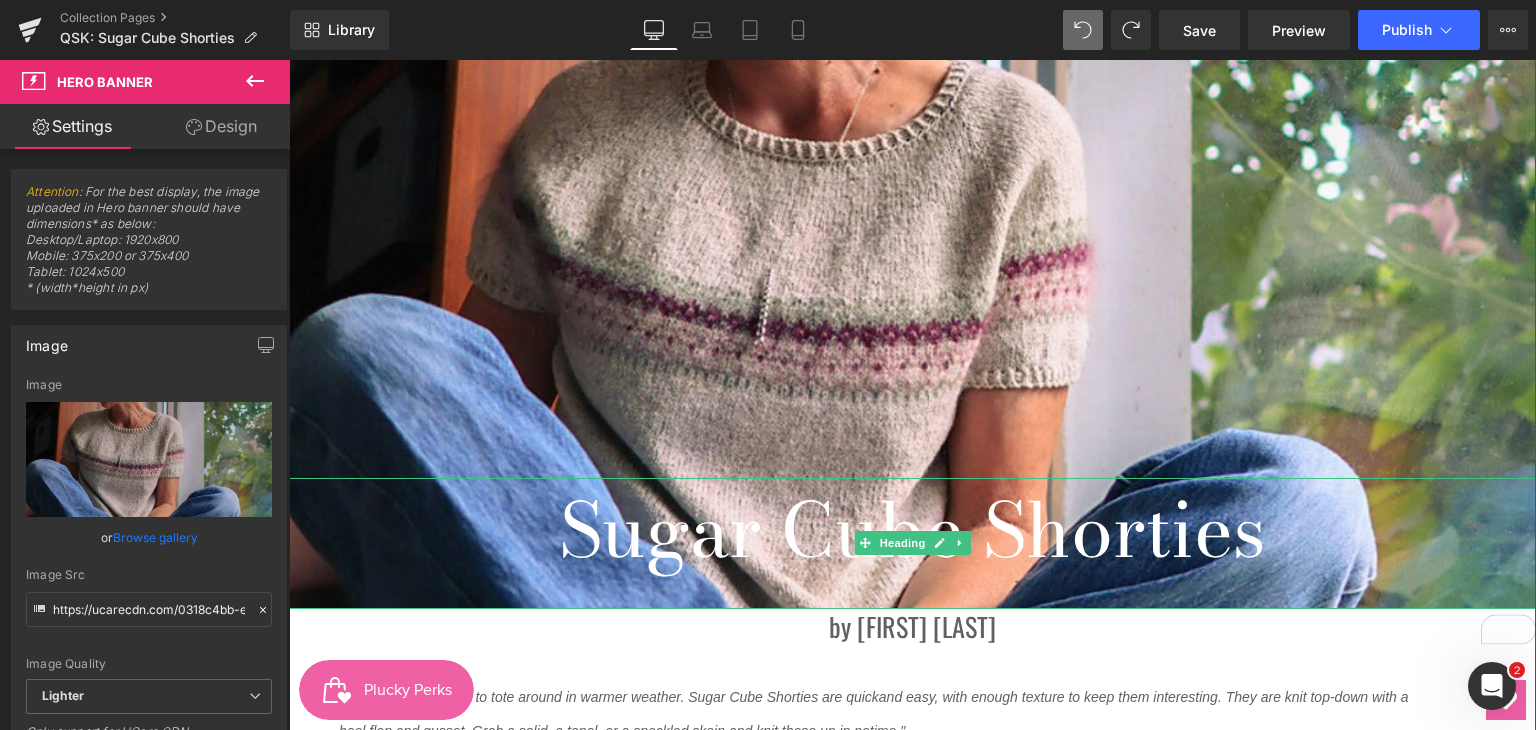 click on "Sugar Cube Shorties" at bounding box center (912, 530) 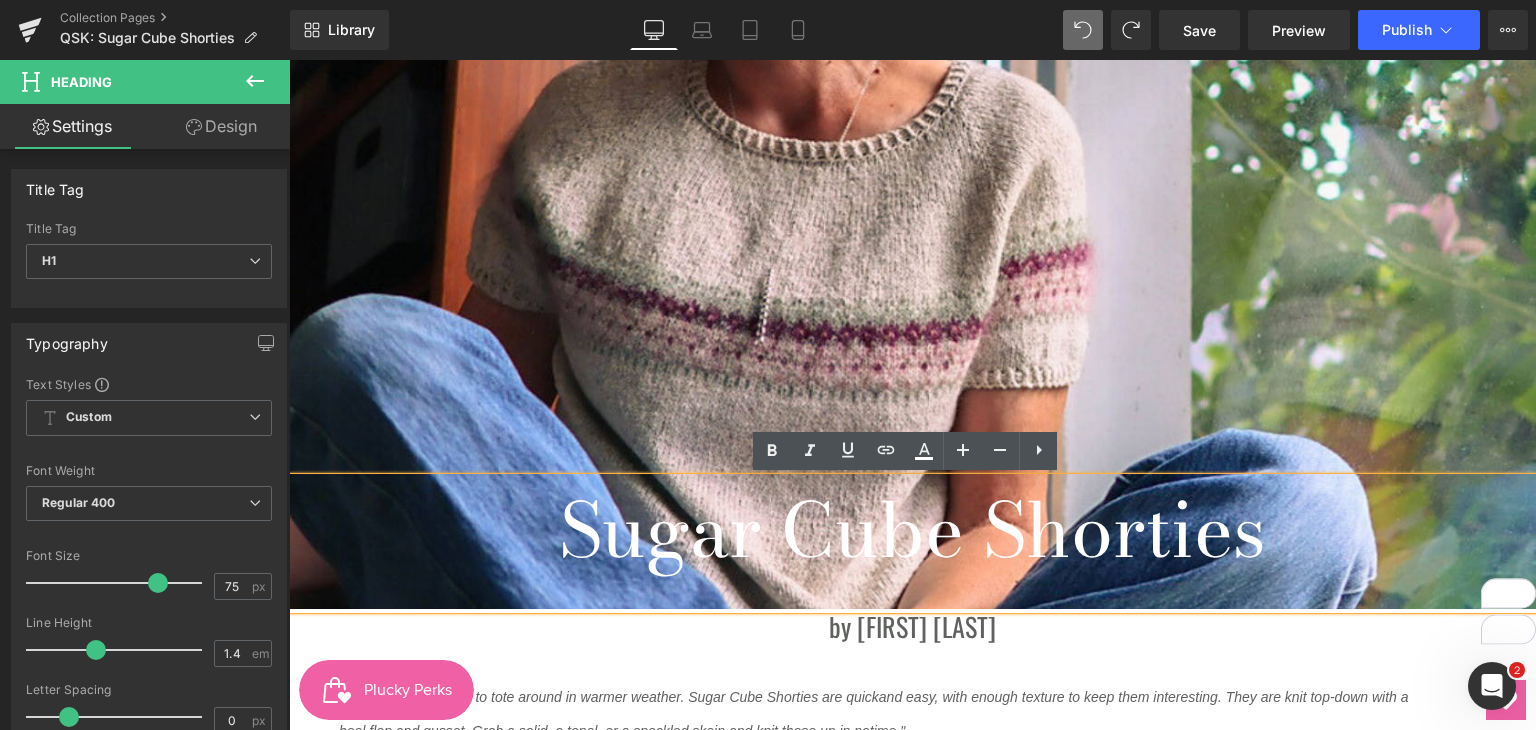 click on "Sugar Cube Shorties" at bounding box center [912, 530] 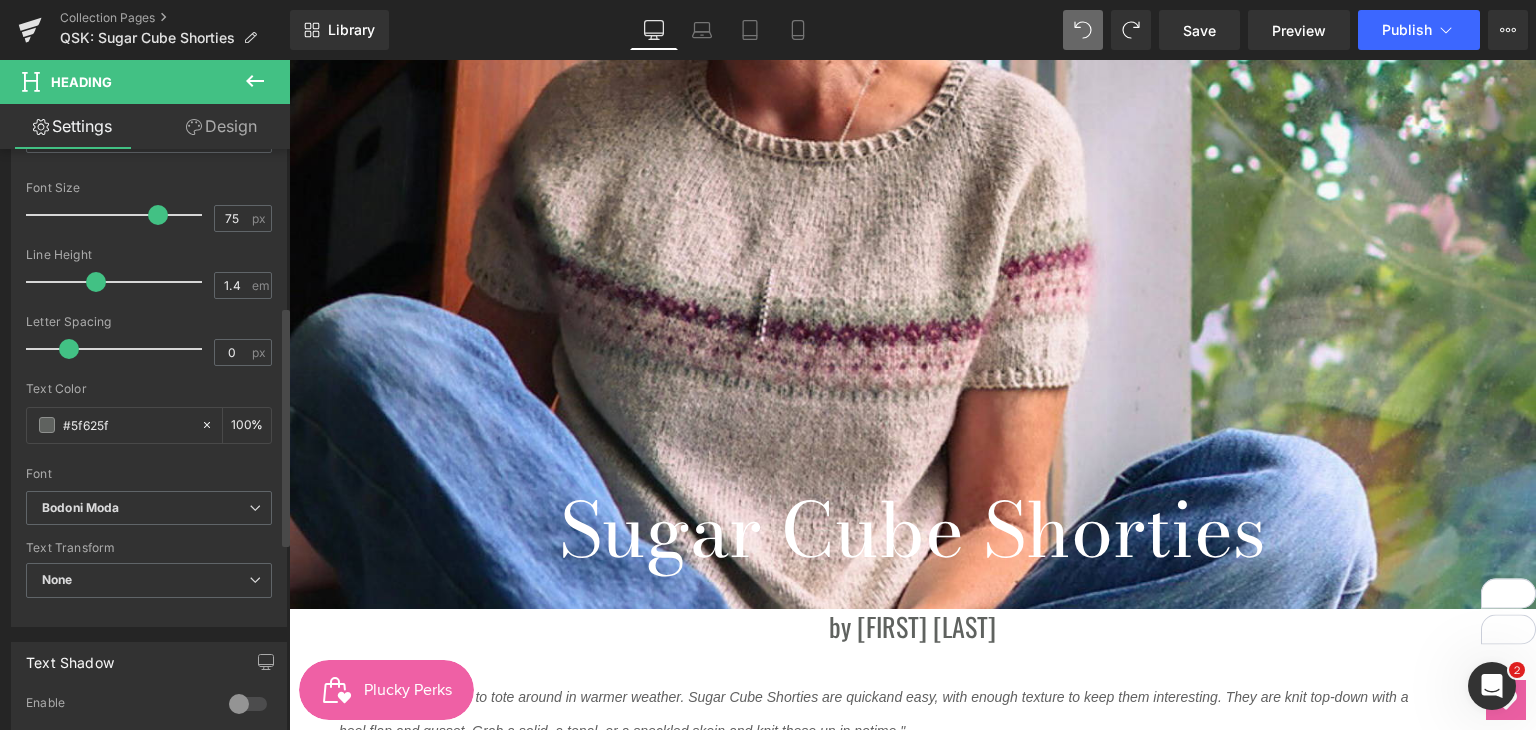 scroll, scrollTop: 400, scrollLeft: 0, axis: vertical 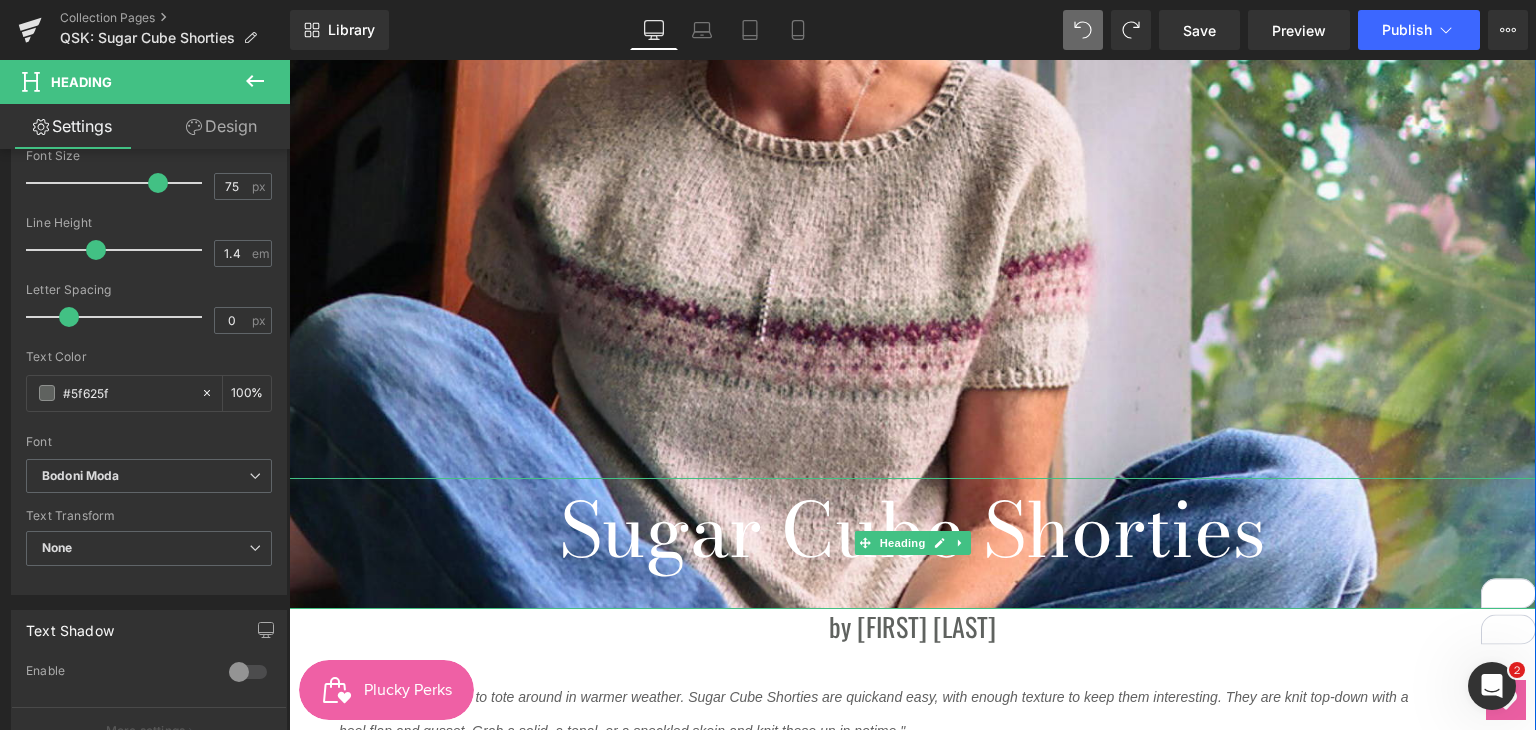click at bounding box center [864, 543] 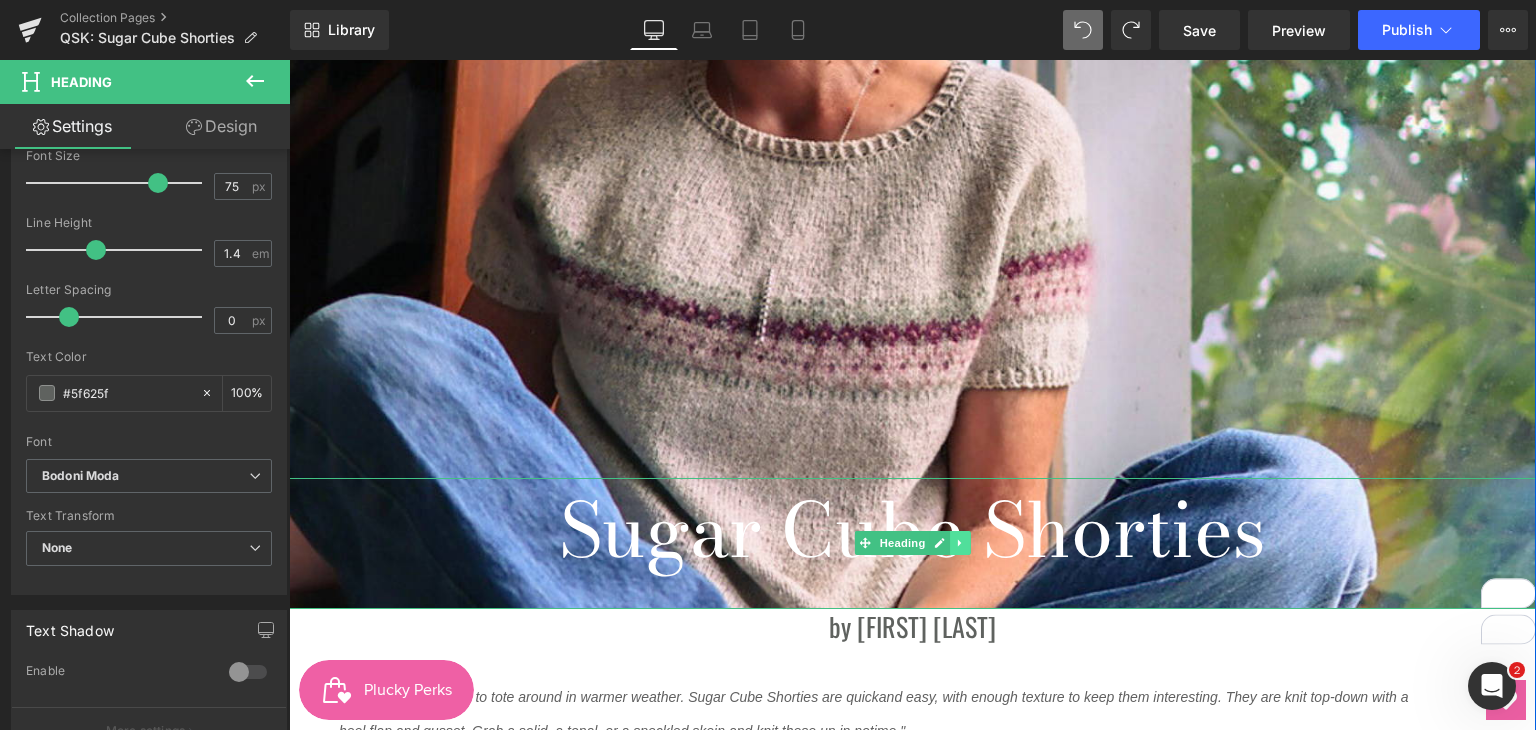 click at bounding box center [960, 543] 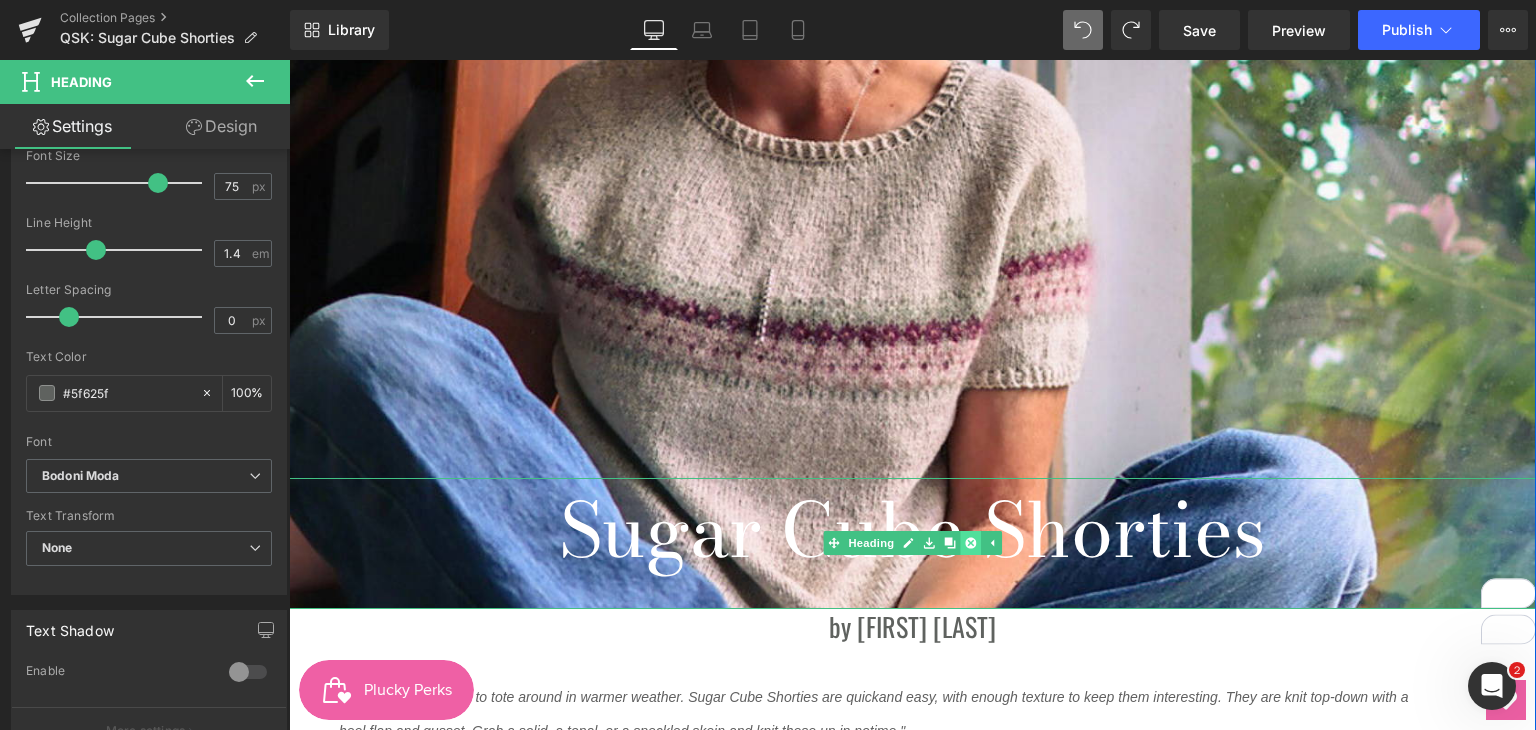 click 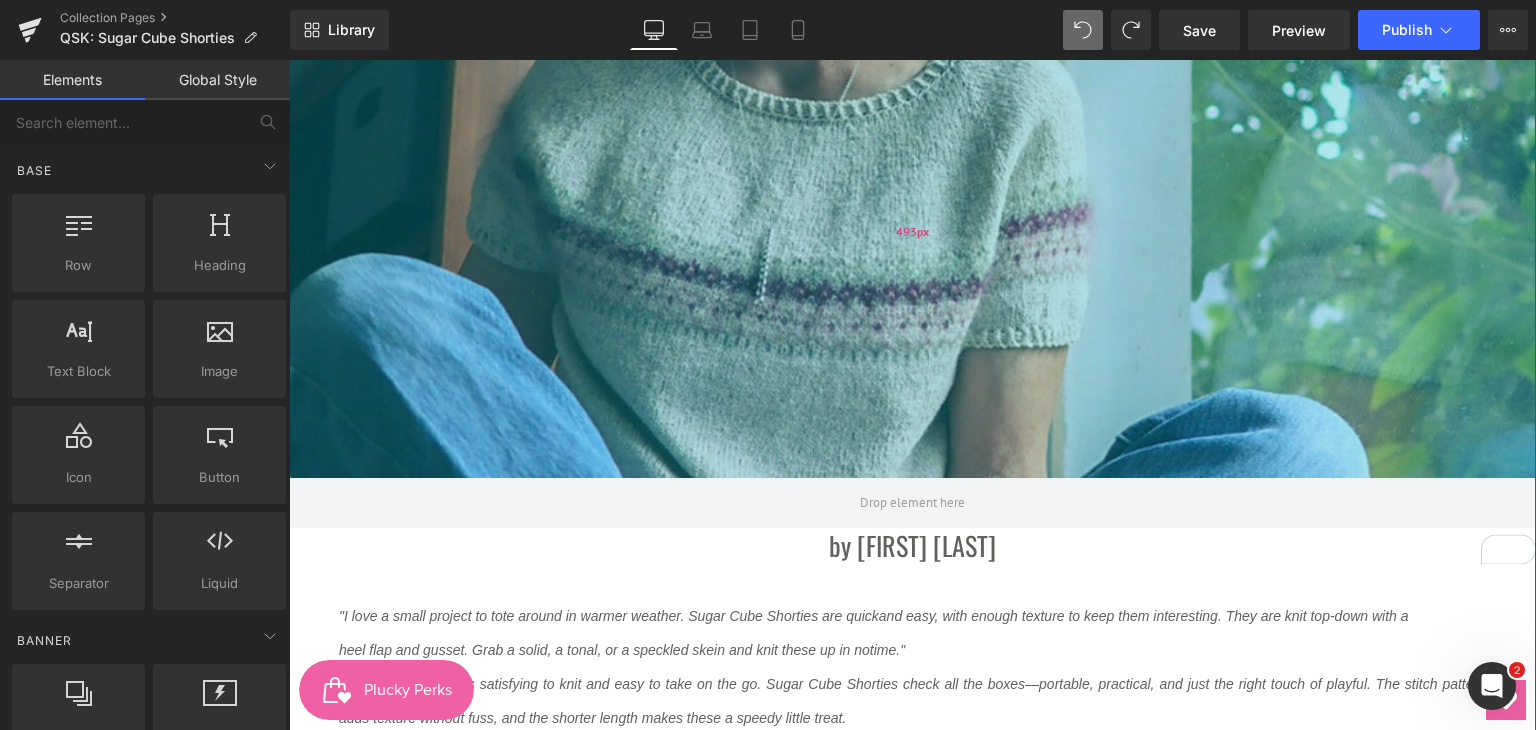 scroll, scrollTop: 0, scrollLeft: 0, axis: both 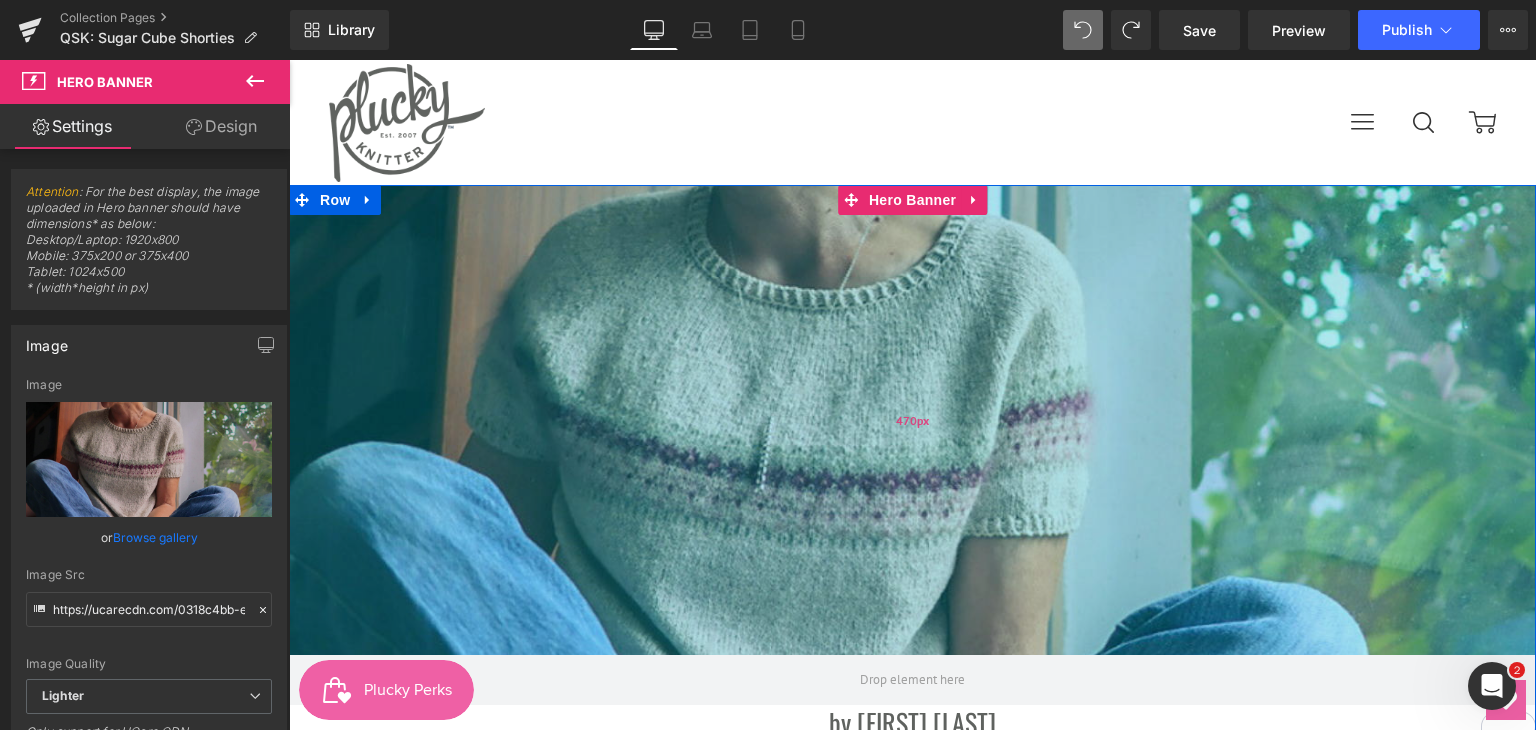 drag, startPoint x: 874, startPoint y: 554, endPoint x: 891, endPoint y: 531, distance: 28.600698 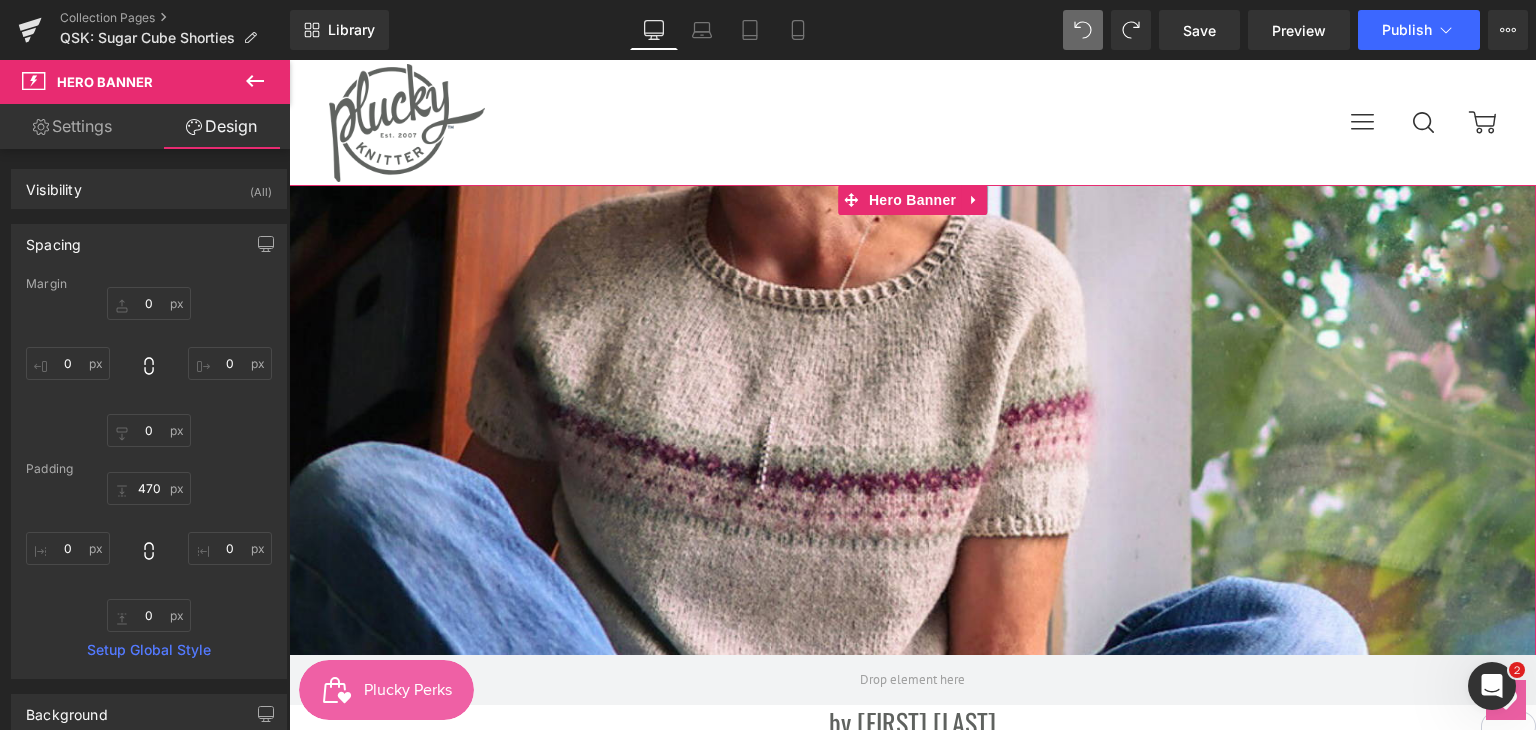 click on "Settings" at bounding box center (72, 126) 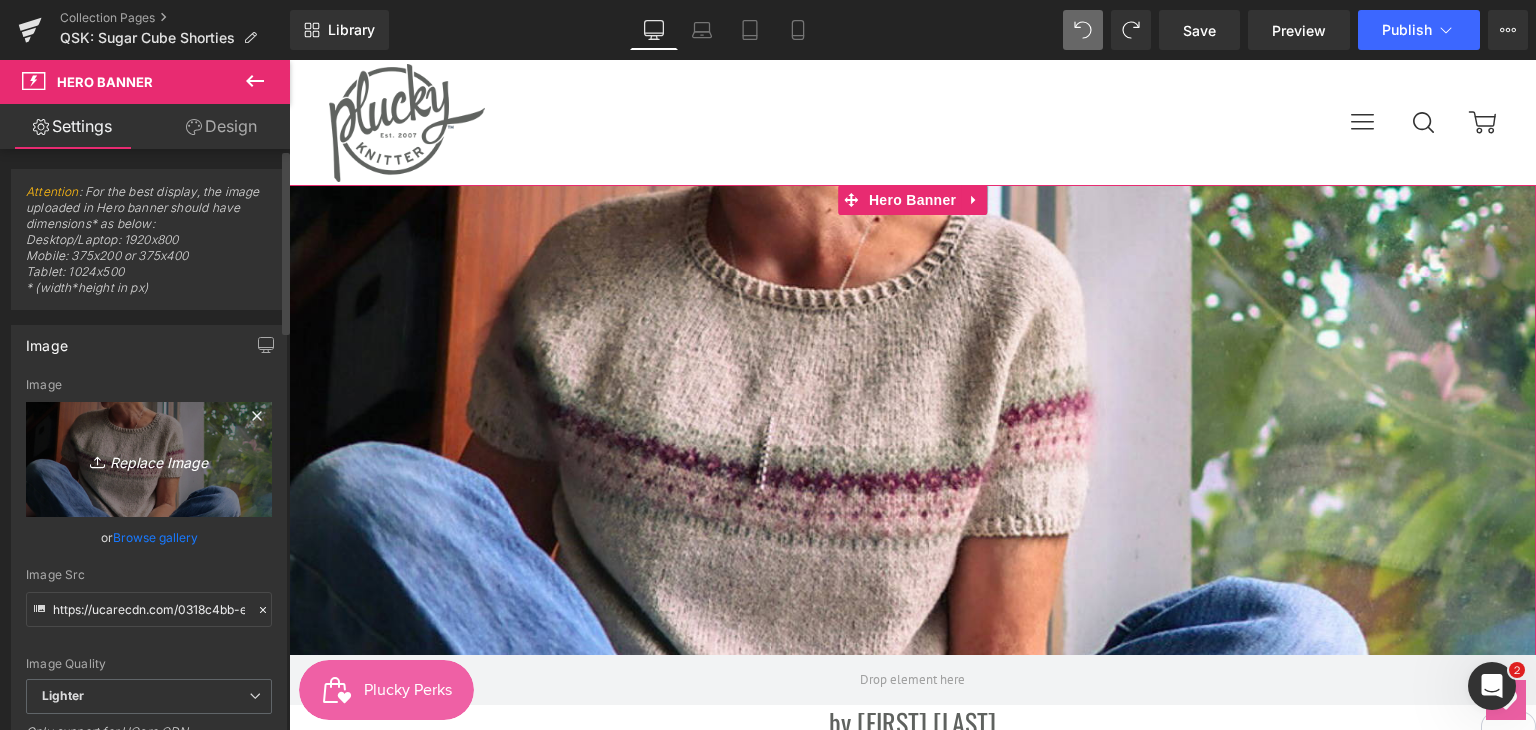 click on "Replace Image" at bounding box center [149, 459] 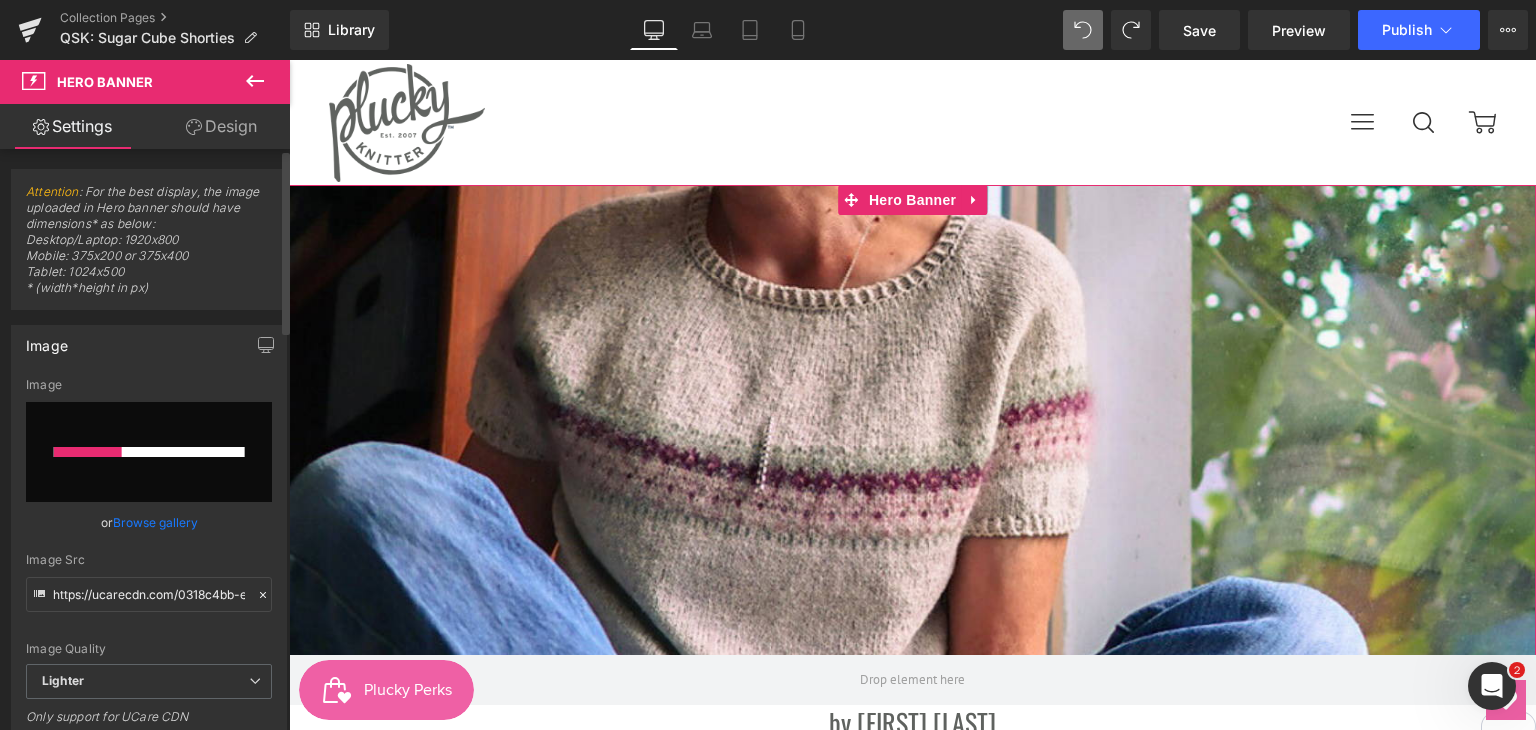 type 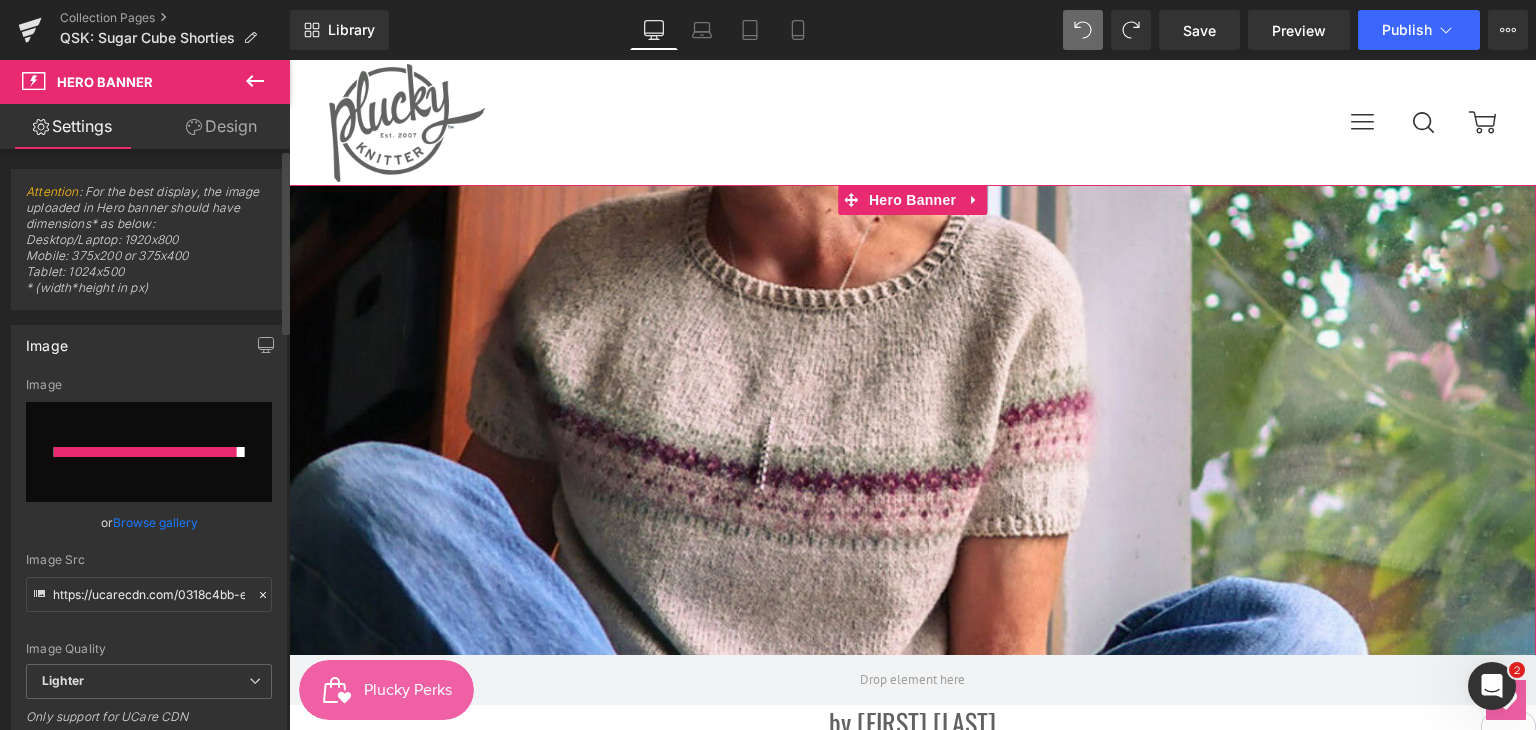 type on "https://ucarecdn.com/d4d9a581-6180-4774-b933-437edfee9857/-/format/auto/-/preview/3000x3000/-/quality/lighter/IMG_6567%202%20-%20Edited.jpg" 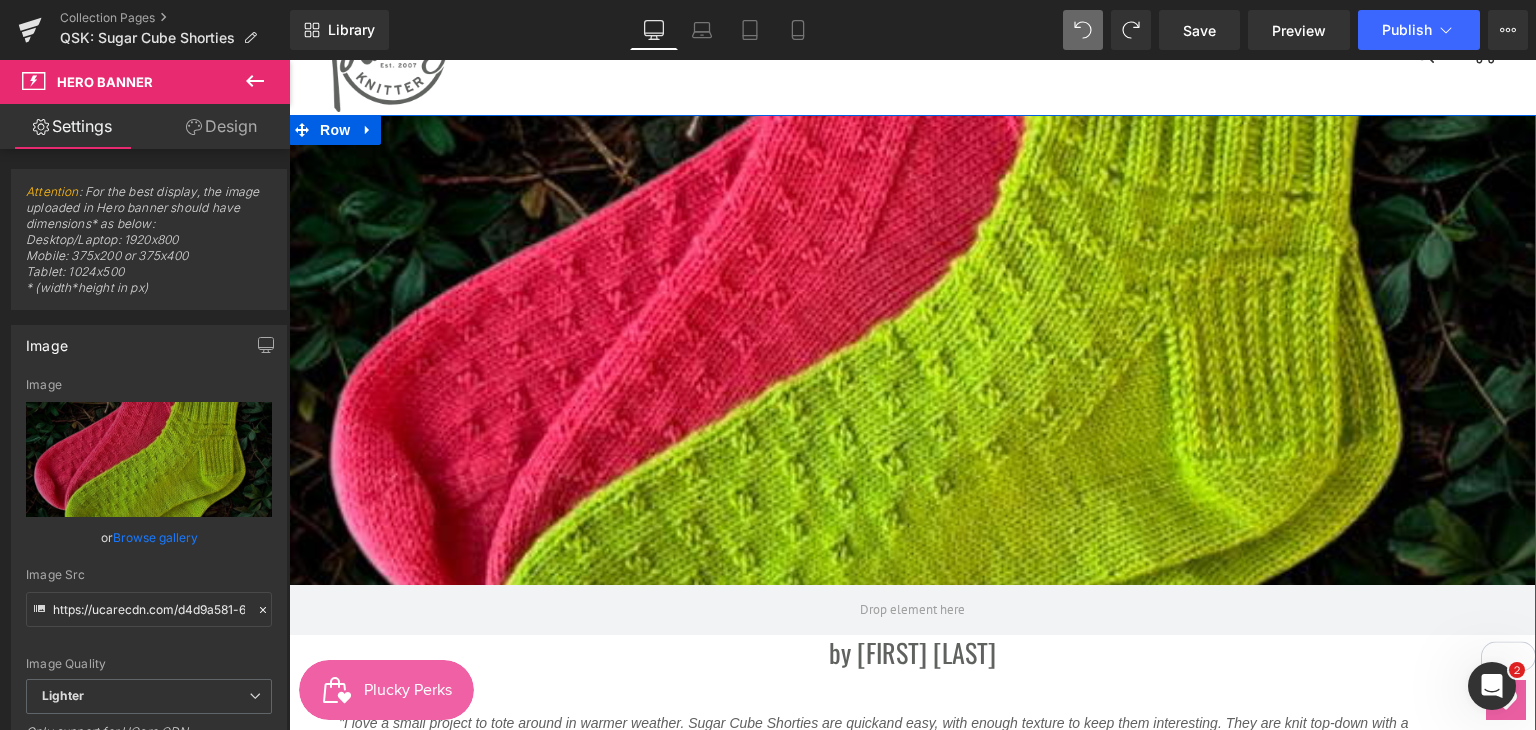scroll, scrollTop: 100, scrollLeft: 0, axis: vertical 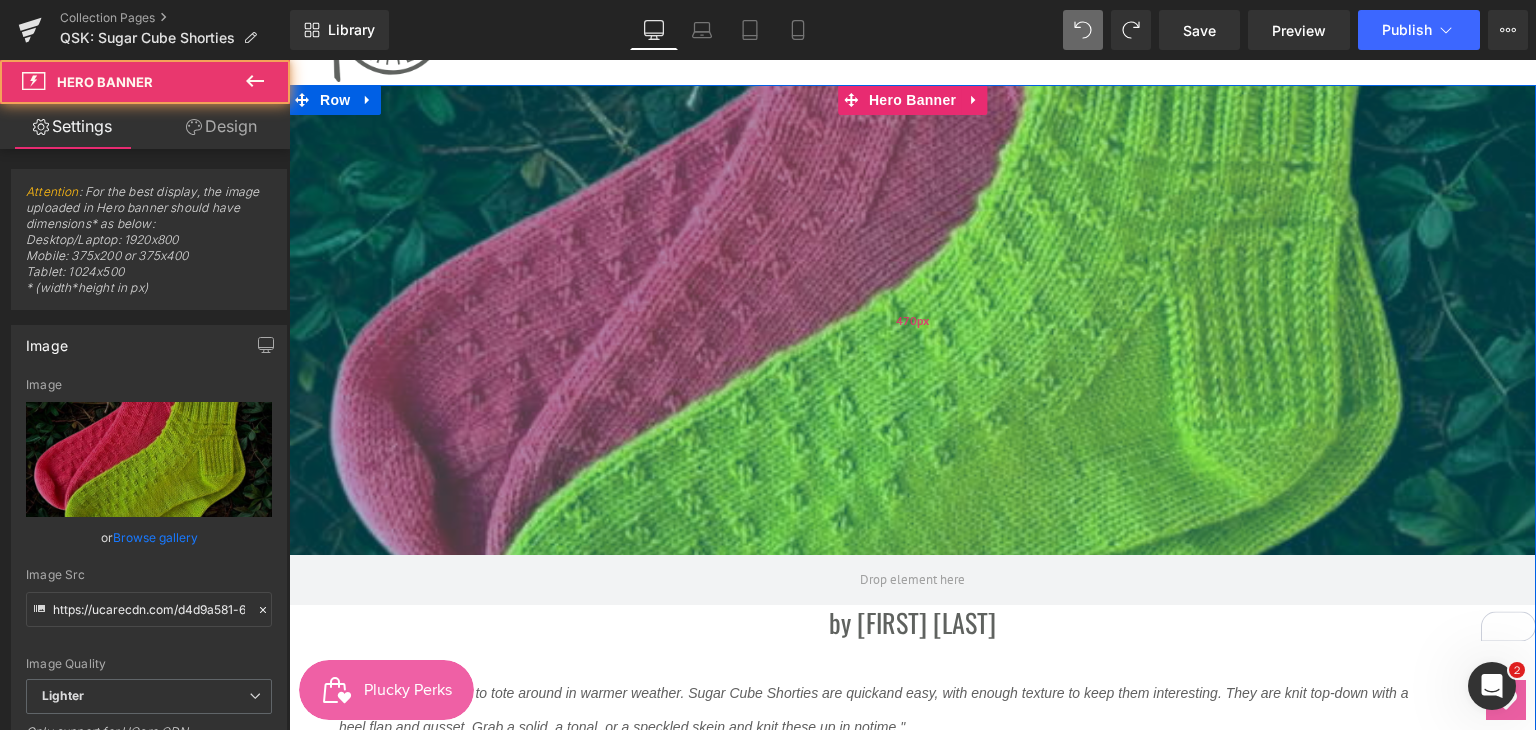 drag, startPoint x: 827, startPoint y: 429, endPoint x: 833, endPoint y: 514, distance: 85.2115 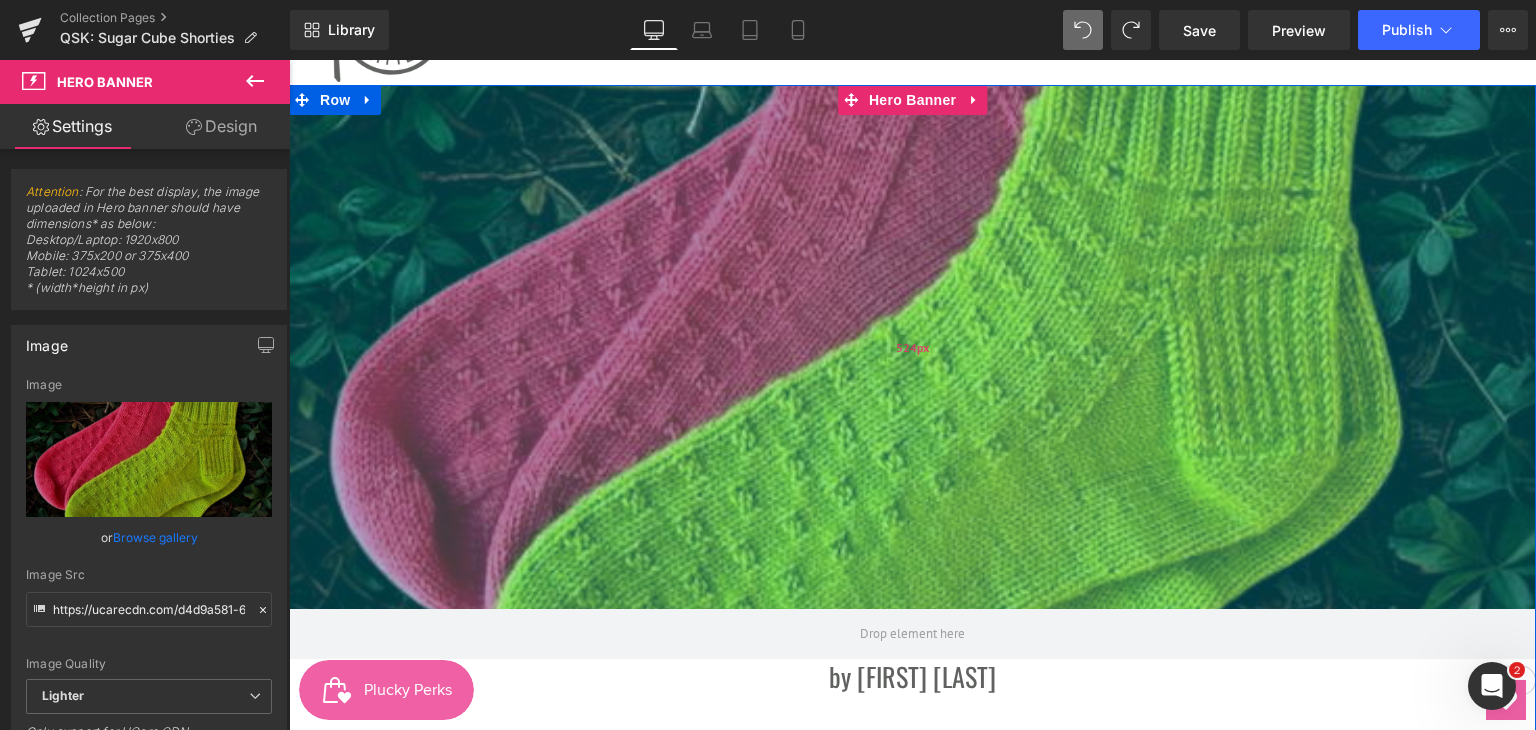 drag, startPoint x: 856, startPoint y: 534, endPoint x: 848, endPoint y: 588, distance: 54.589375 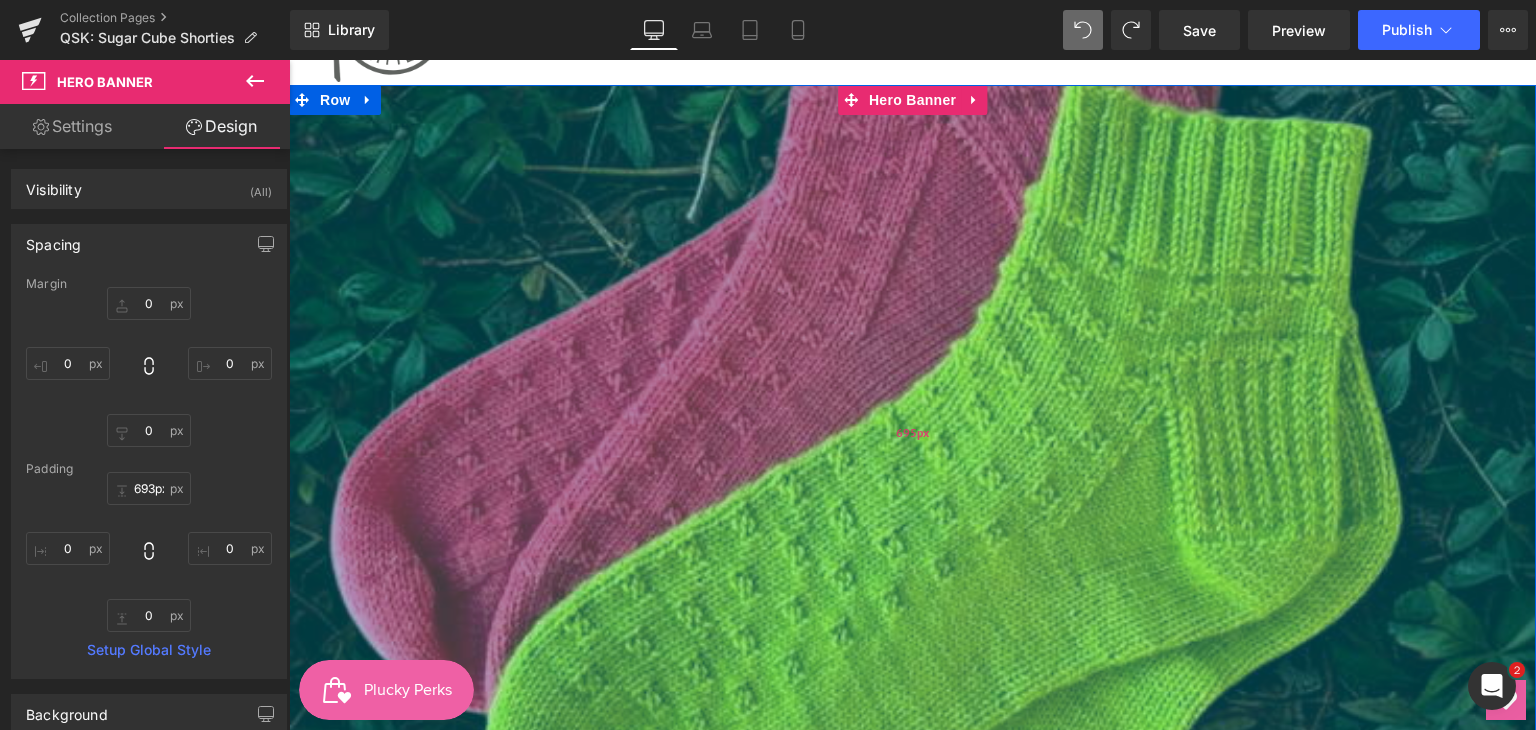type on "695px" 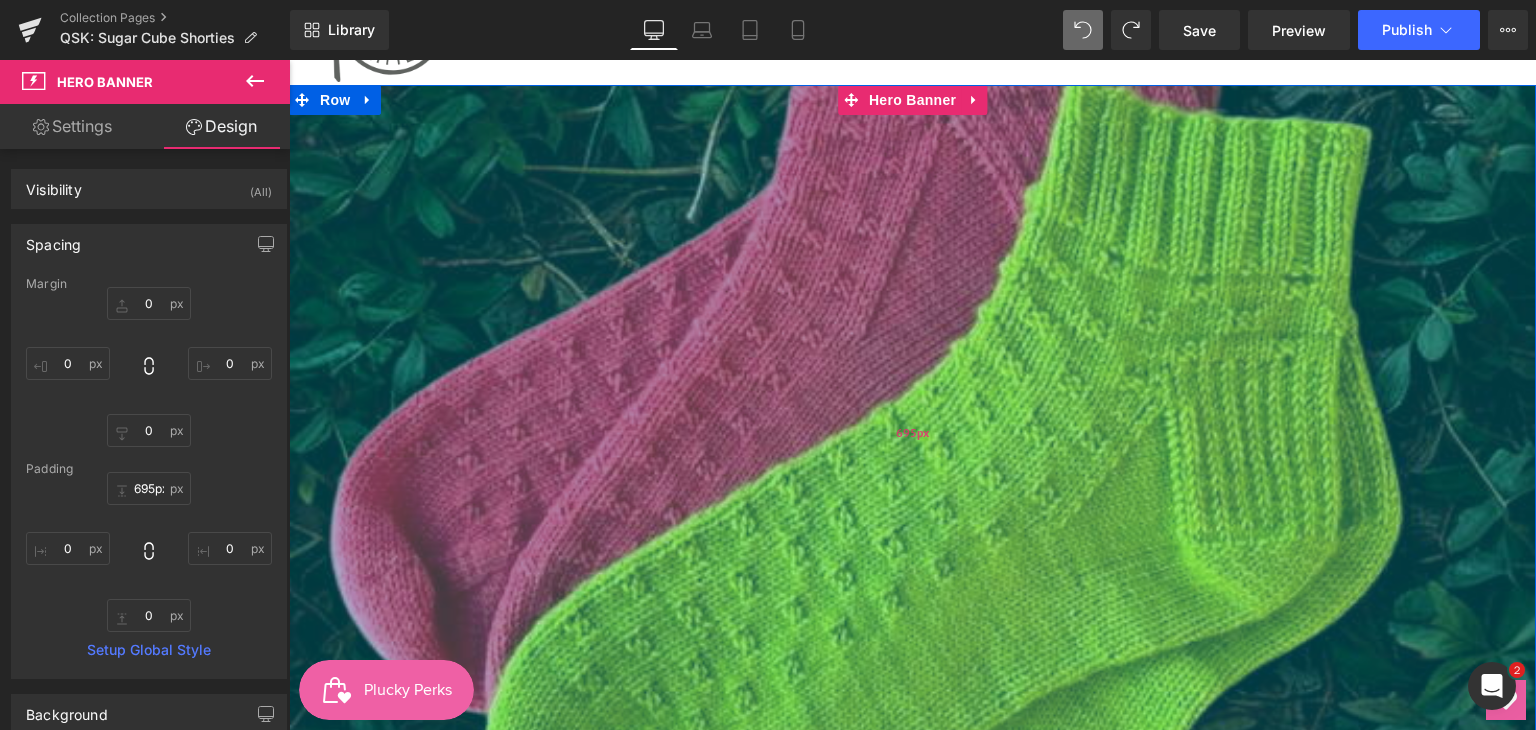 drag, startPoint x: 622, startPoint y: 534, endPoint x: 630, endPoint y: 705, distance: 171.18703 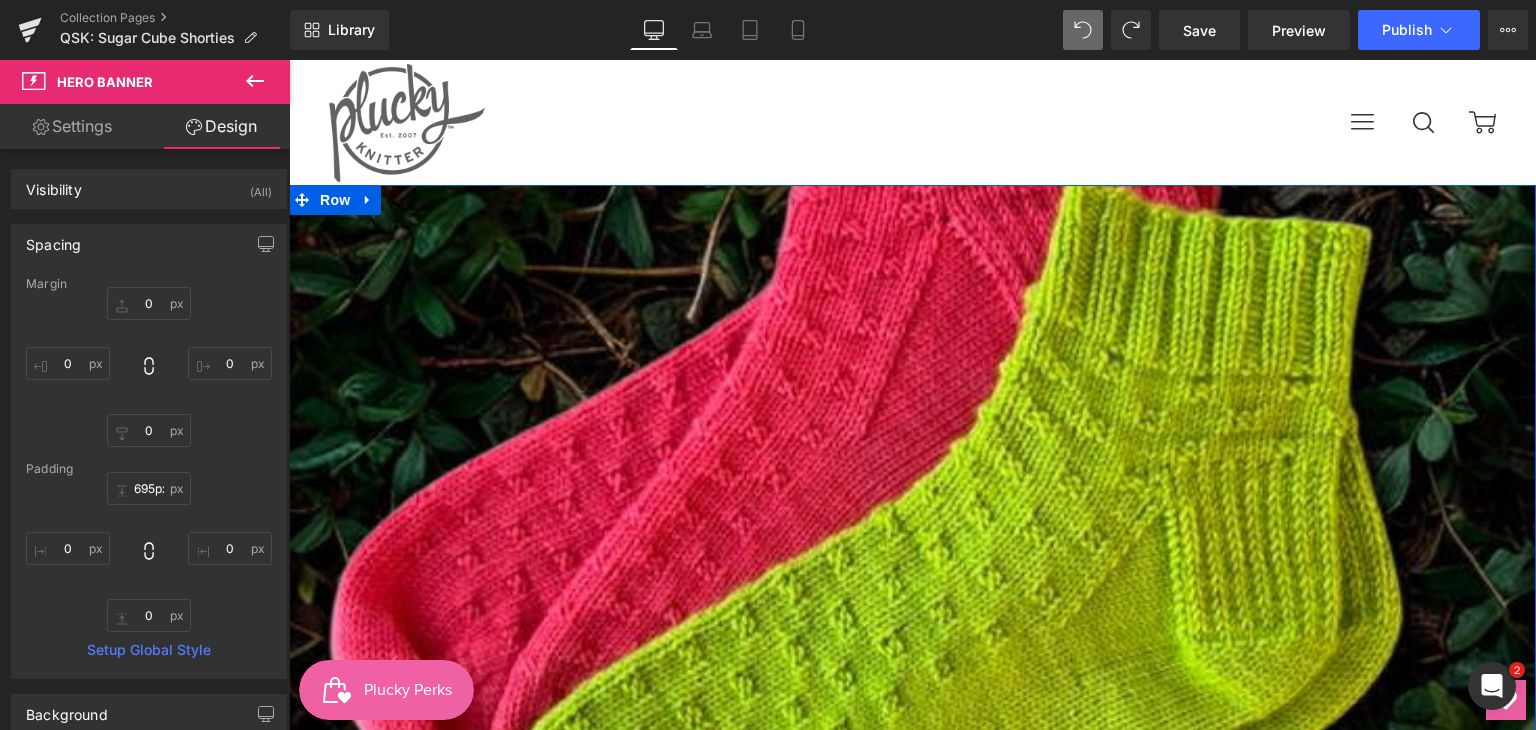 scroll, scrollTop: 100, scrollLeft: 0, axis: vertical 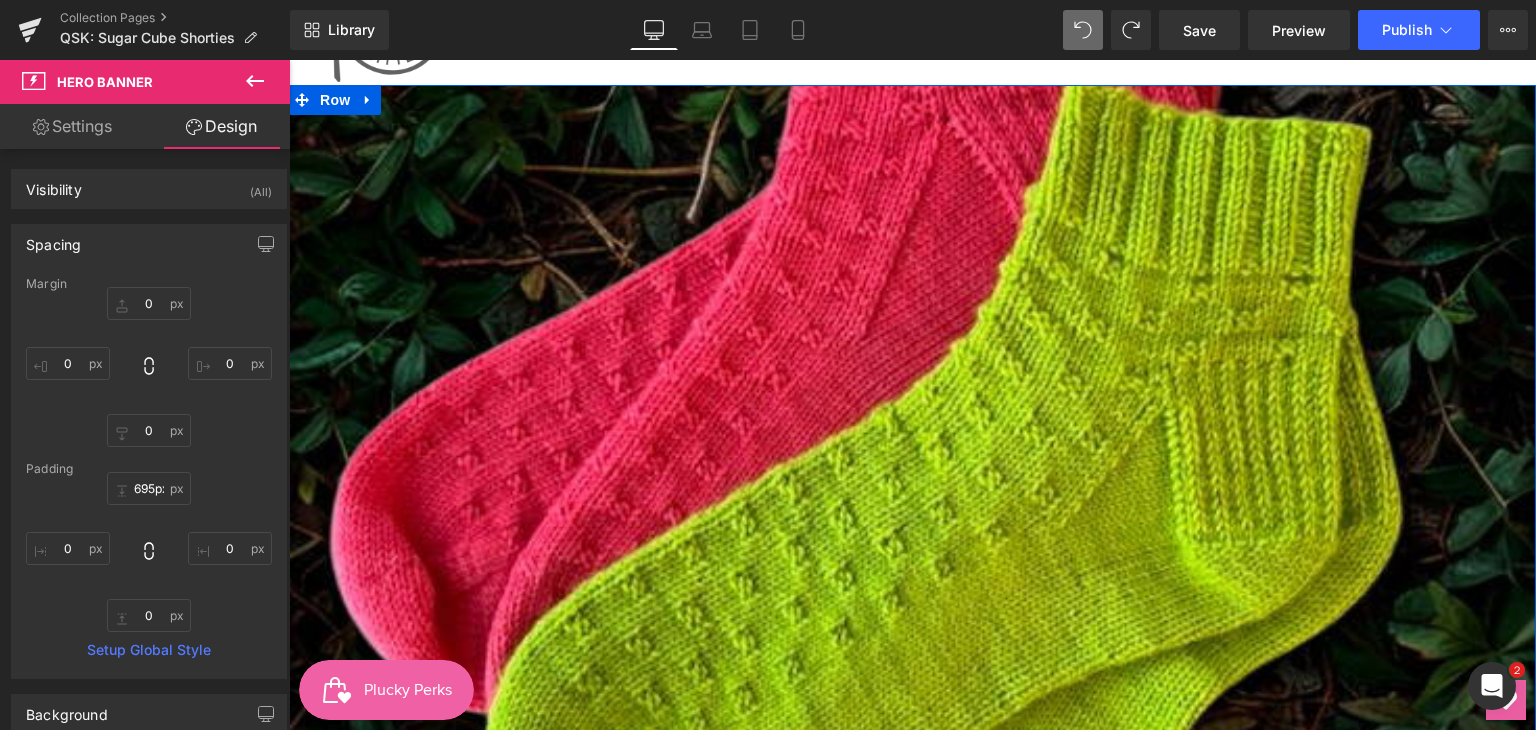 click on "Hero Banner   695px" at bounding box center [912, 457] 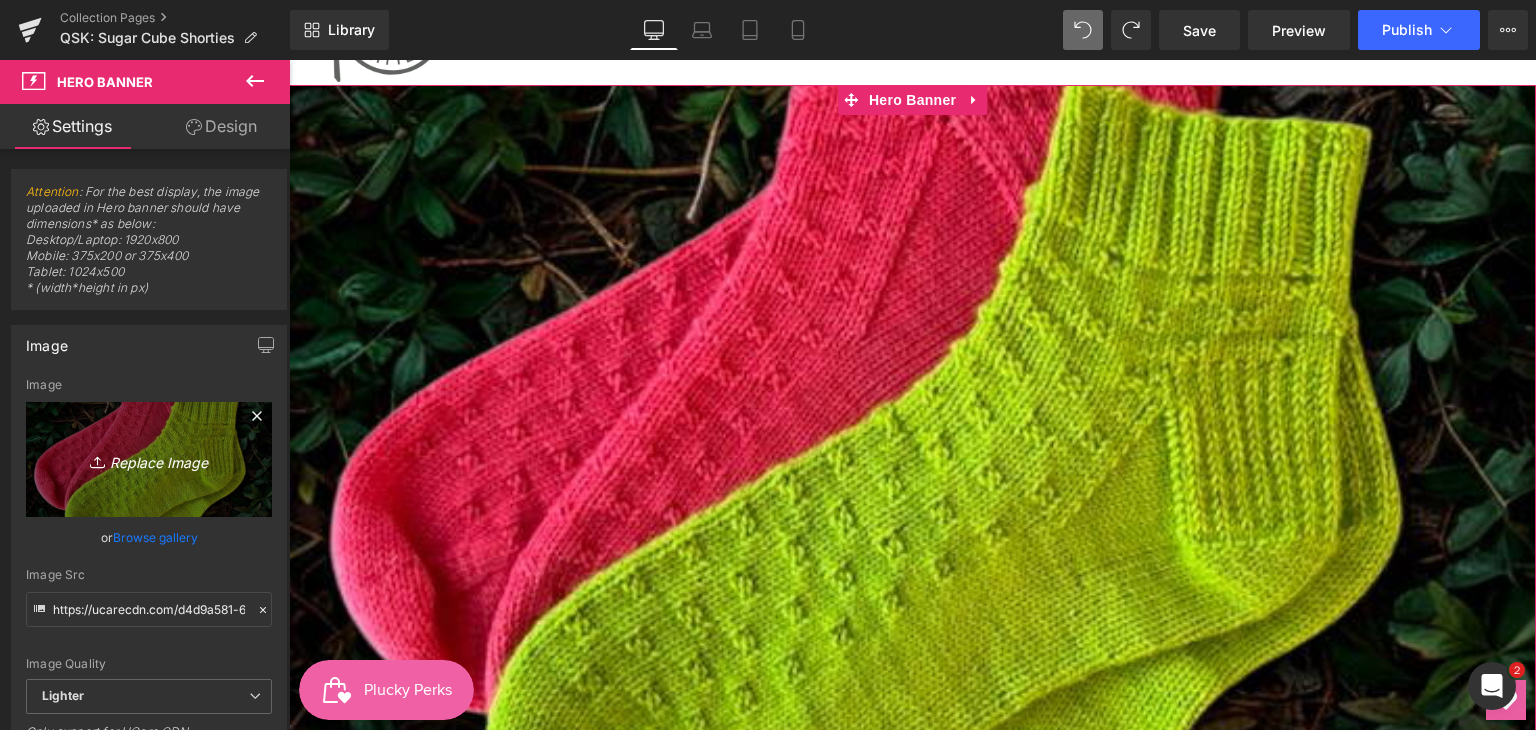 click on "Replace Image" at bounding box center (149, 459) 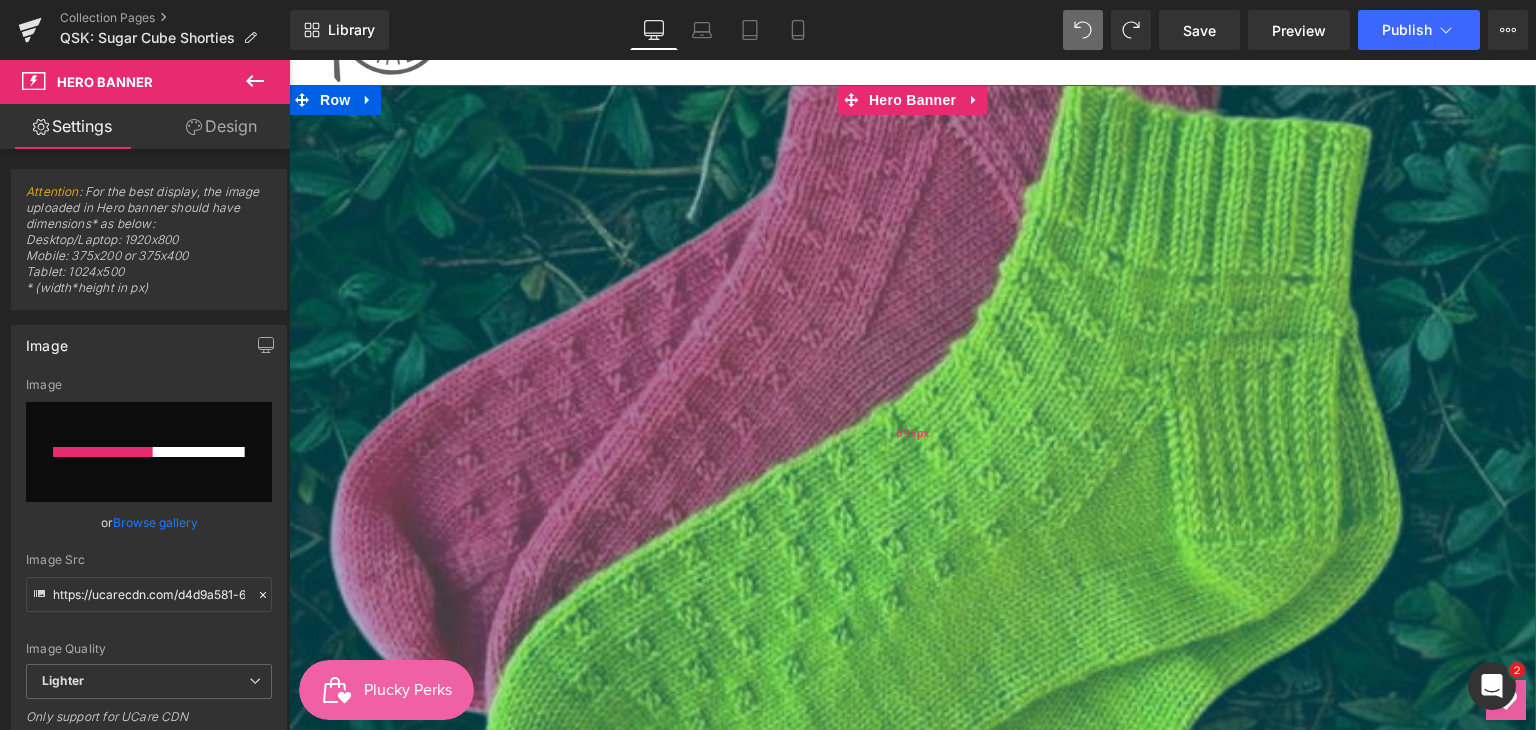 type 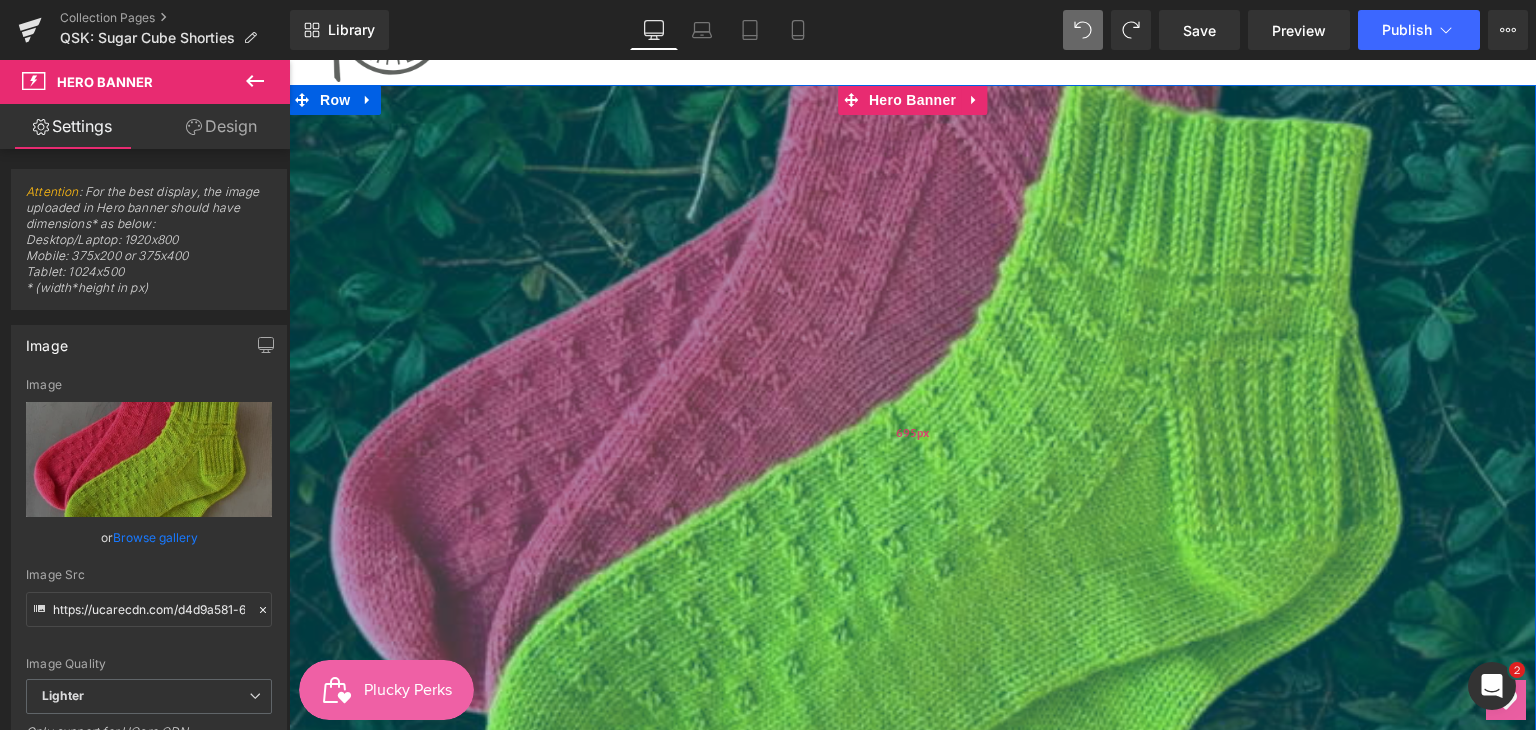 type on "https://ucarecdn.com/f1300cbd-32b7-40fe-a6a0-bcb696919f37/-/format/auto/-/preview/3000x3000/-/quality/lighter/IMG_6567%202.jpeg" 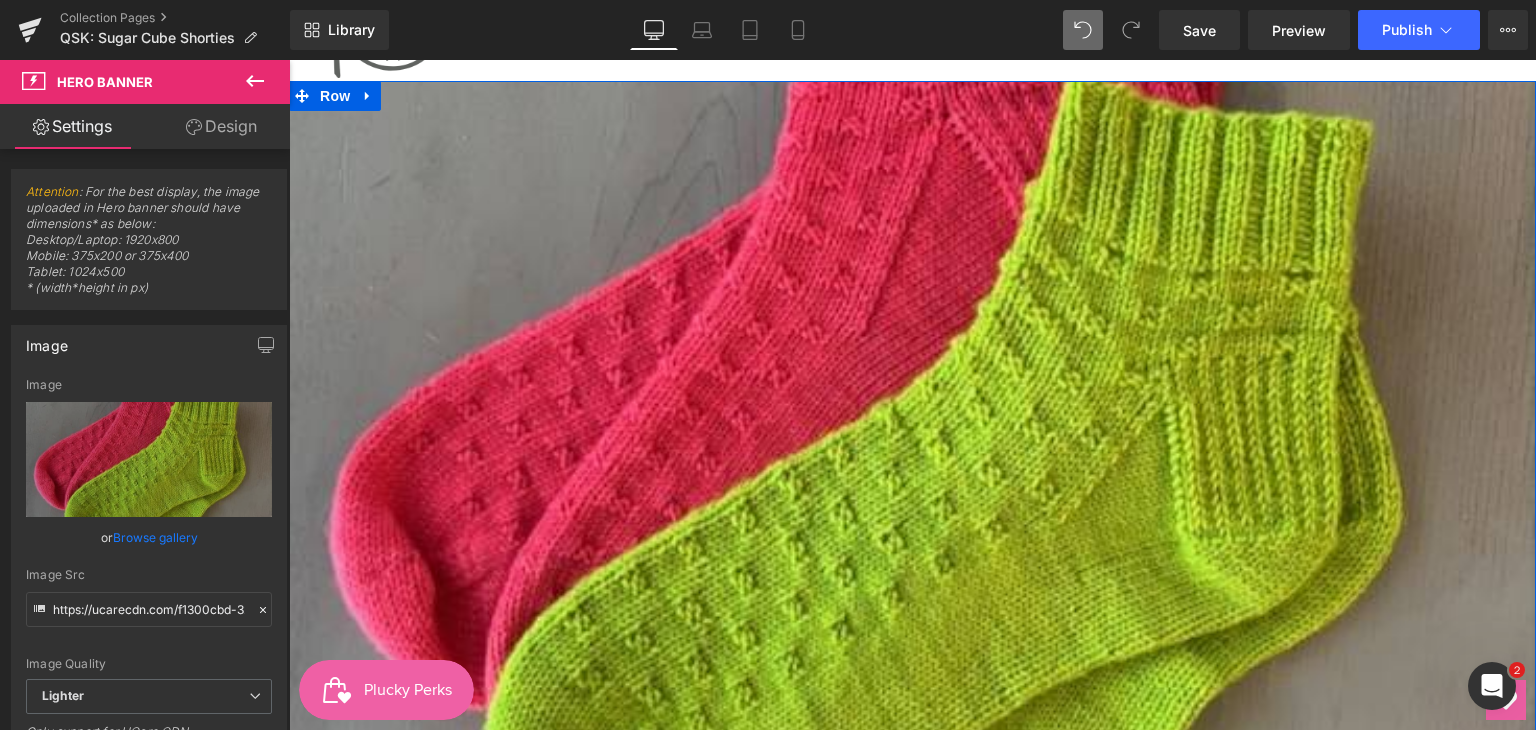 scroll, scrollTop: 100, scrollLeft: 0, axis: vertical 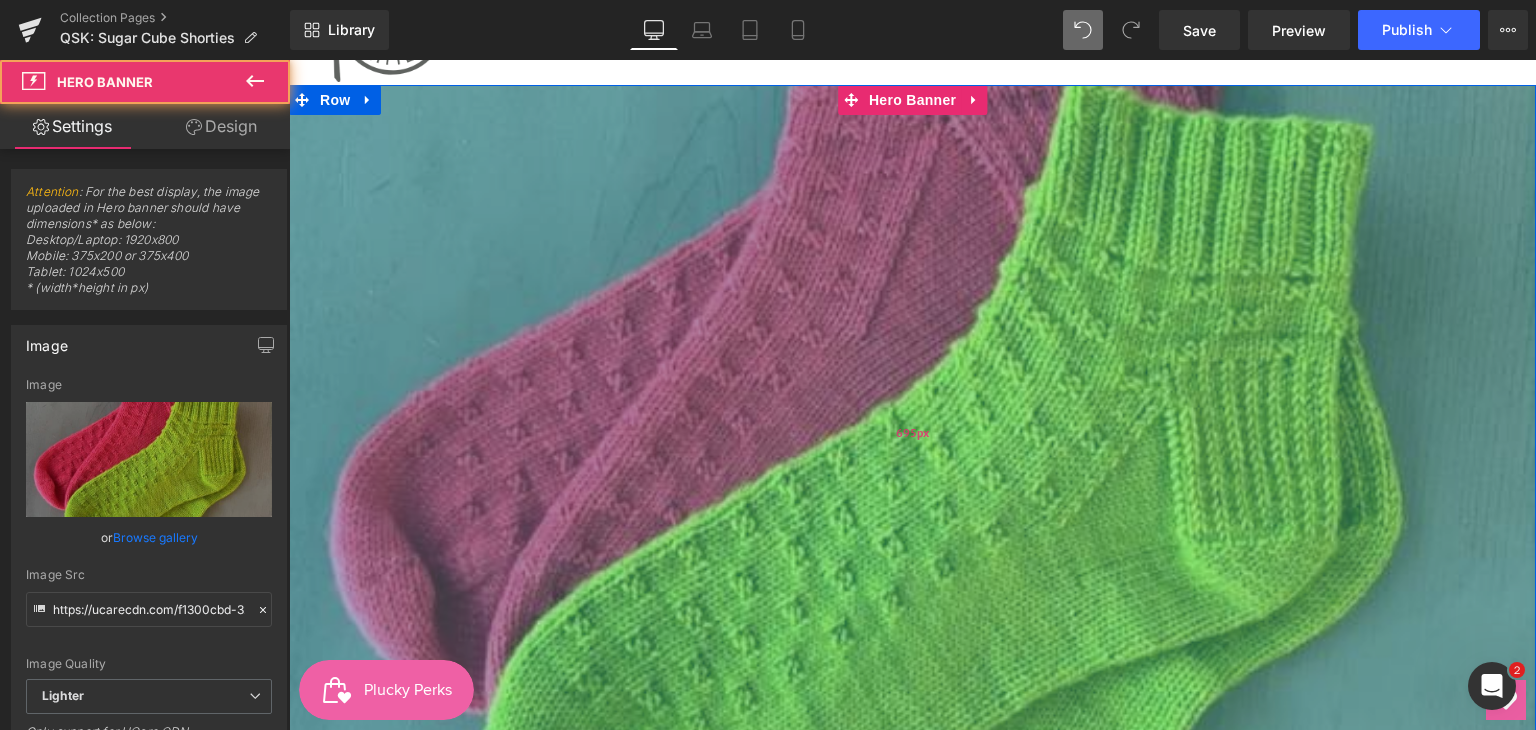drag, startPoint x: 936, startPoint y: 586, endPoint x: 951, endPoint y: 358, distance: 228.49289 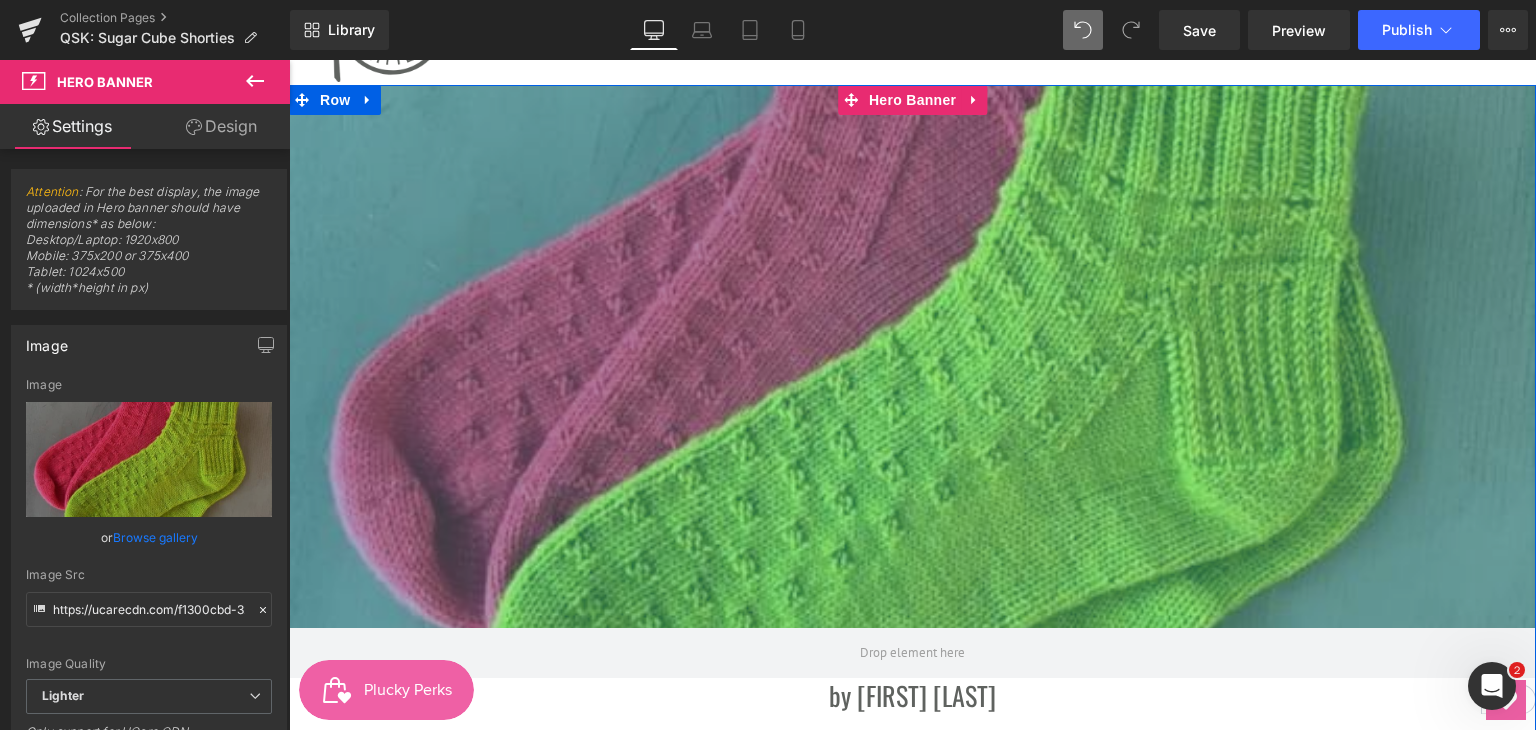 drag, startPoint x: 872, startPoint y: 225, endPoint x: 1205, endPoint y: 113, distance: 351.33032 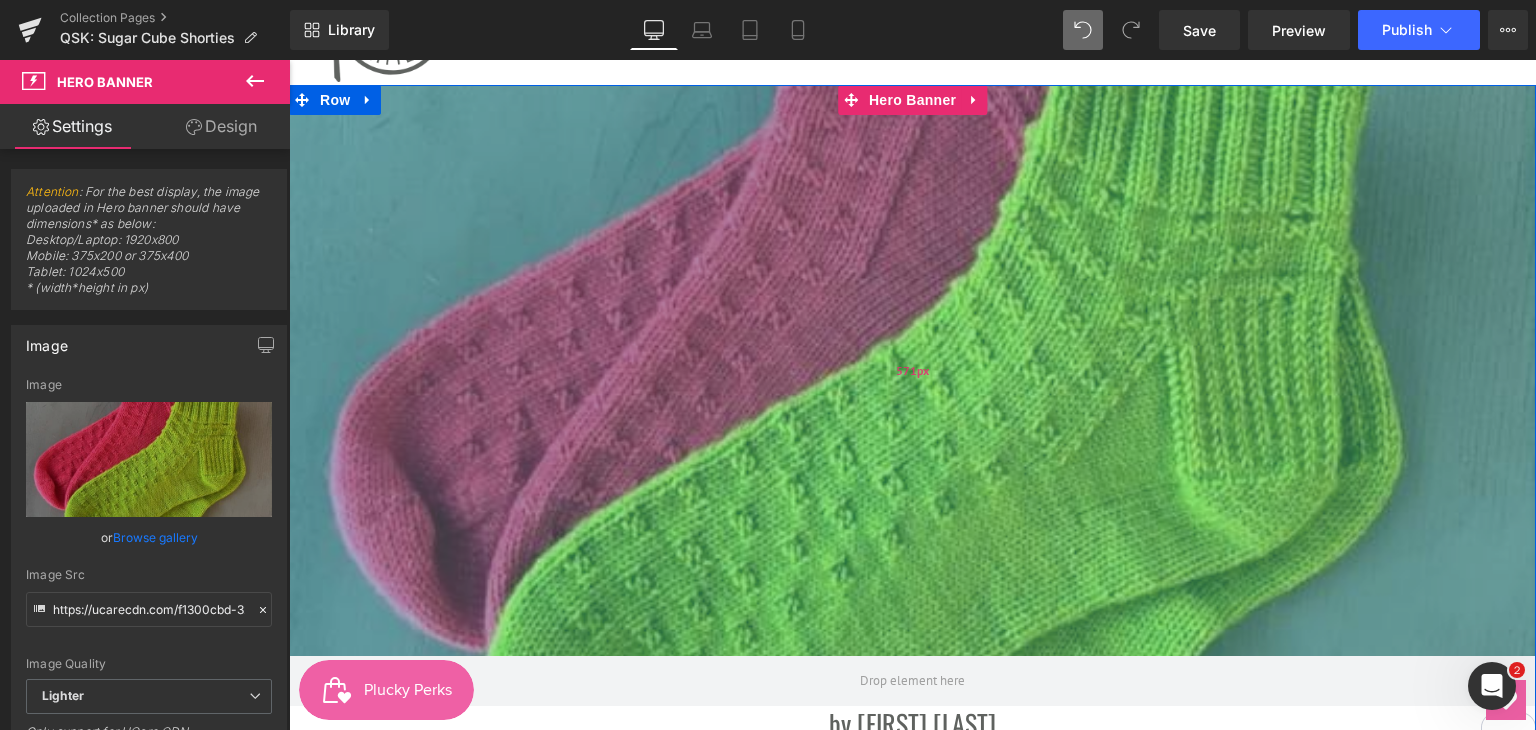 click on "571px" at bounding box center (912, 370) 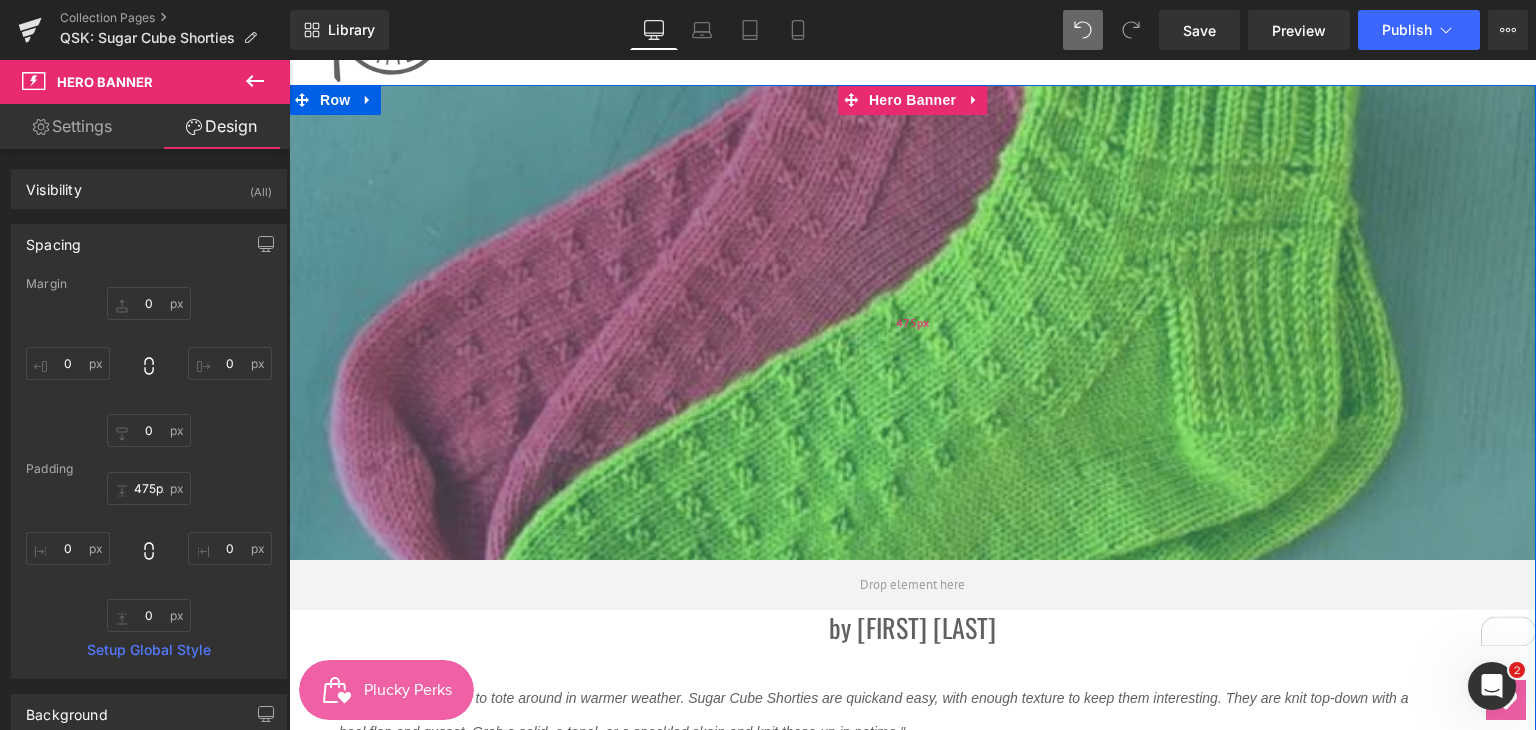 type on "490px" 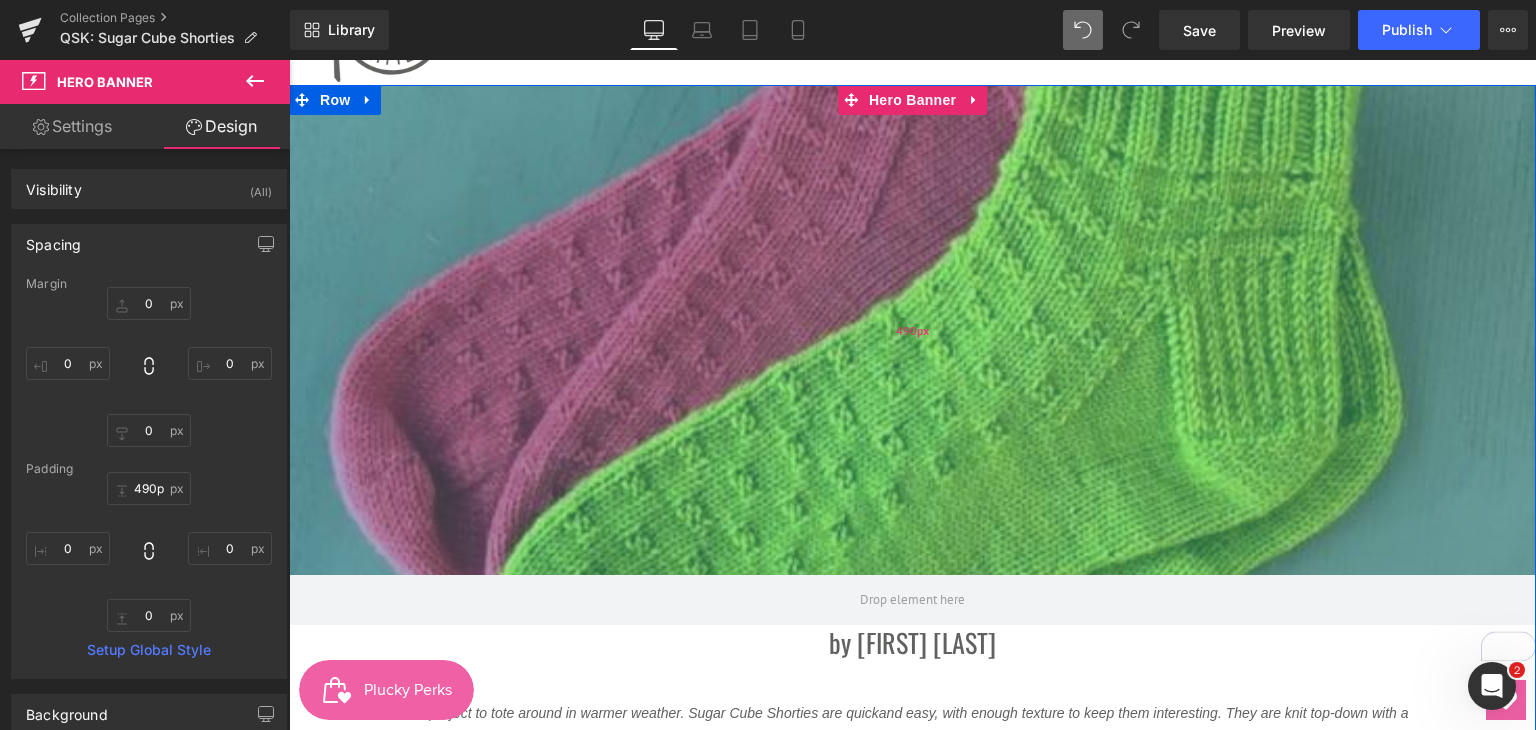 drag, startPoint x: 869, startPoint y: 641, endPoint x: 900, endPoint y: 560, distance: 86.72946 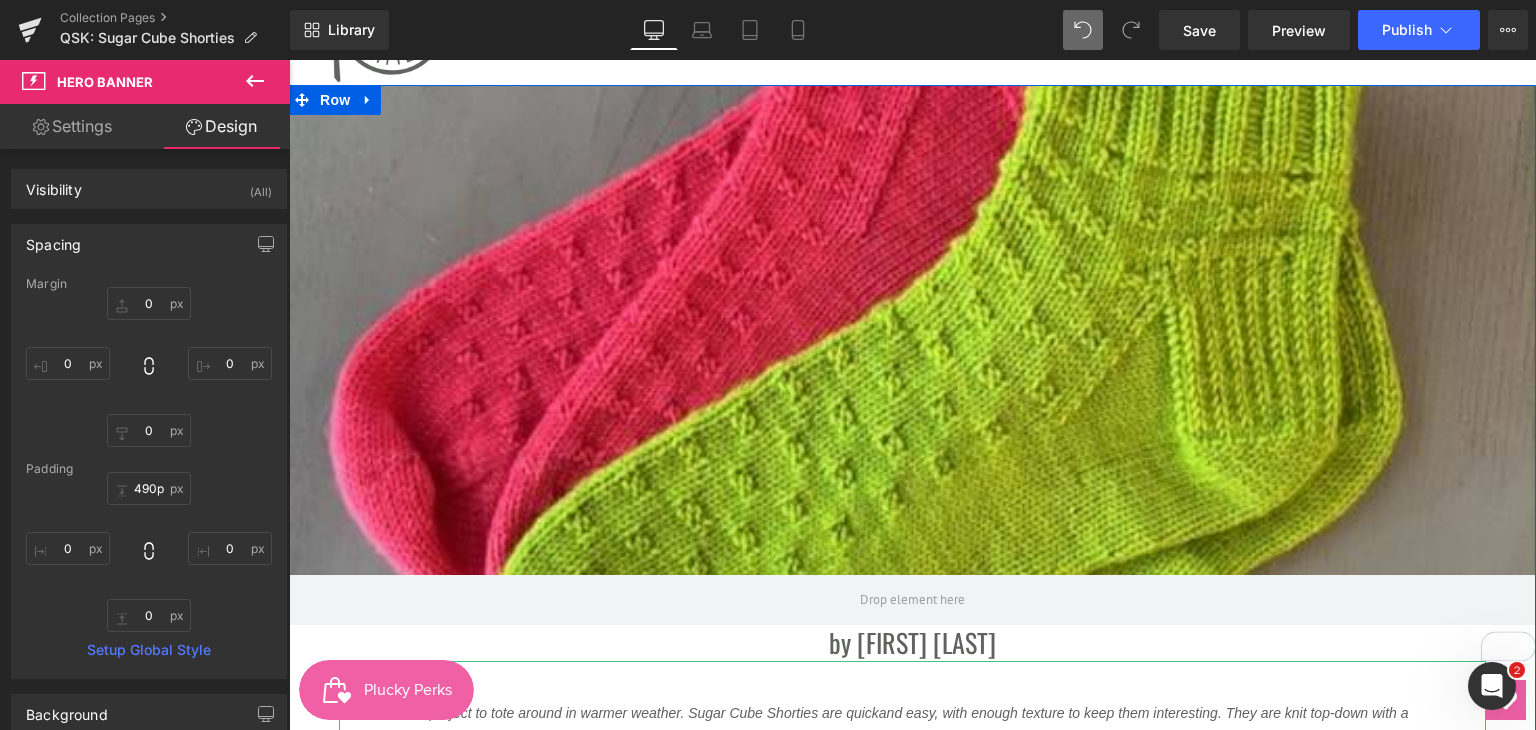 click at bounding box center [912, 678] 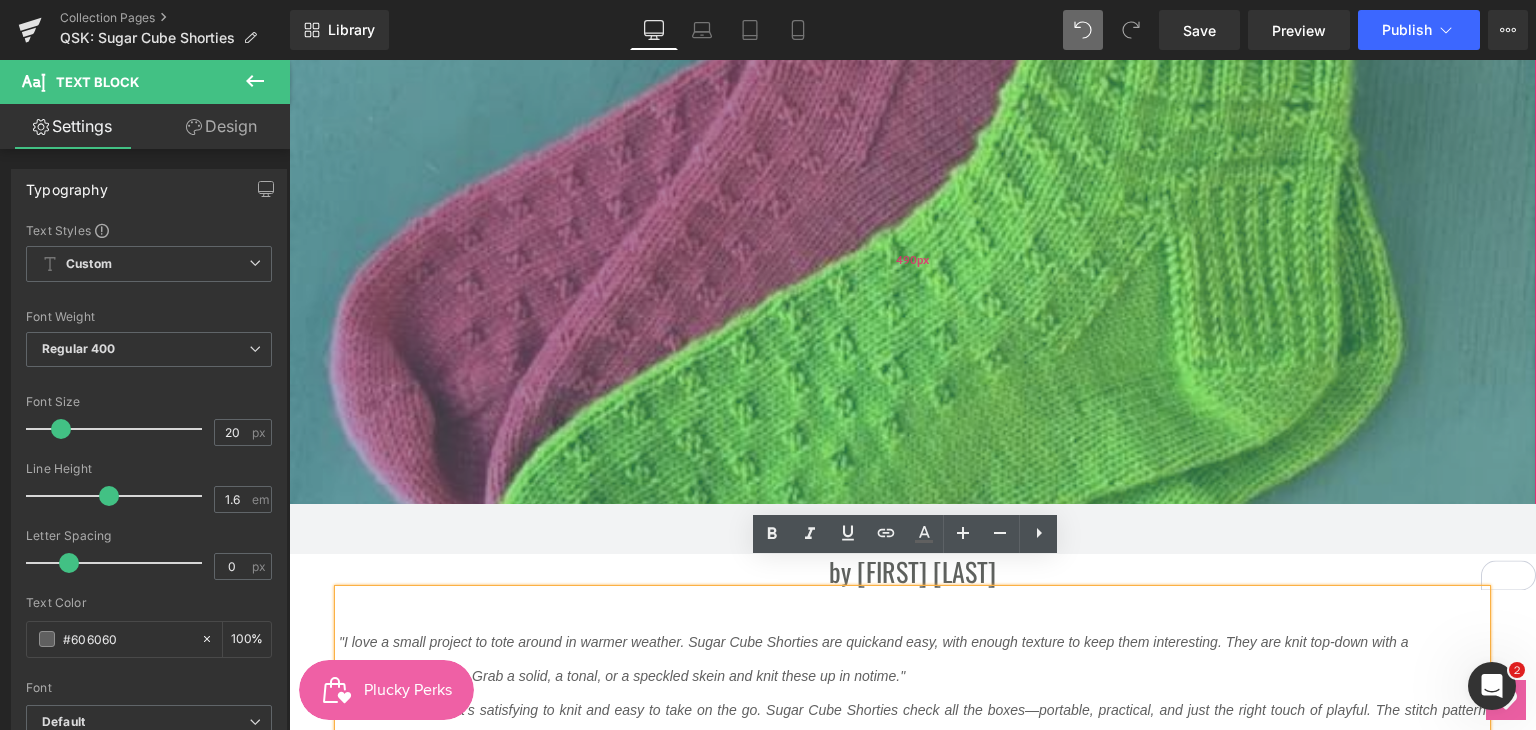 scroll, scrollTop: 200, scrollLeft: 0, axis: vertical 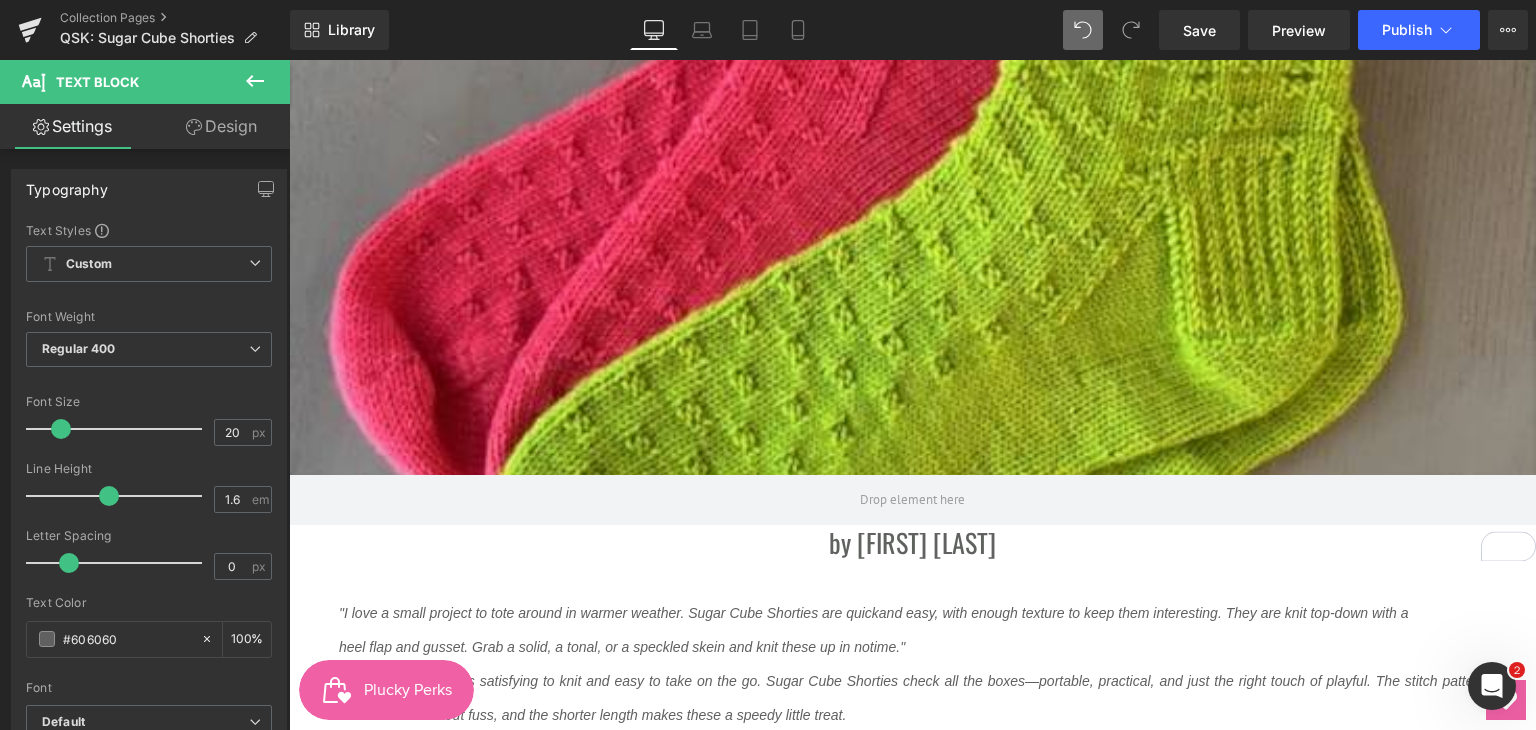 click on "490px" at bounding box center [289, 60] 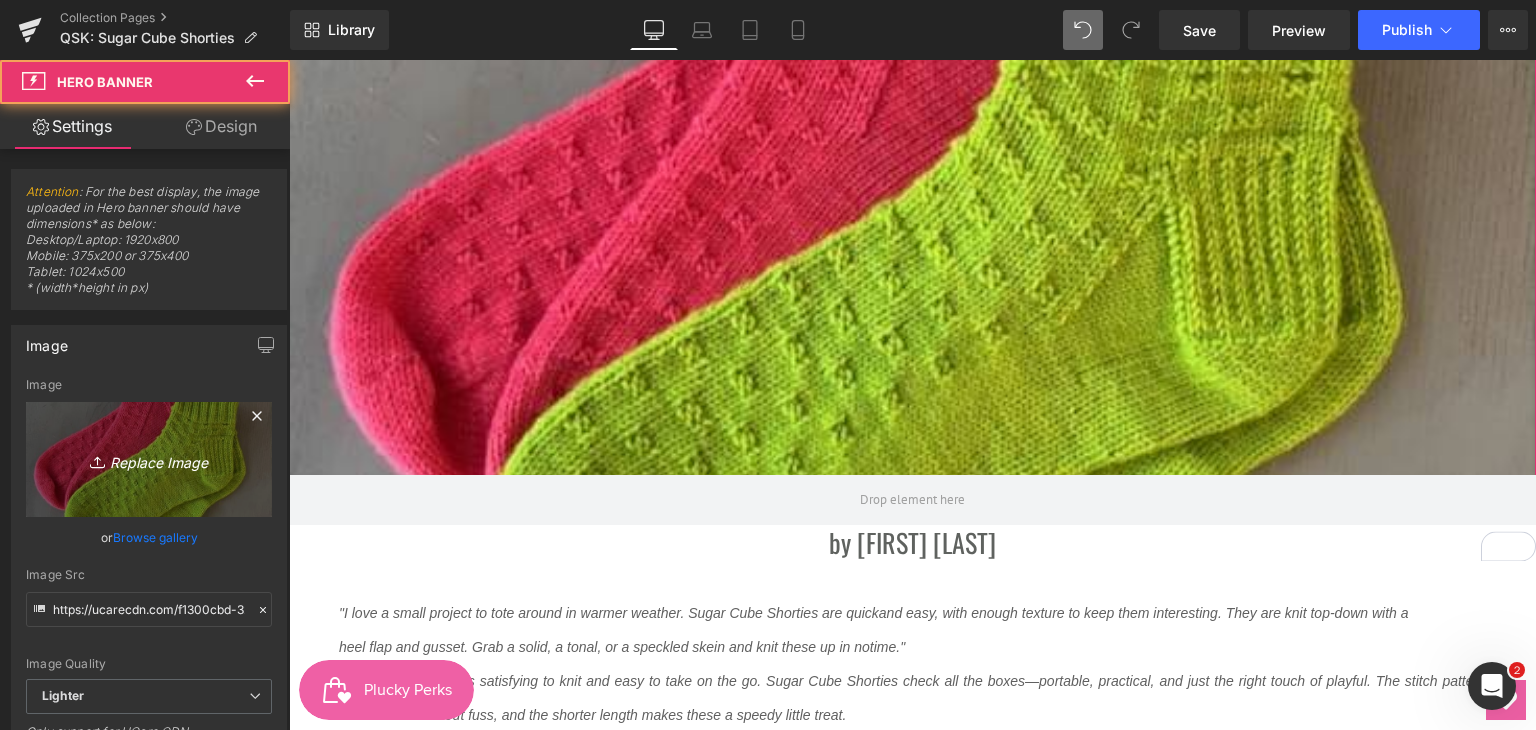 click on "Replace Image" at bounding box center [149, 459] 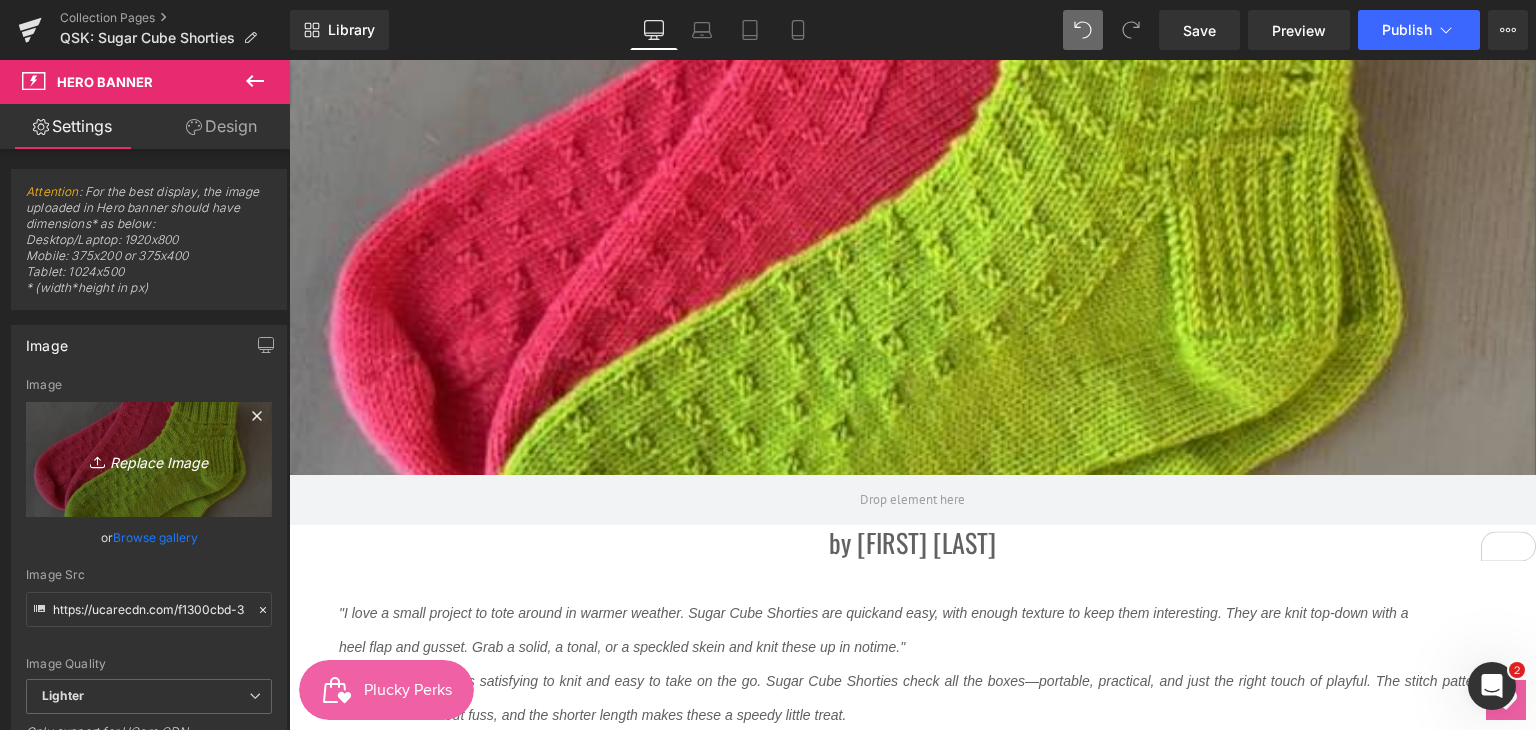 type on "C:\fakepath\Untitled design (6).png" 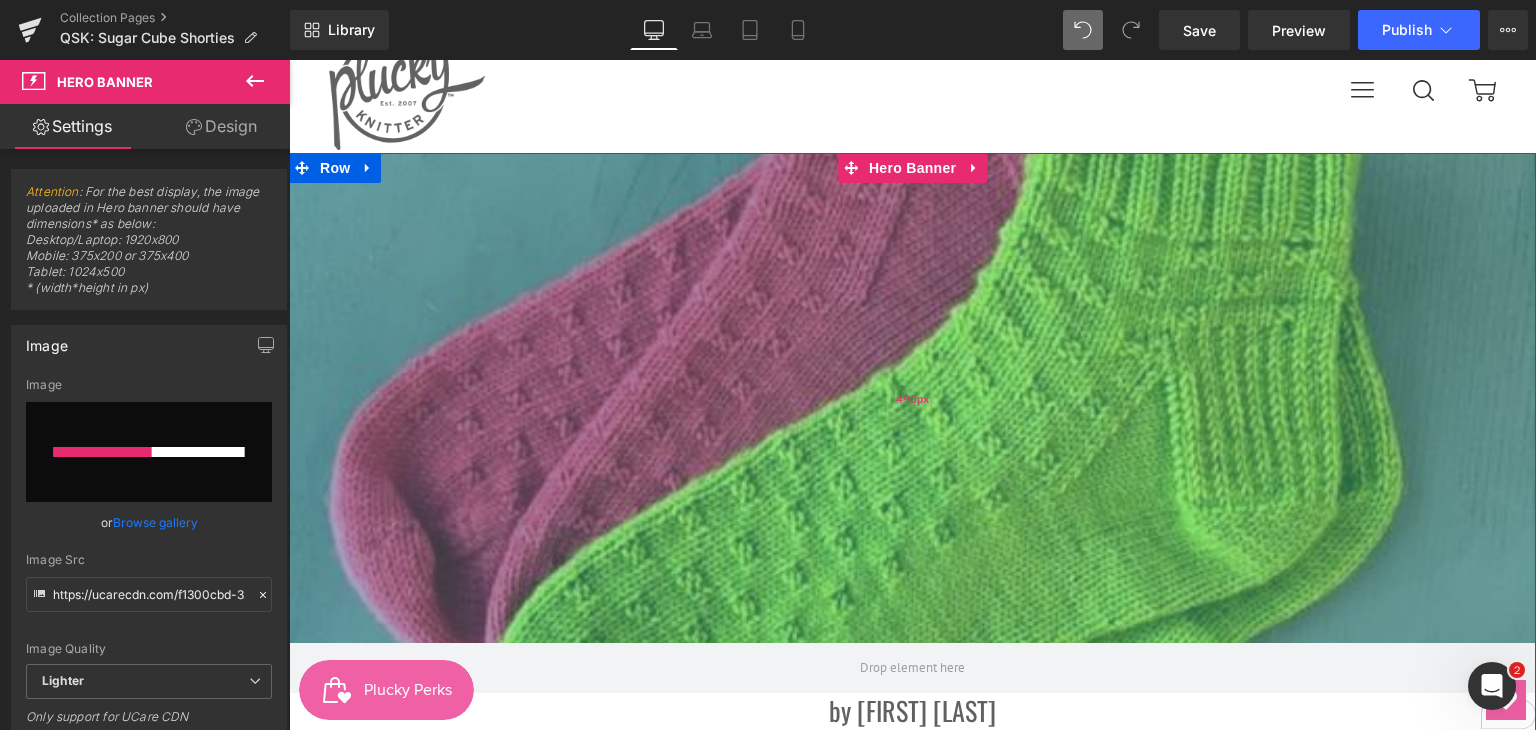 scroll, scrollTop: 0, scrollLeft: 0, axis: both 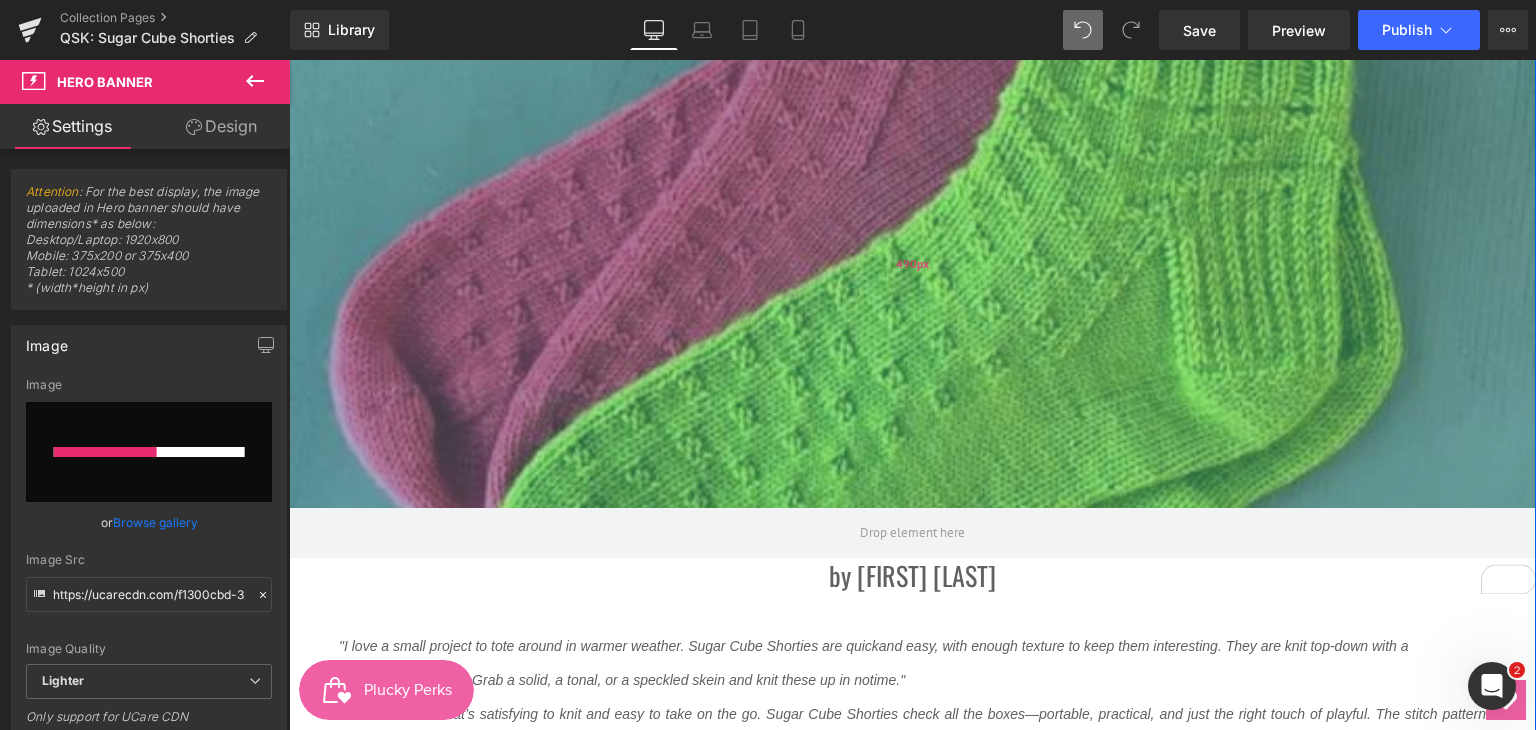 type 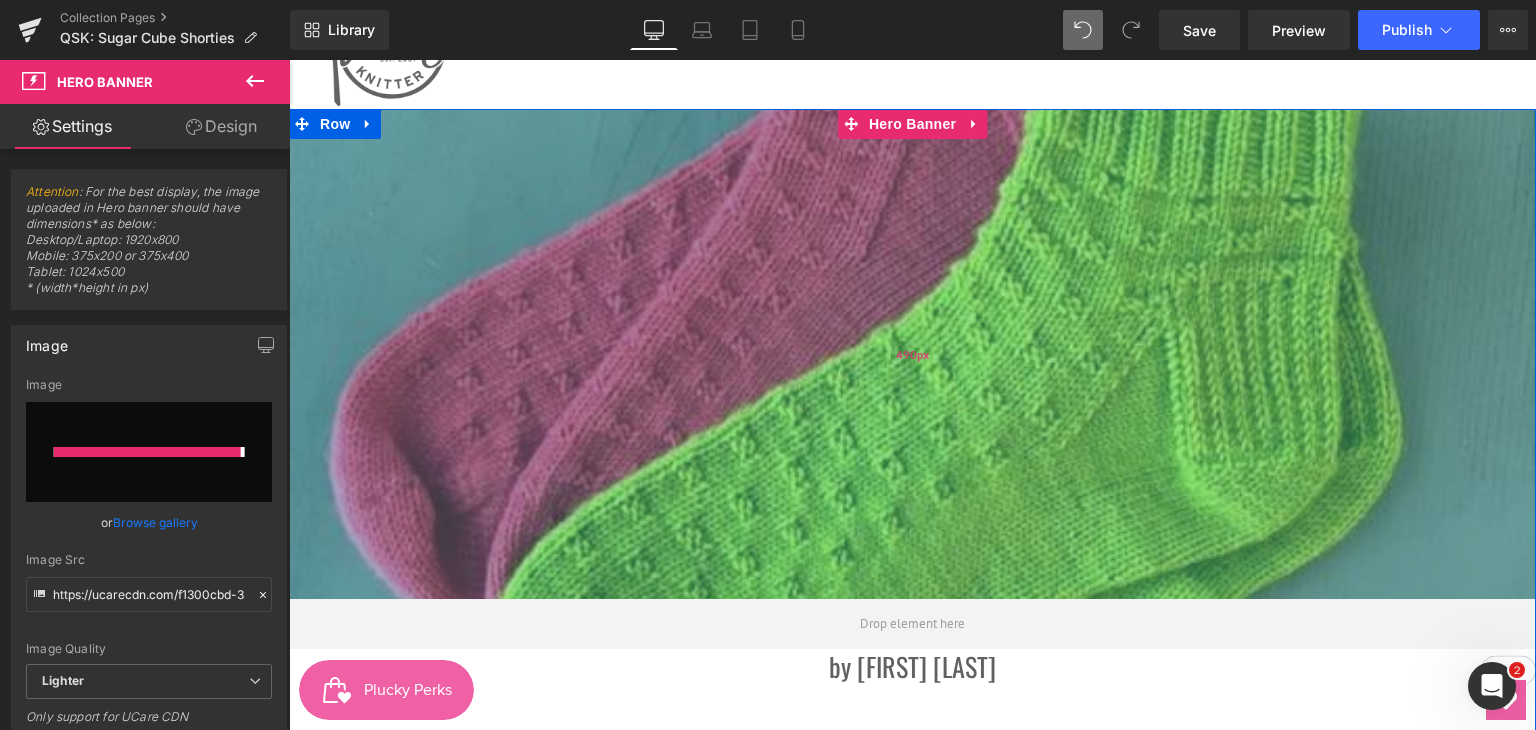 scroll, scrollTop: 9, scrollLeft: 0, axis: vertical 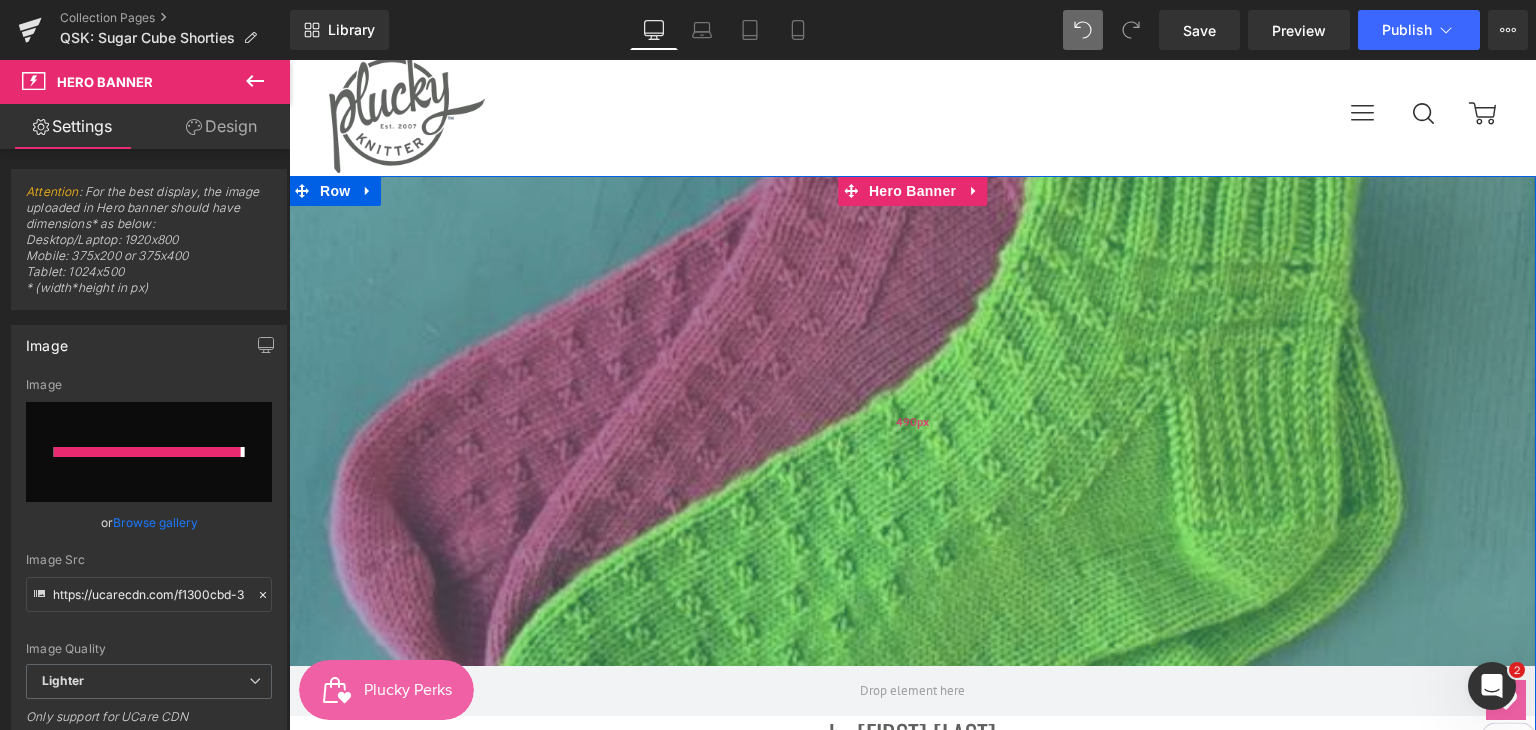 type on "https://ucarecdn.com/1be23401-ba23-4092-b6cf-ca86ebcbfb08/-/format/auto/-/preview/3000x3000/-/quality/lighter/Untitled%20design%20_6_.png" 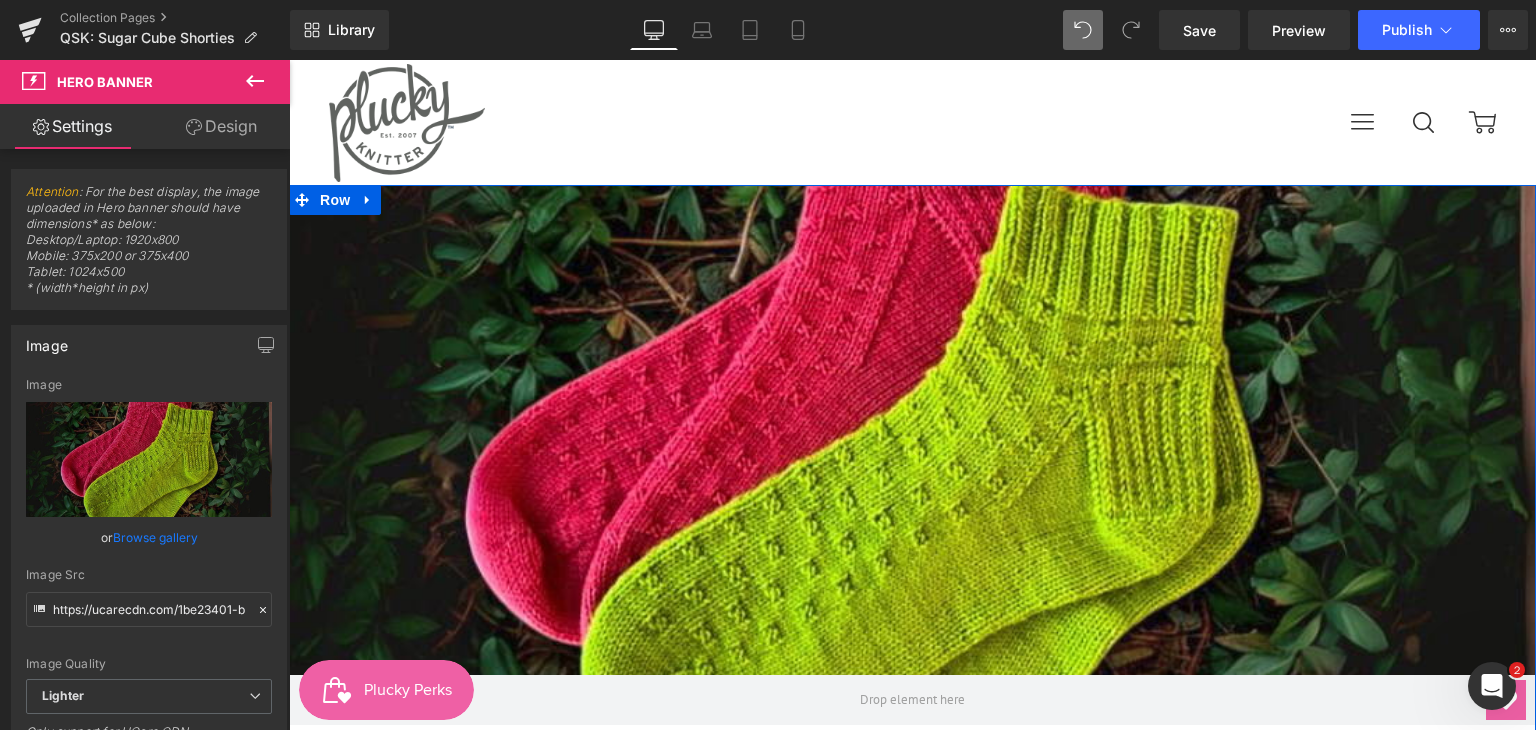 scroll, scrollTop: 100, scrollLeft: 0, axis: vertical 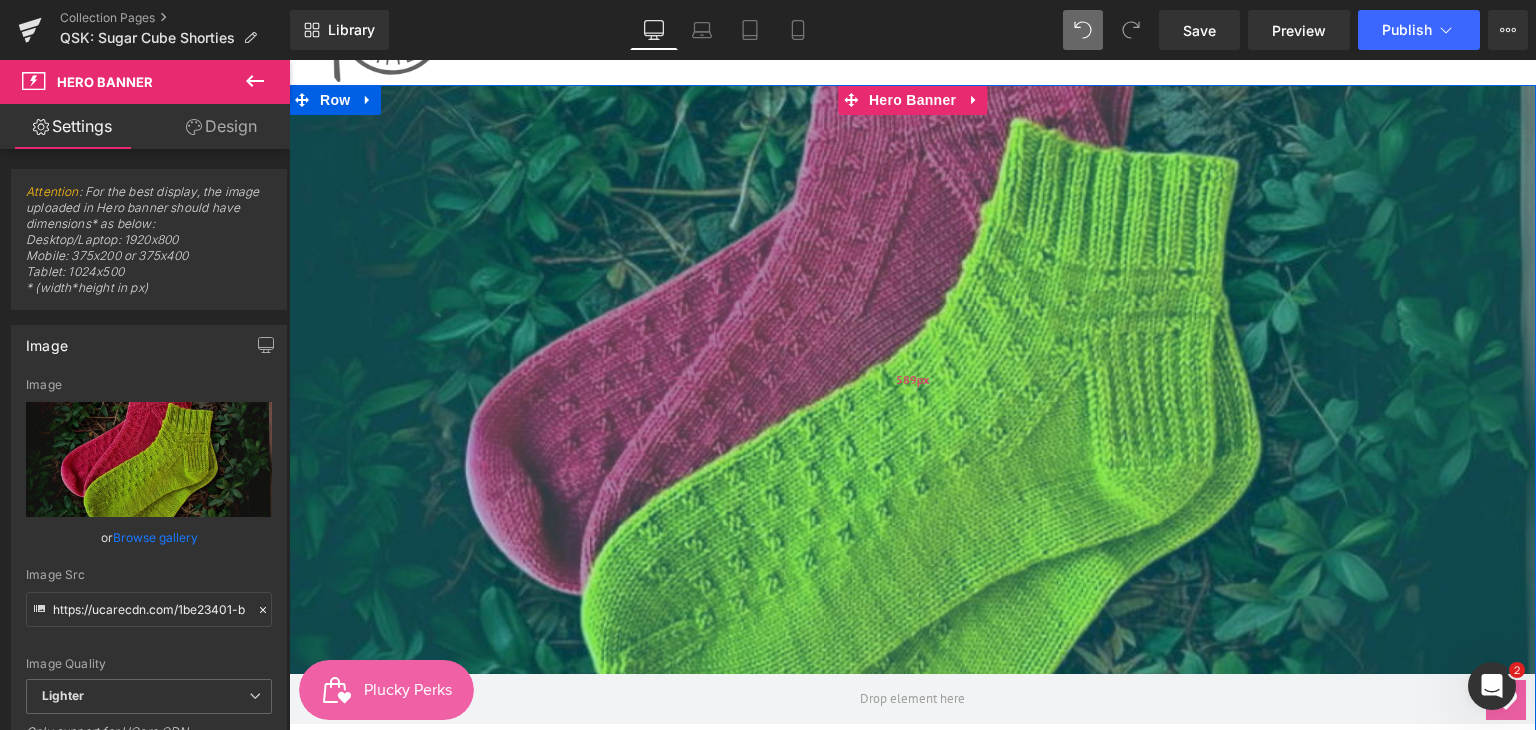 drag, startPoint x: 781, startPoint y: 459, endPoint x: 759, endPoint y: 558, distance: 101.414986 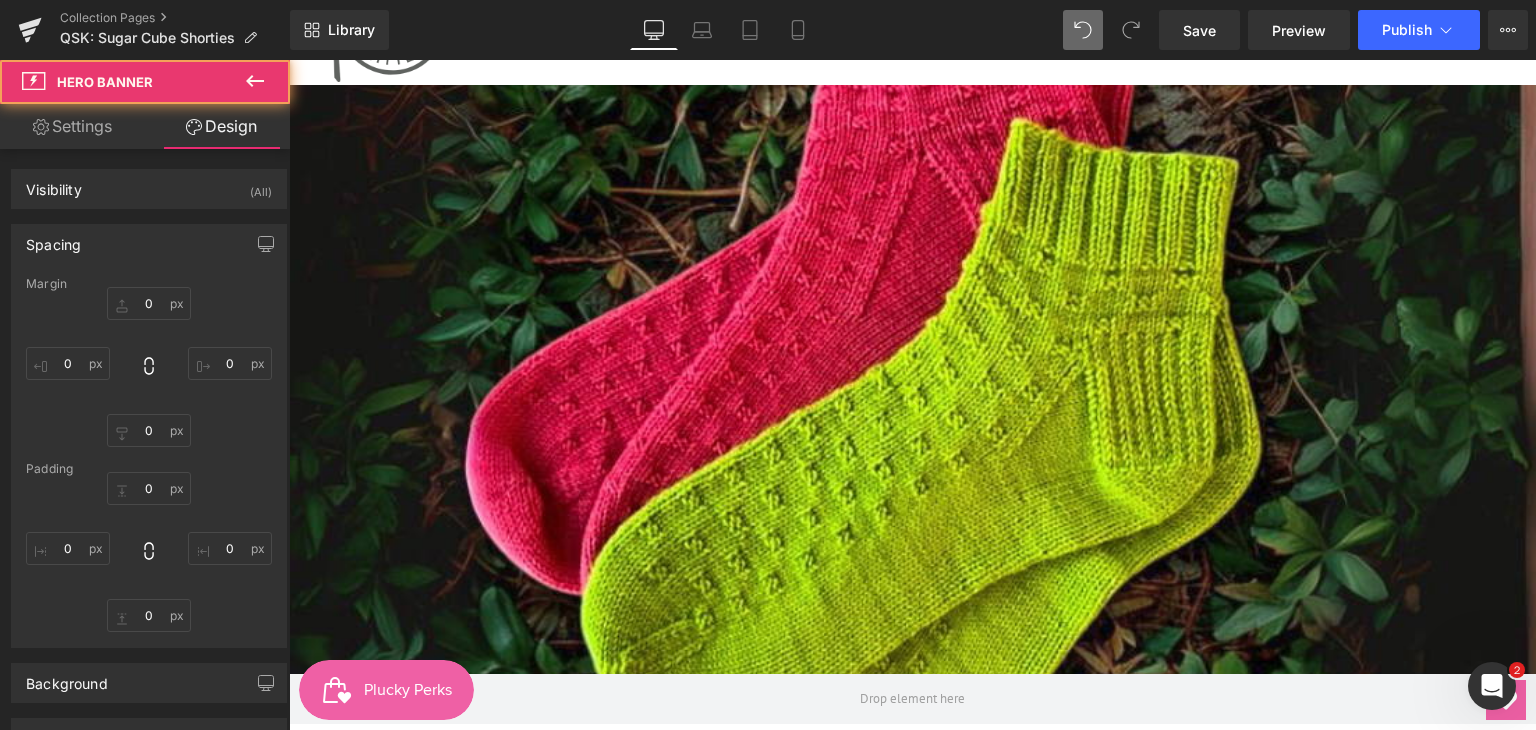 type on "0" 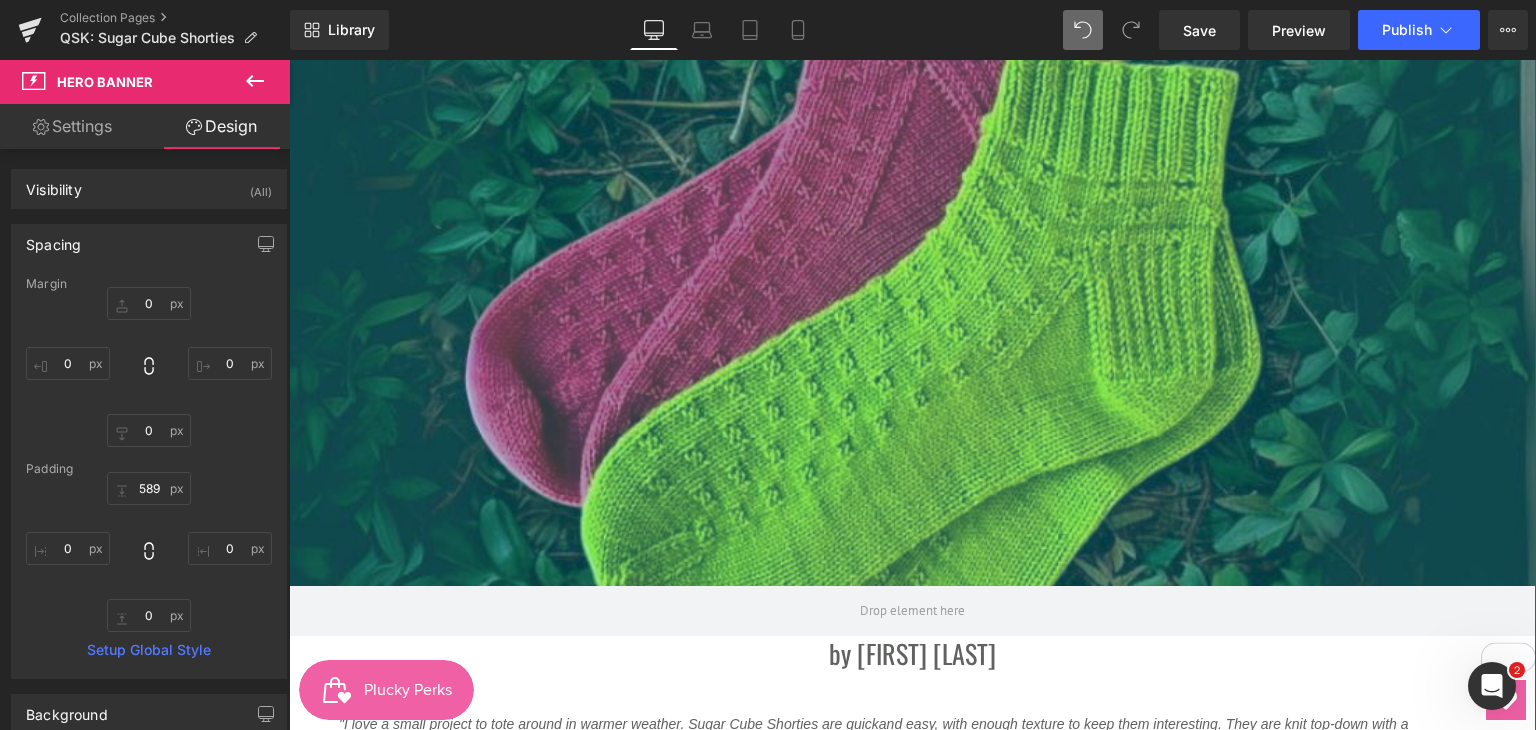 scroll, scrollTop: 300, scrollLeft: 0, axis: vertical 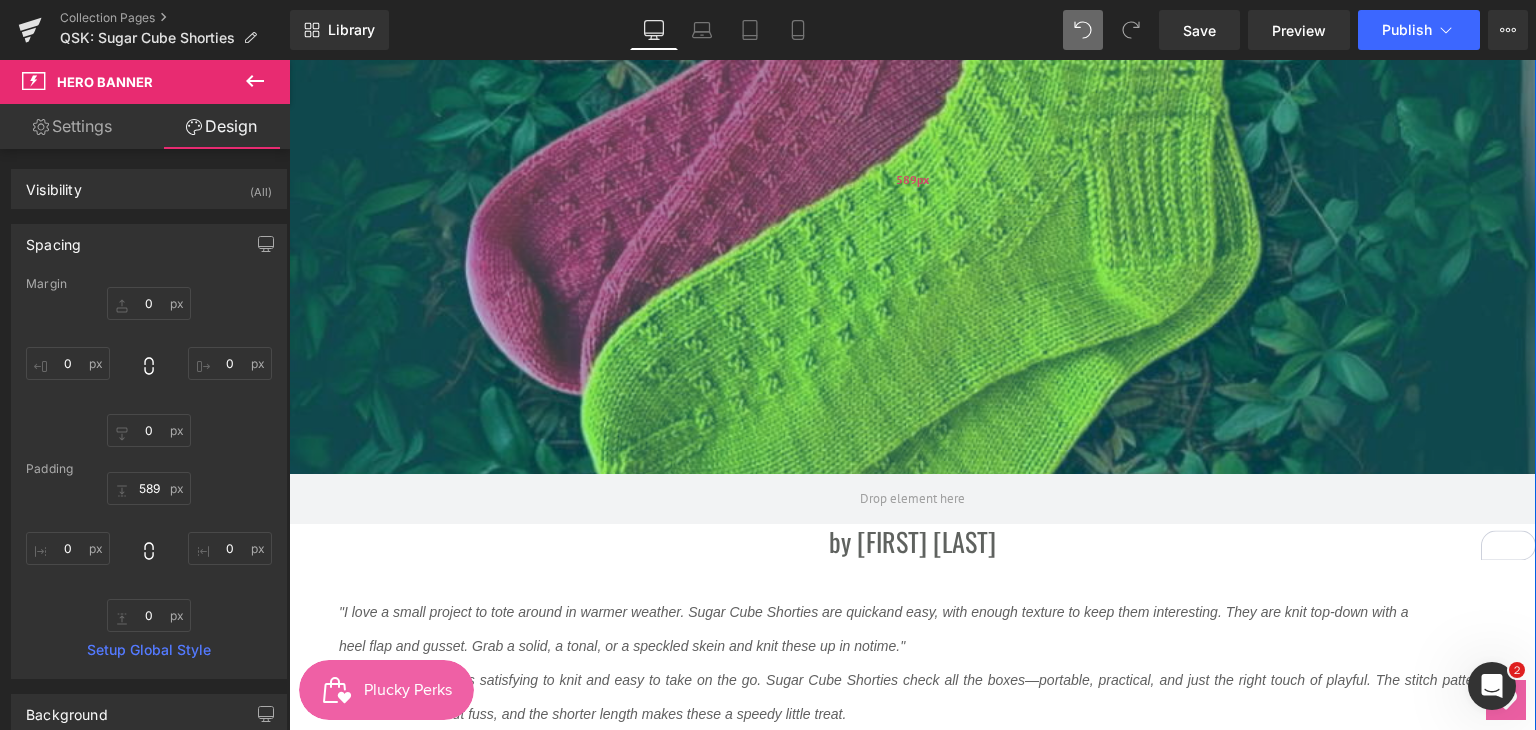 click on "589px" at bounding box center [912, 179] 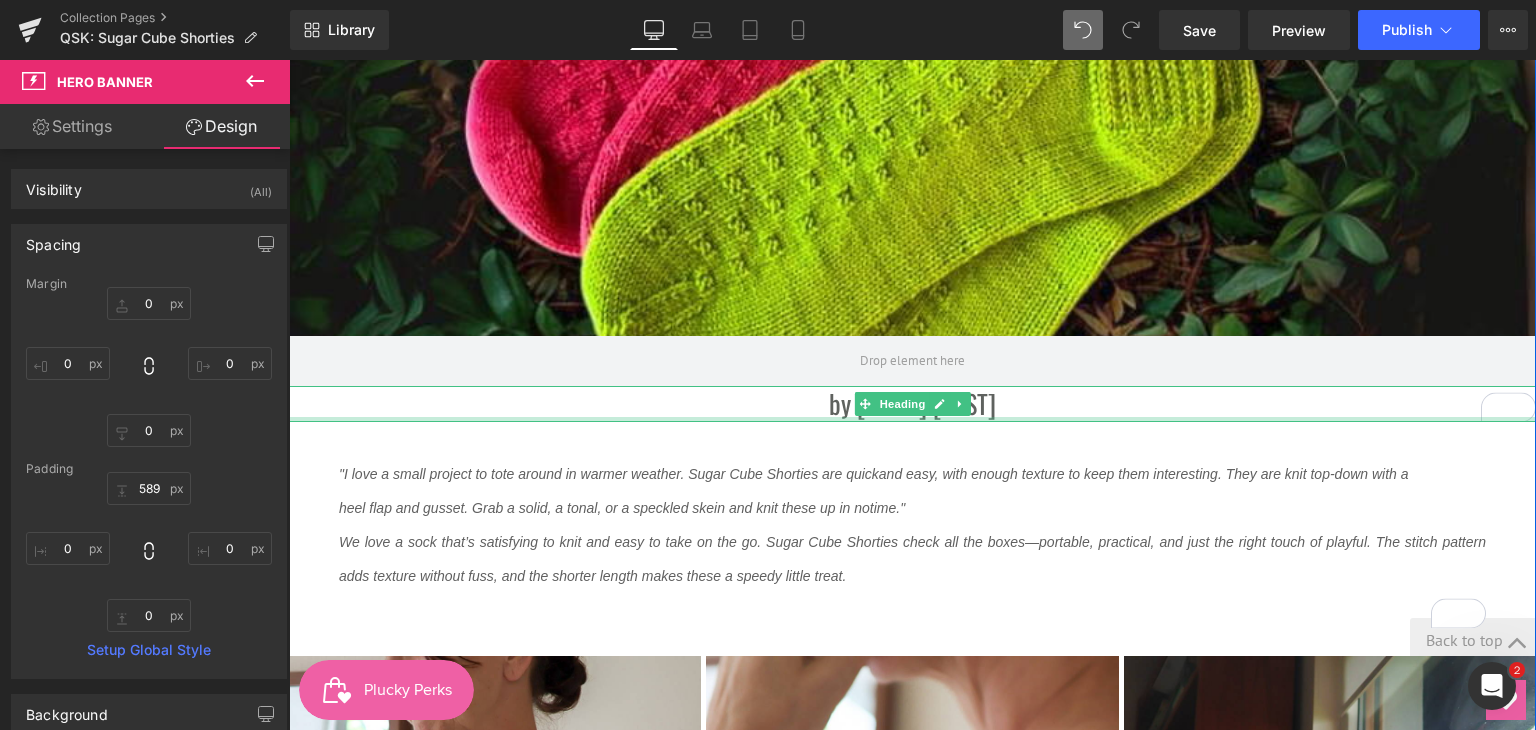 scroll, scrollTop: 300, scrollLeft: 0, axis: vertical 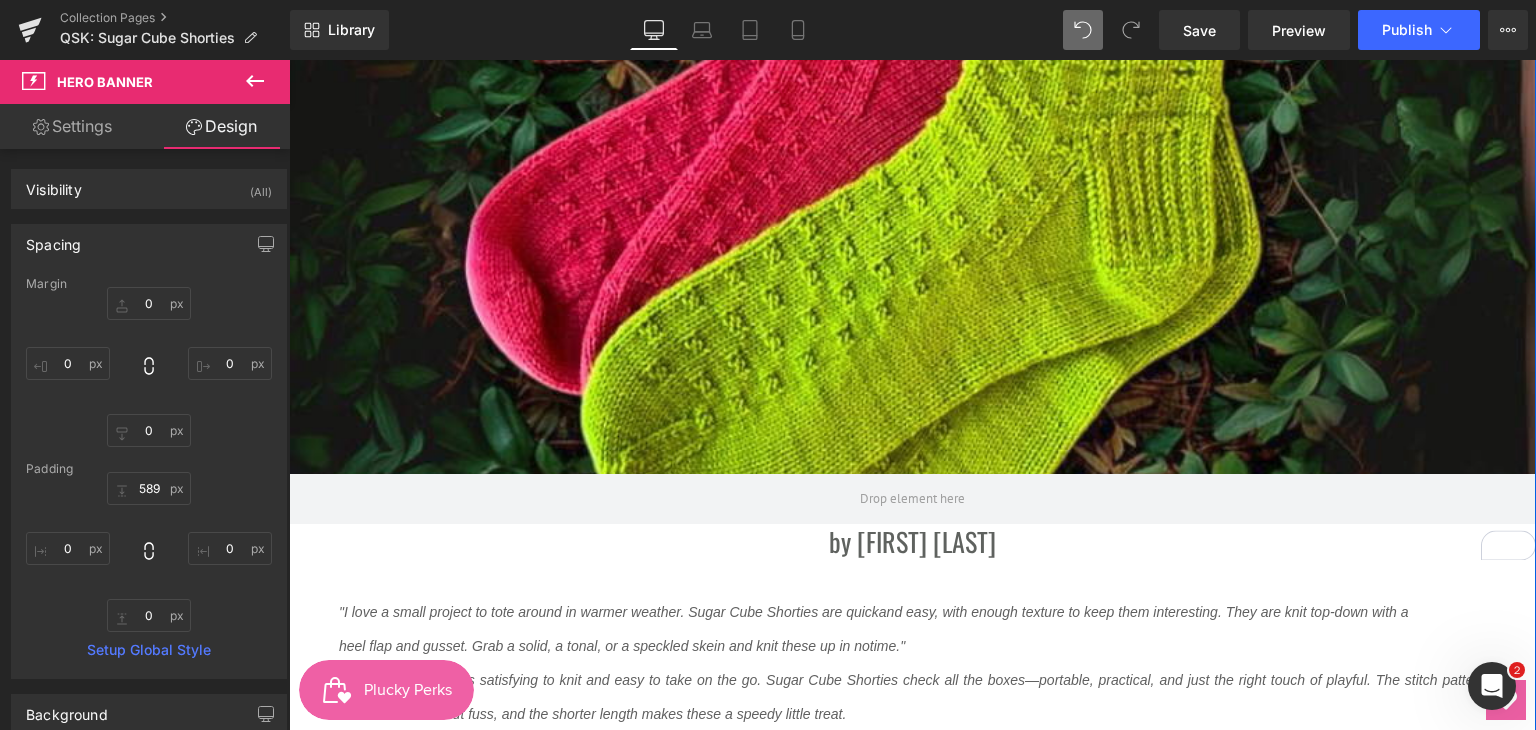 click on "Hero Banner   589px" at bounding box center [912, 204] 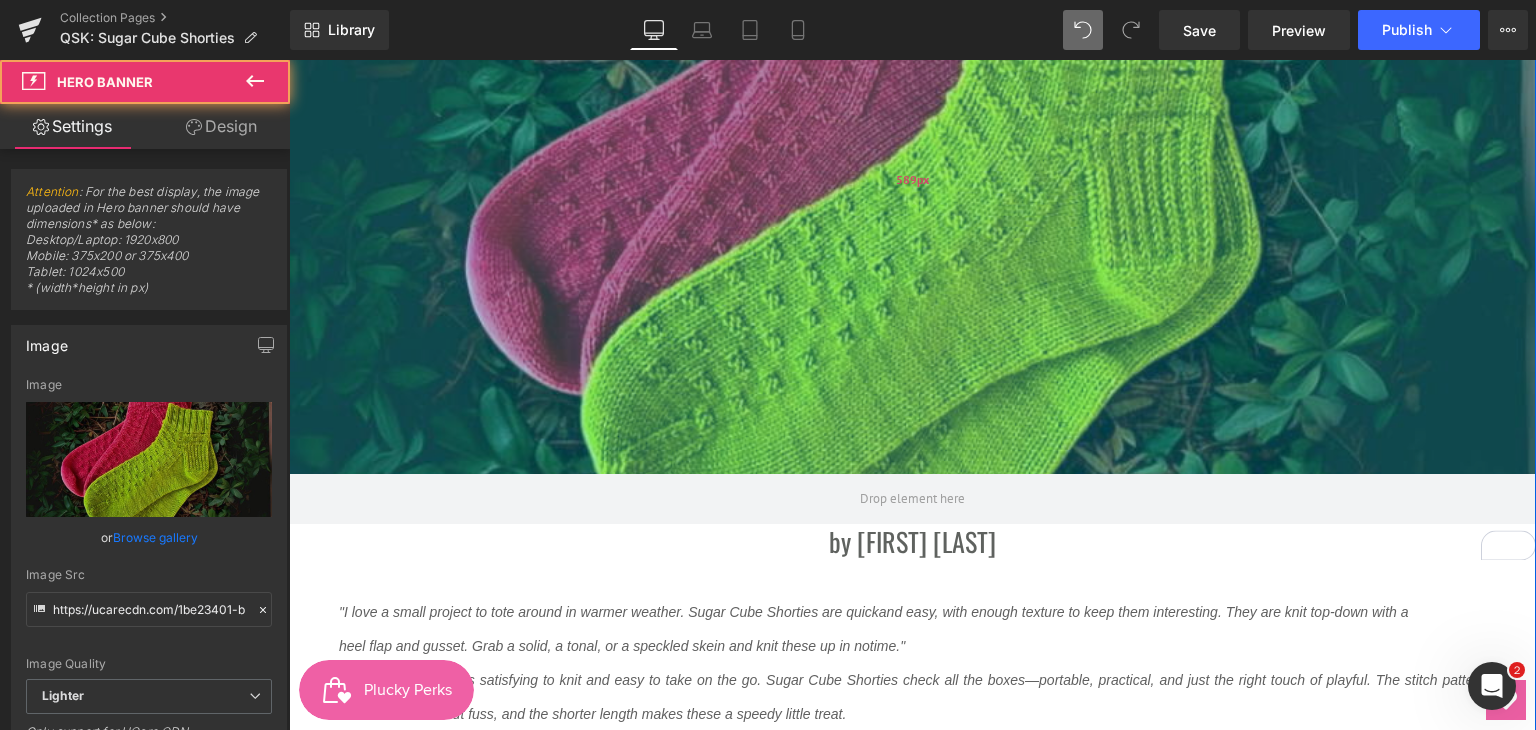 click on "589px" at bounding box center (912, 179) 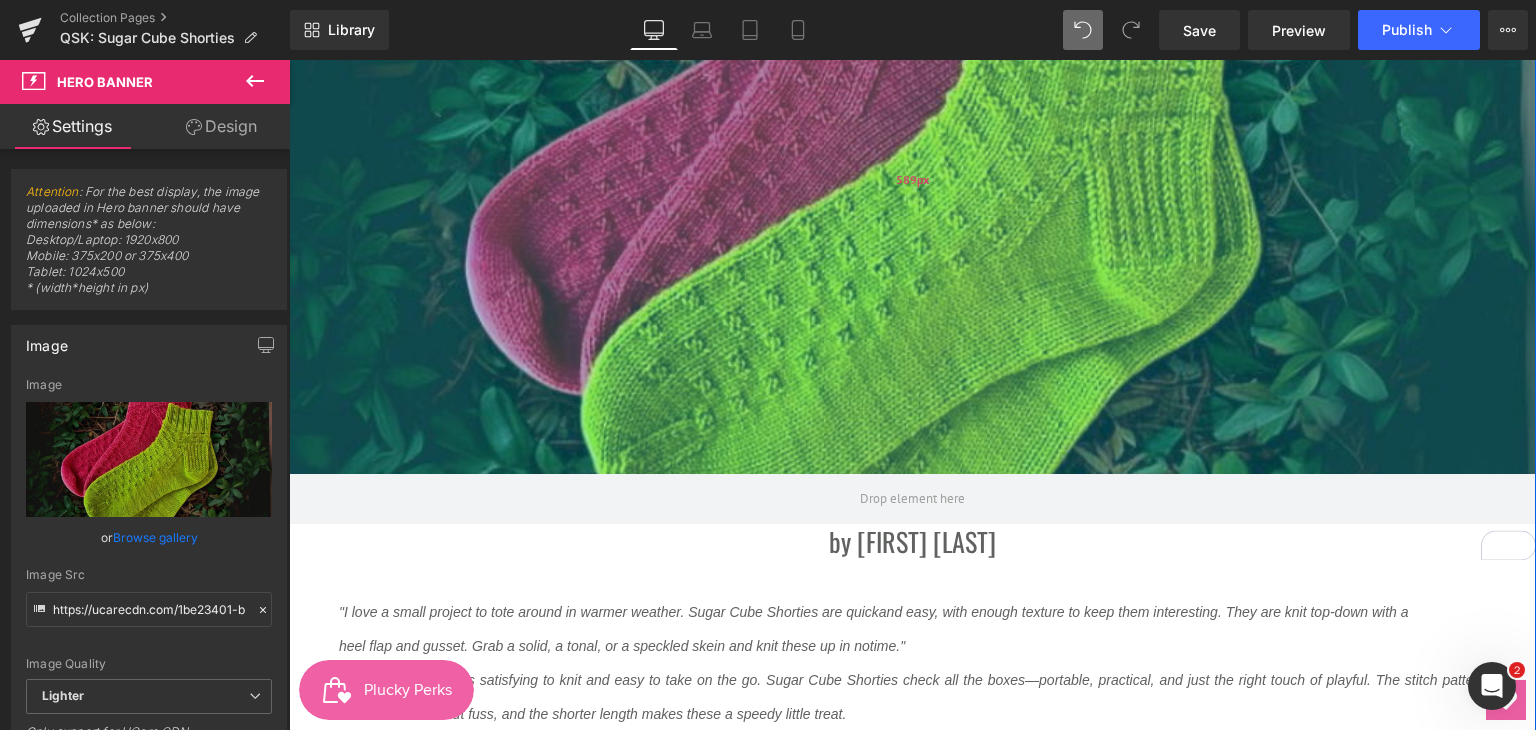 scroll, scrollTop: 0, scrollLeft: 0, axis: both 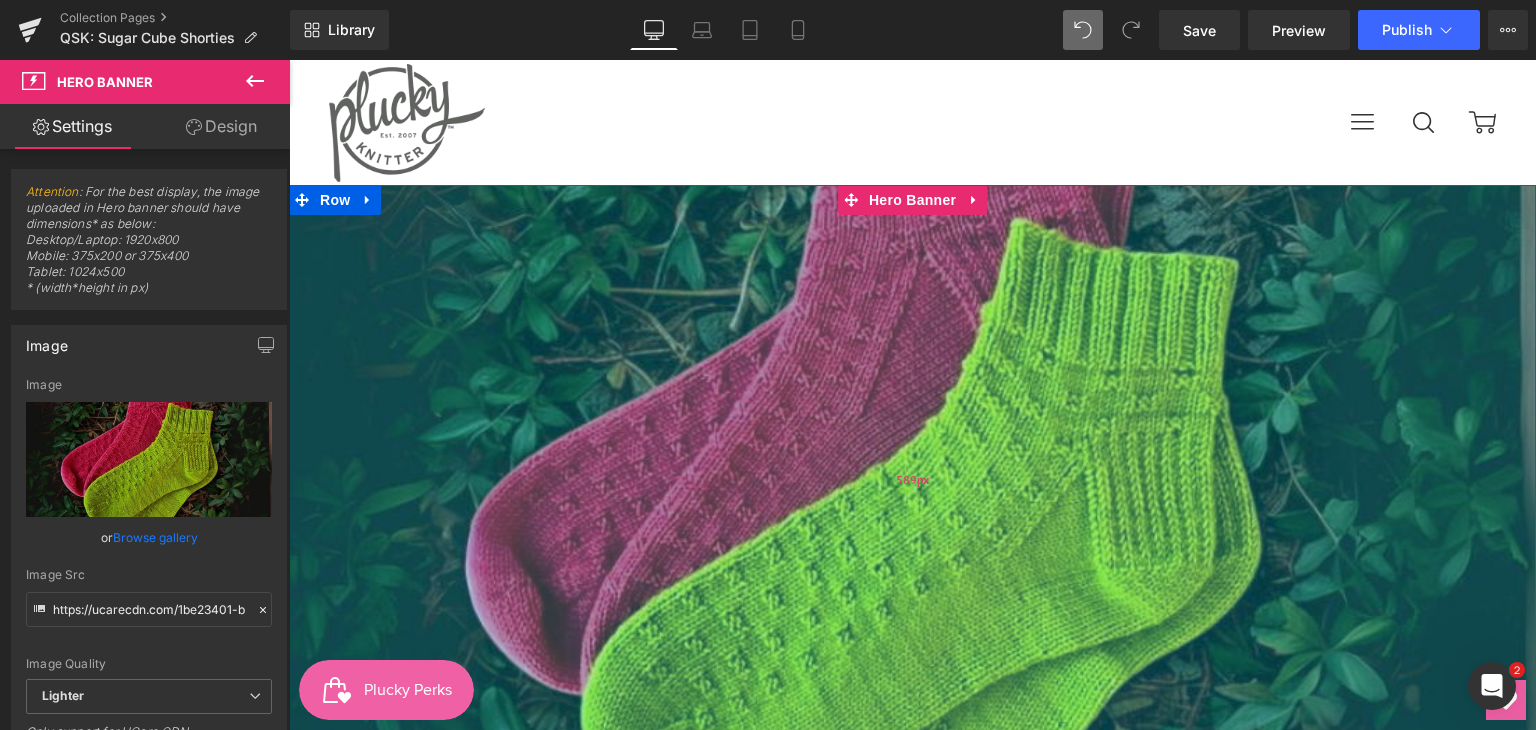 click on "589px" at bounding box center [912, 479] 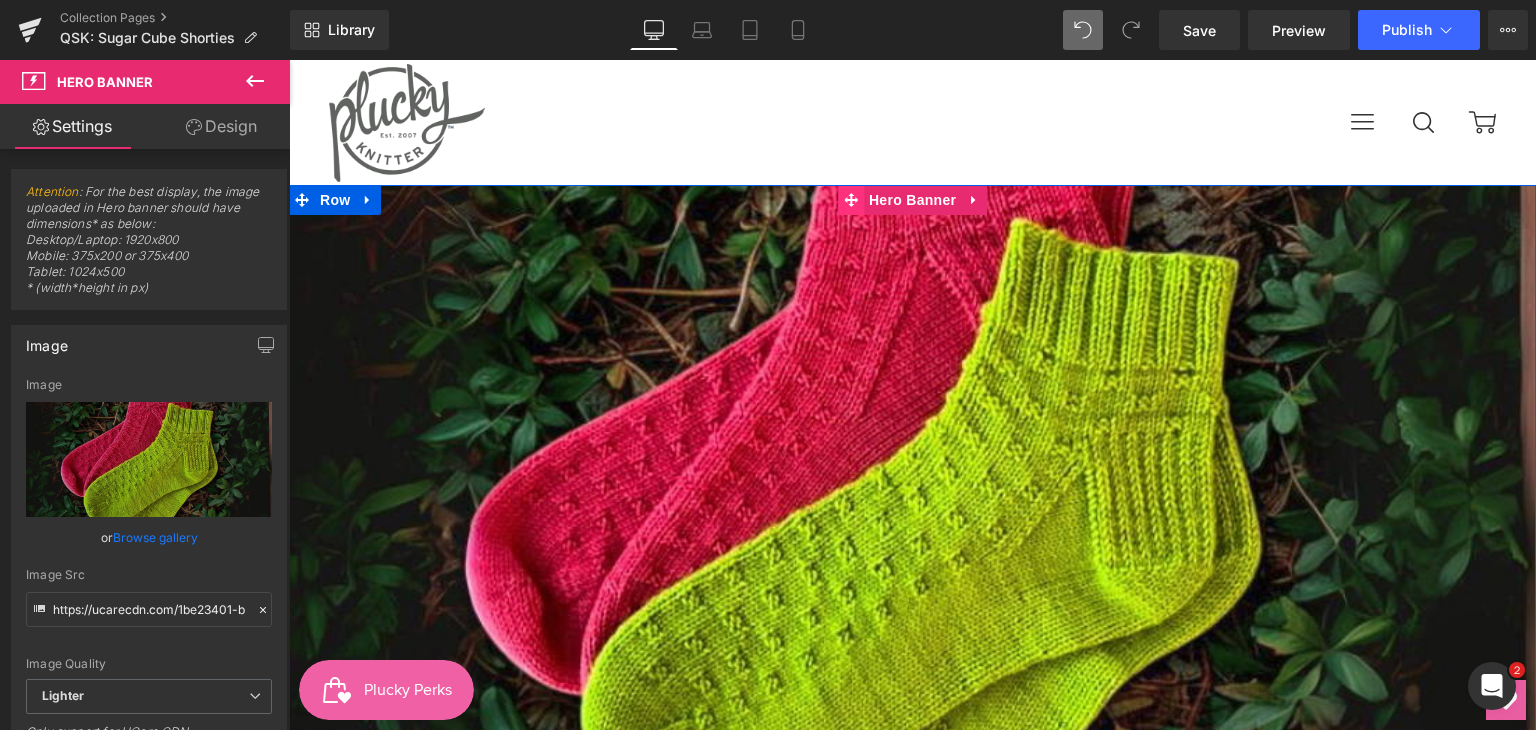 click 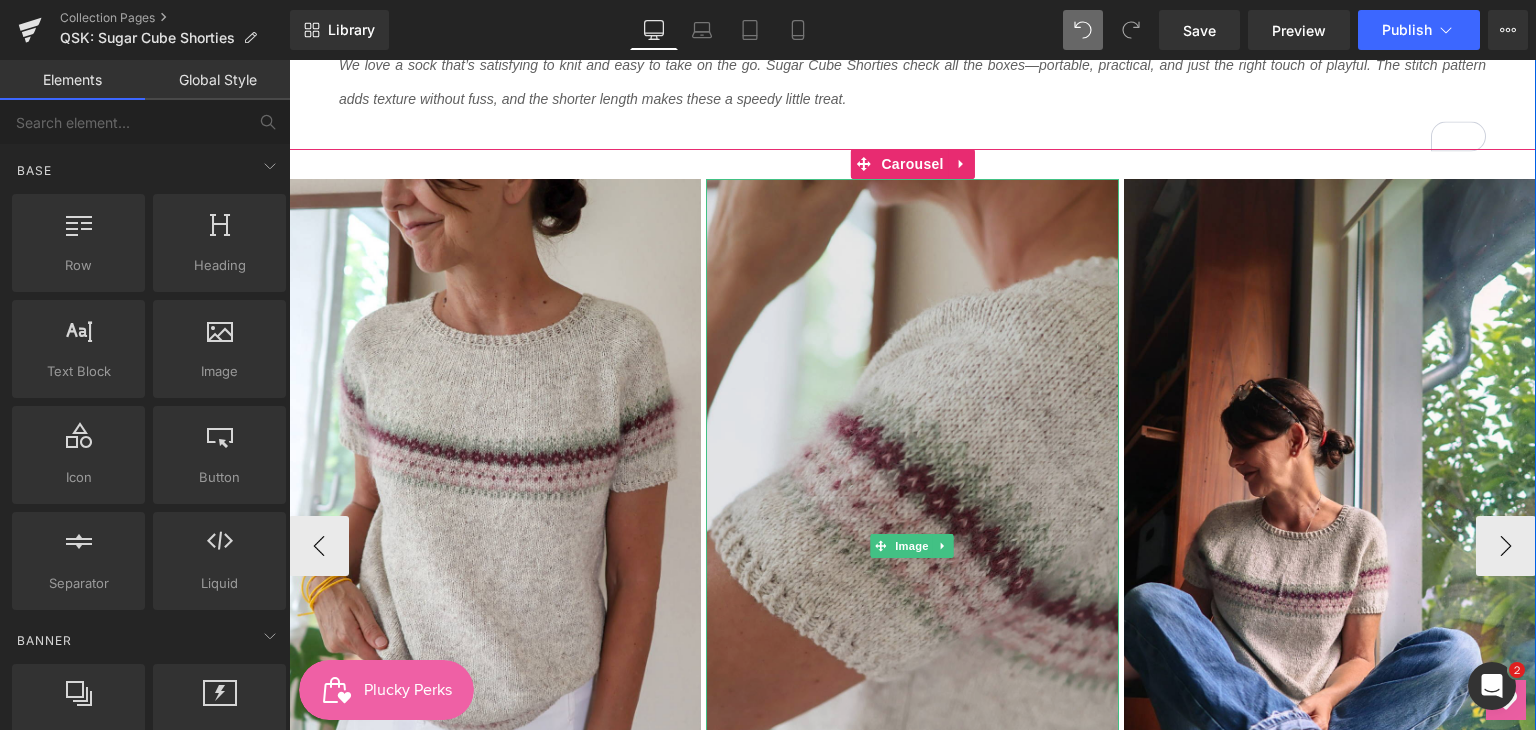 scroll, scrollTop: 300, scrollLeft: 0, axis: vertical 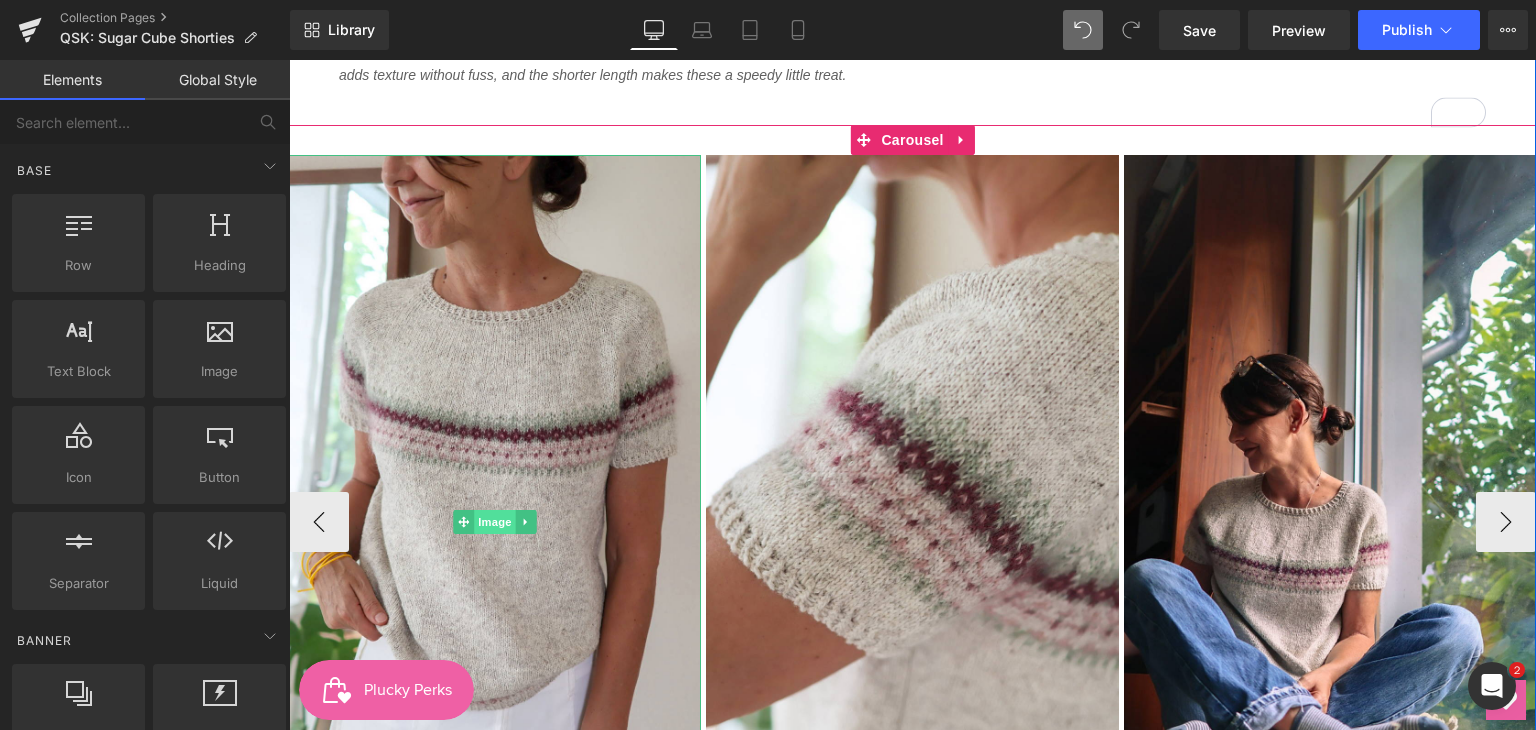 click on "Image" at bounding box center [495, 522] 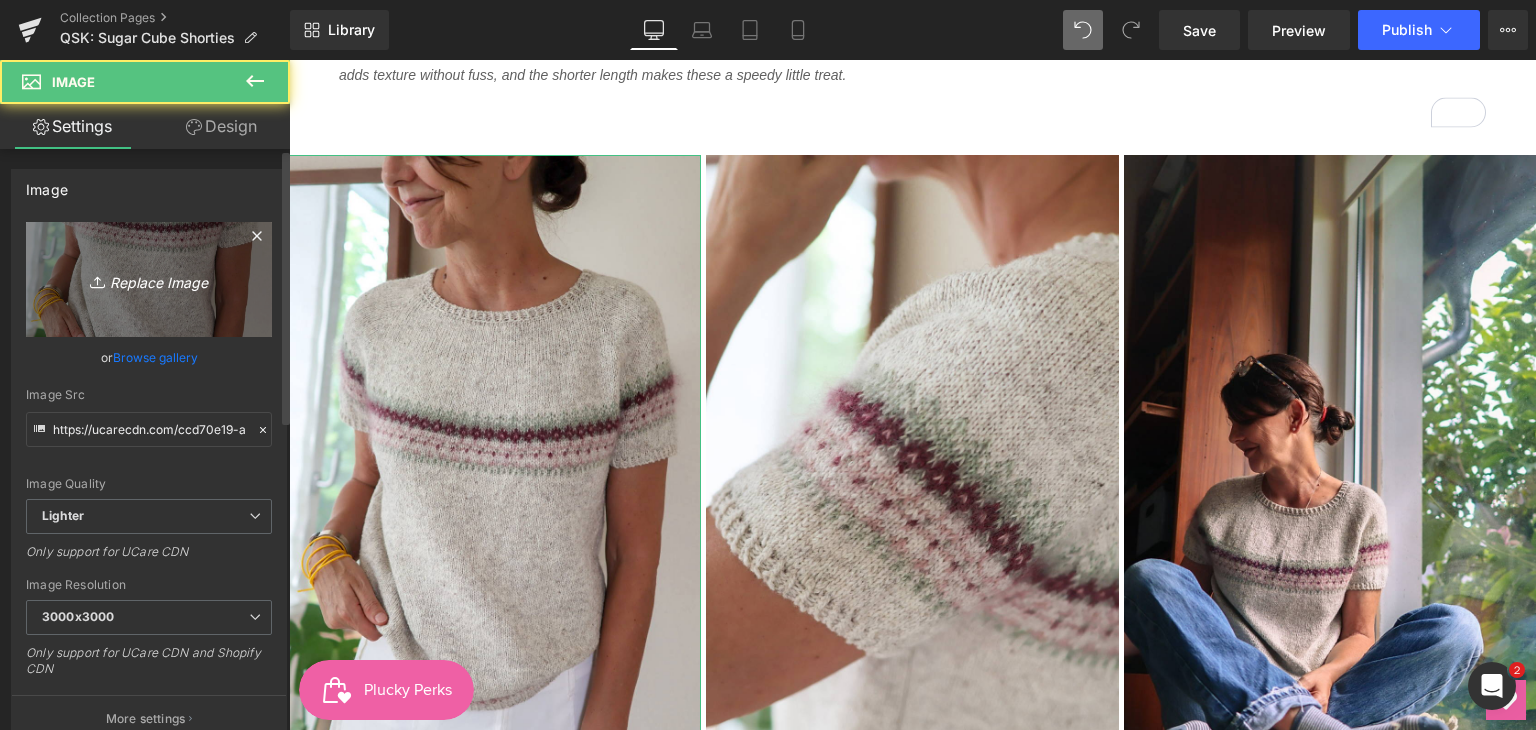 click 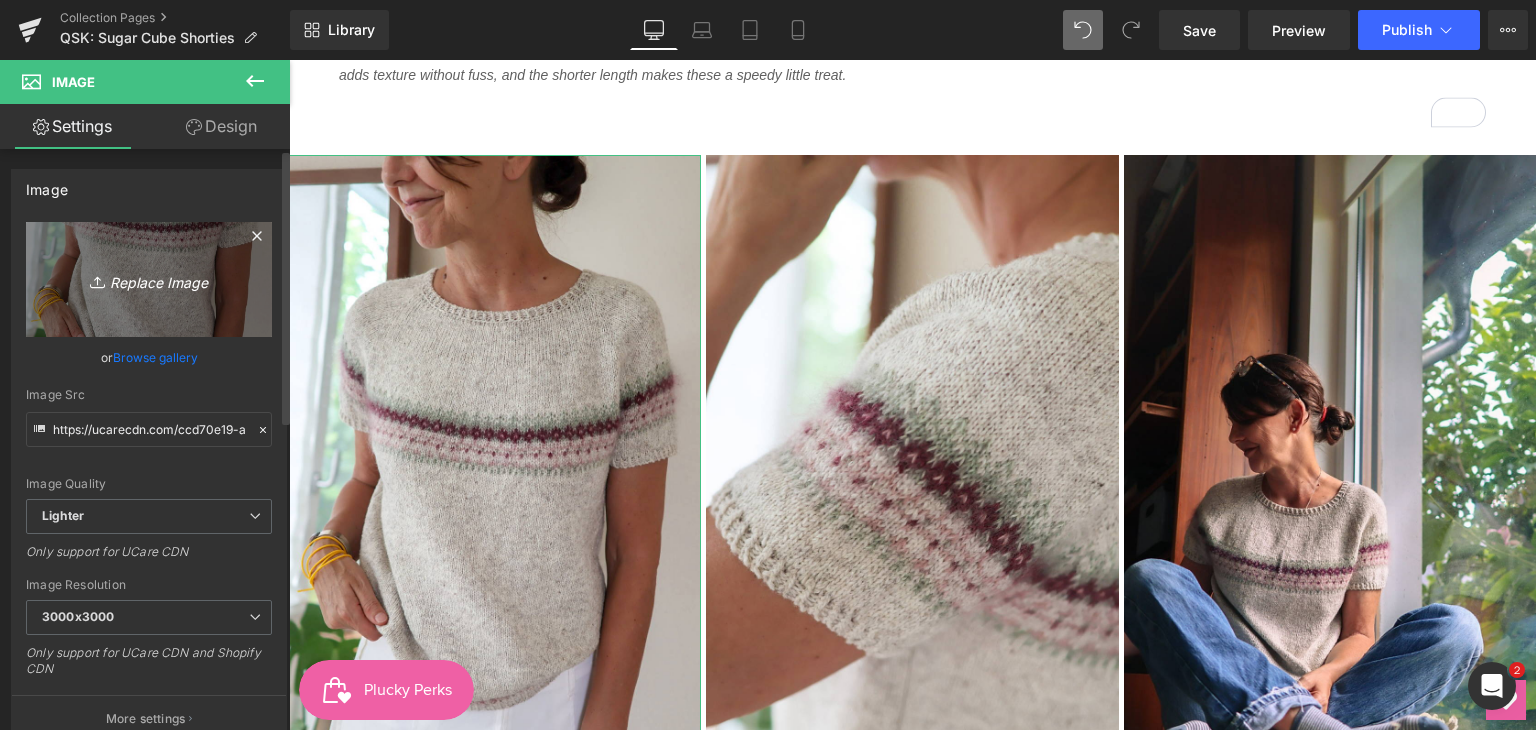 type on "C:\fakepath\IMG_6567 2.jpeg" 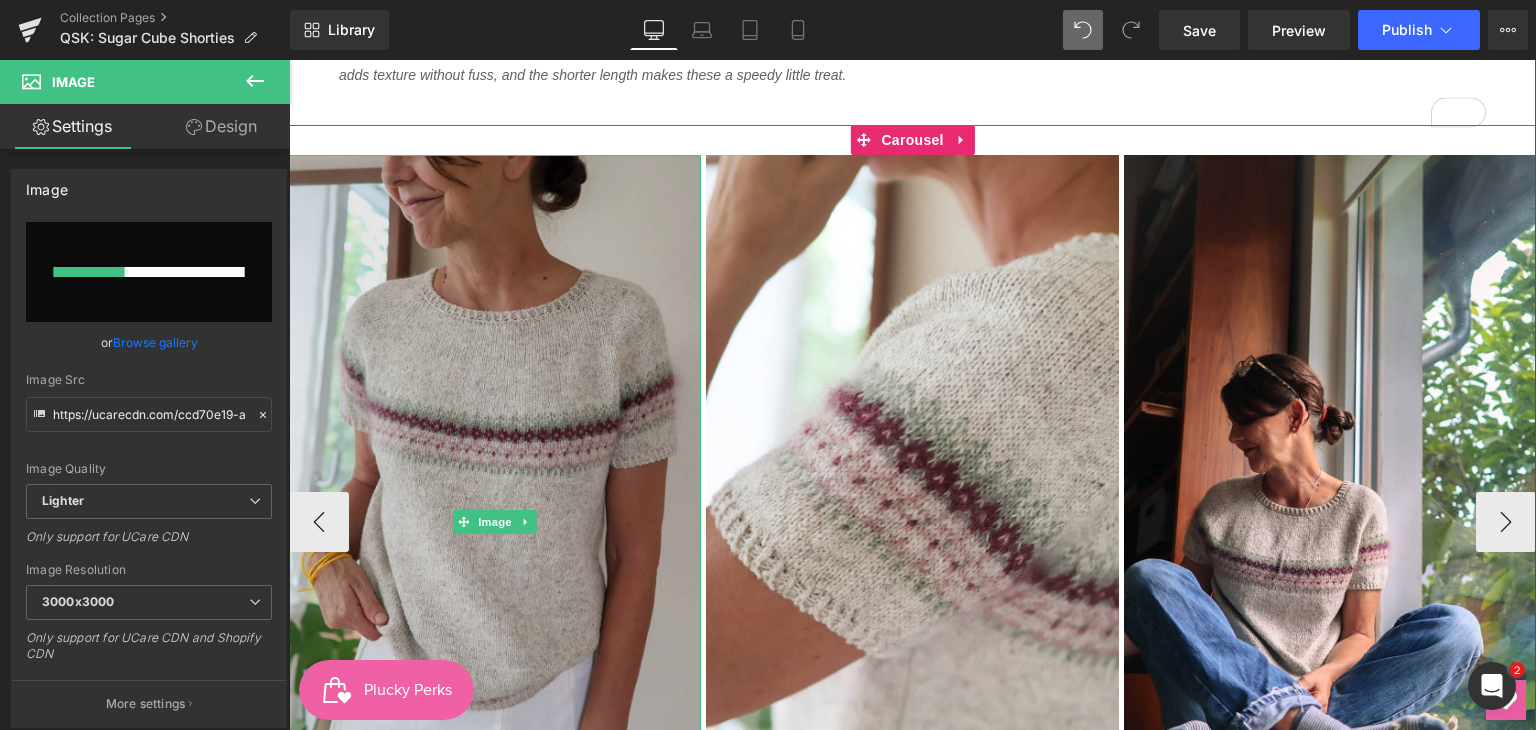 type 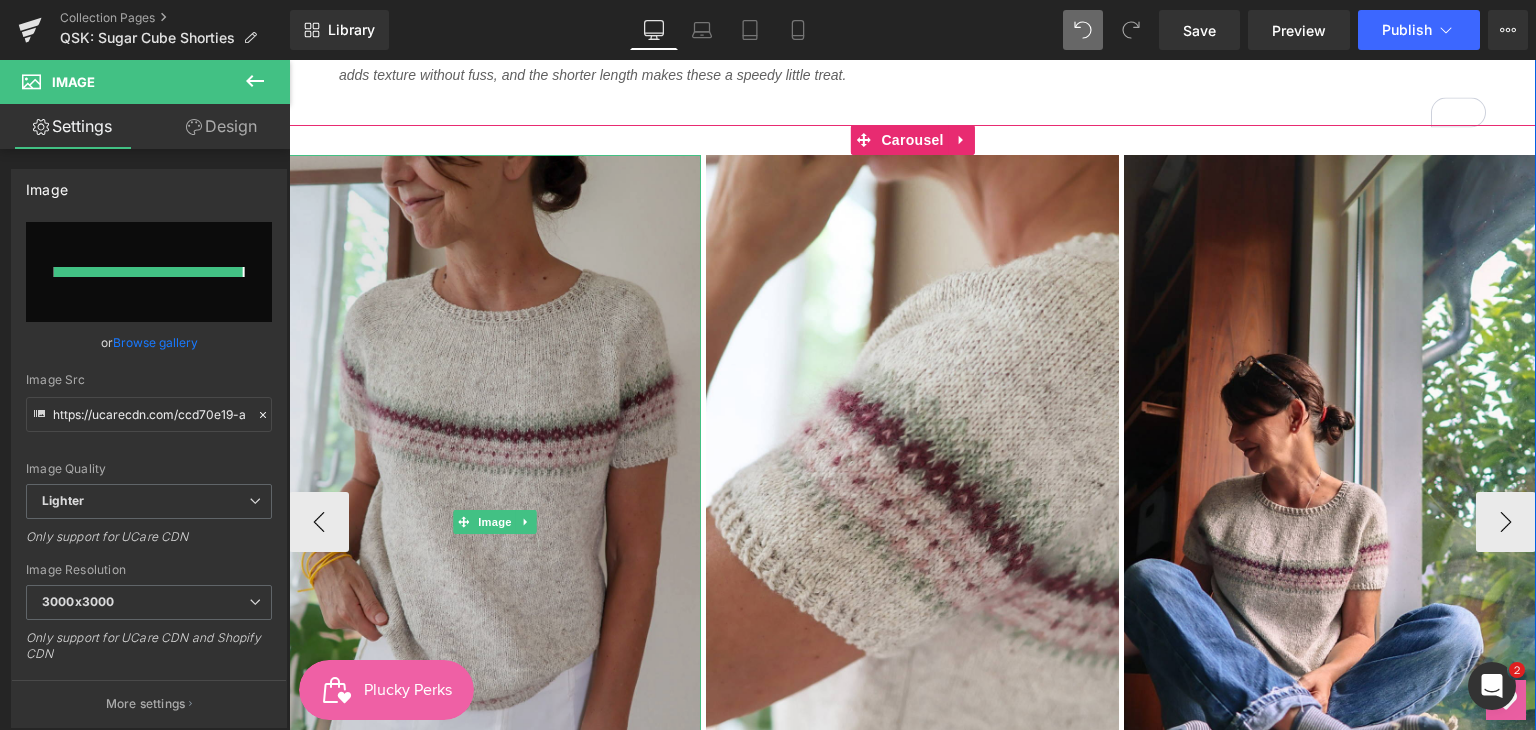 type on "https://ucarecdn.com/affc2553-4fb1-4b47-b826-e2318aebffff/-/format/auto/-/preview/3000x3000/-/quality/lighter/IMG_6567%202.jpeg" 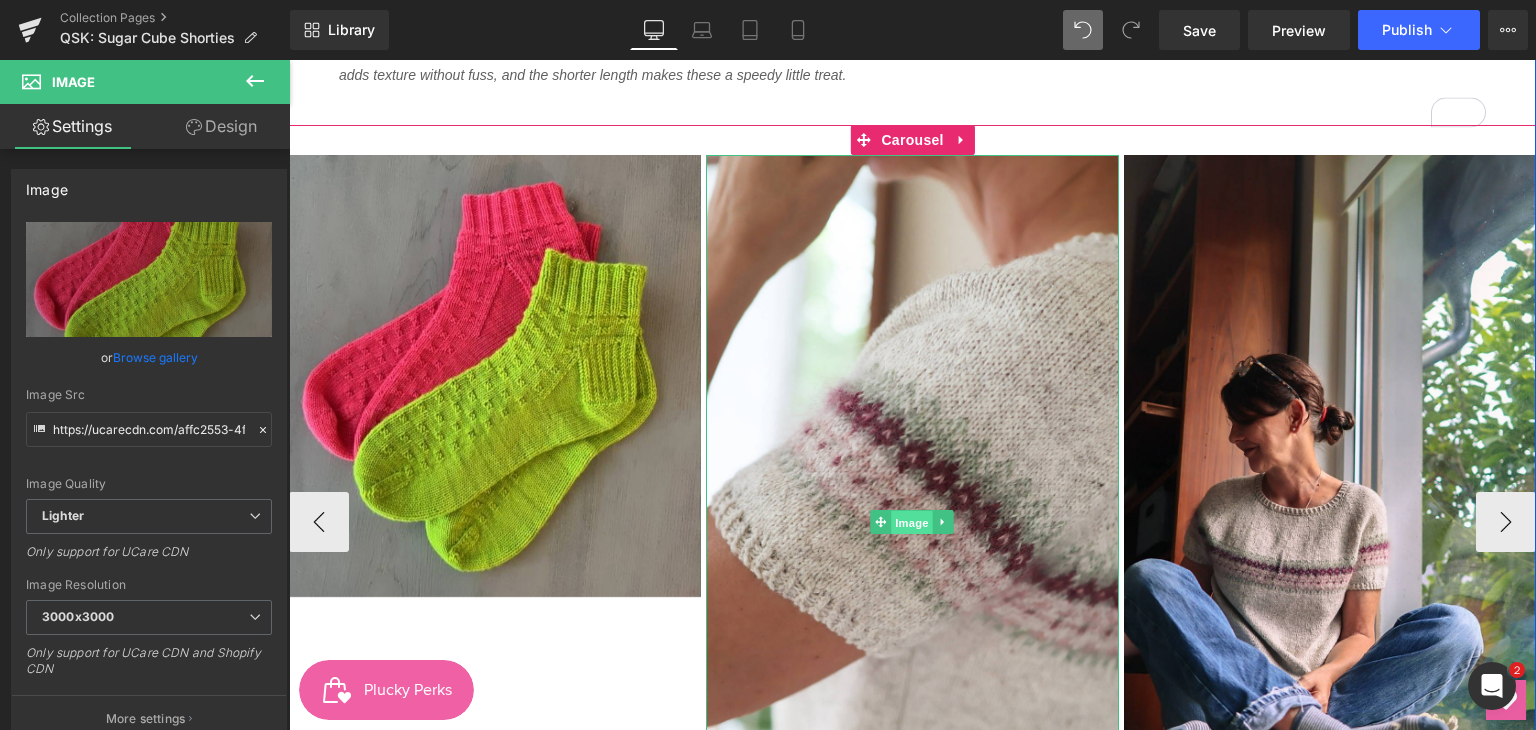 click on "Image" at bounding box center [913, 523] 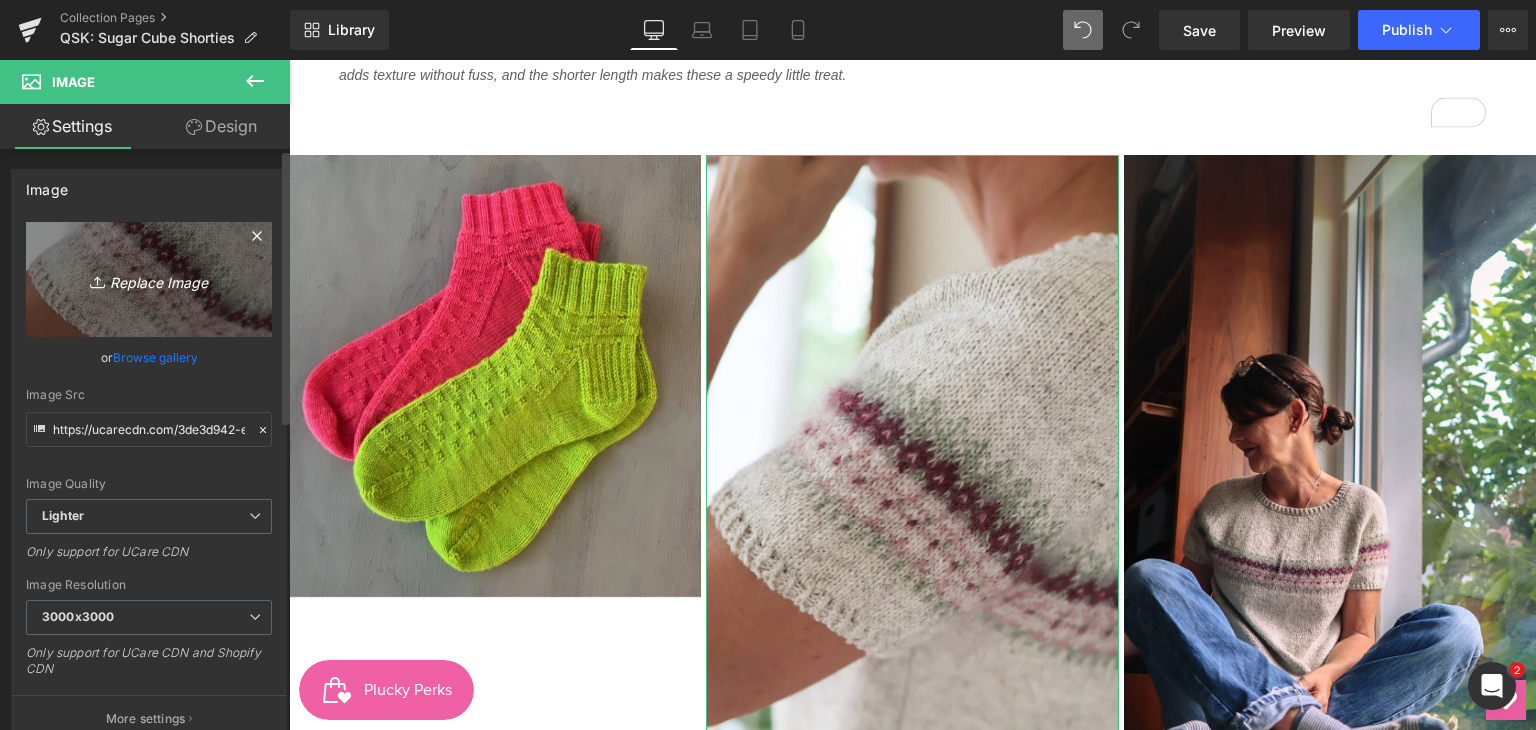 click on "Replace Image" at bounding box center (149, 279) 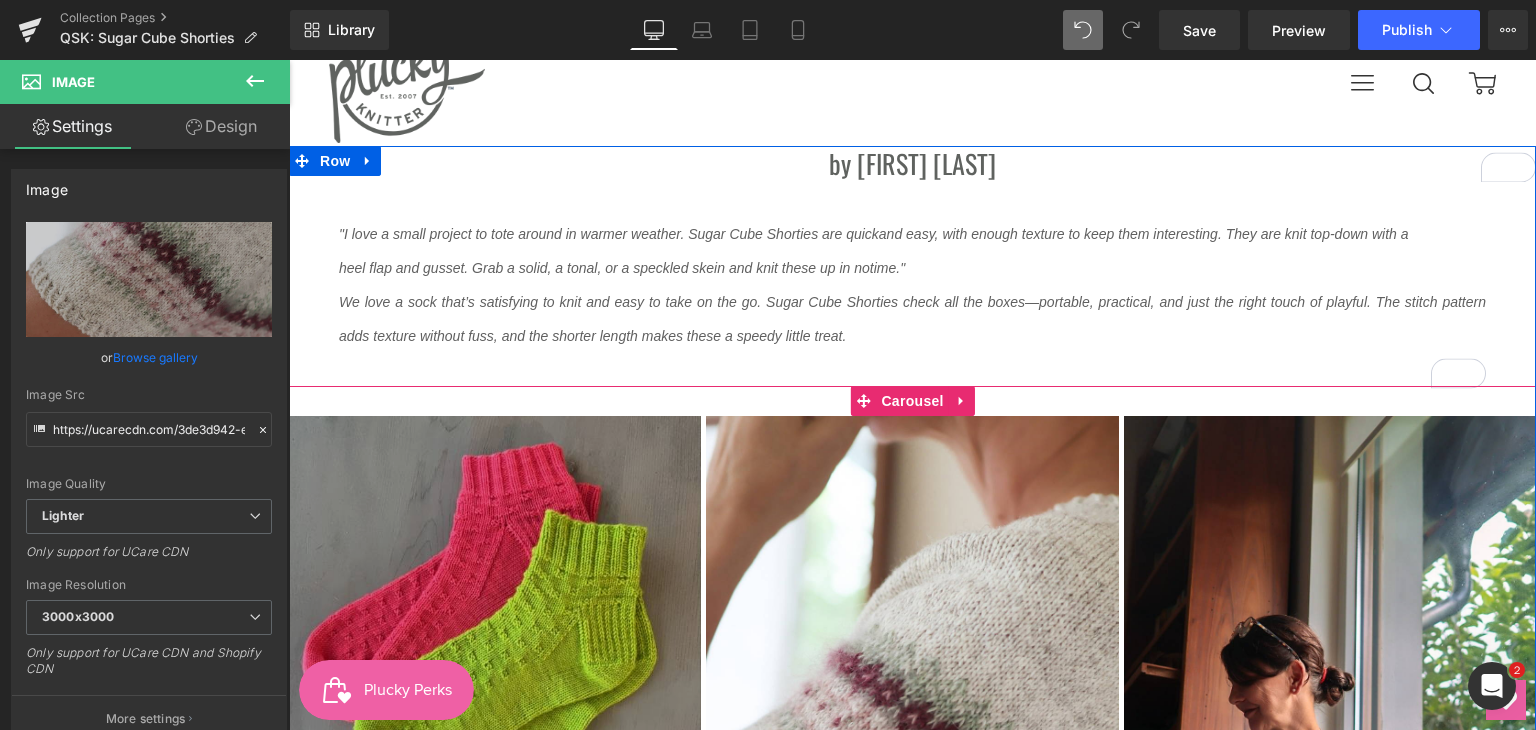 scroll, scrollTop: 0, scrollLeft: 0, axis: both 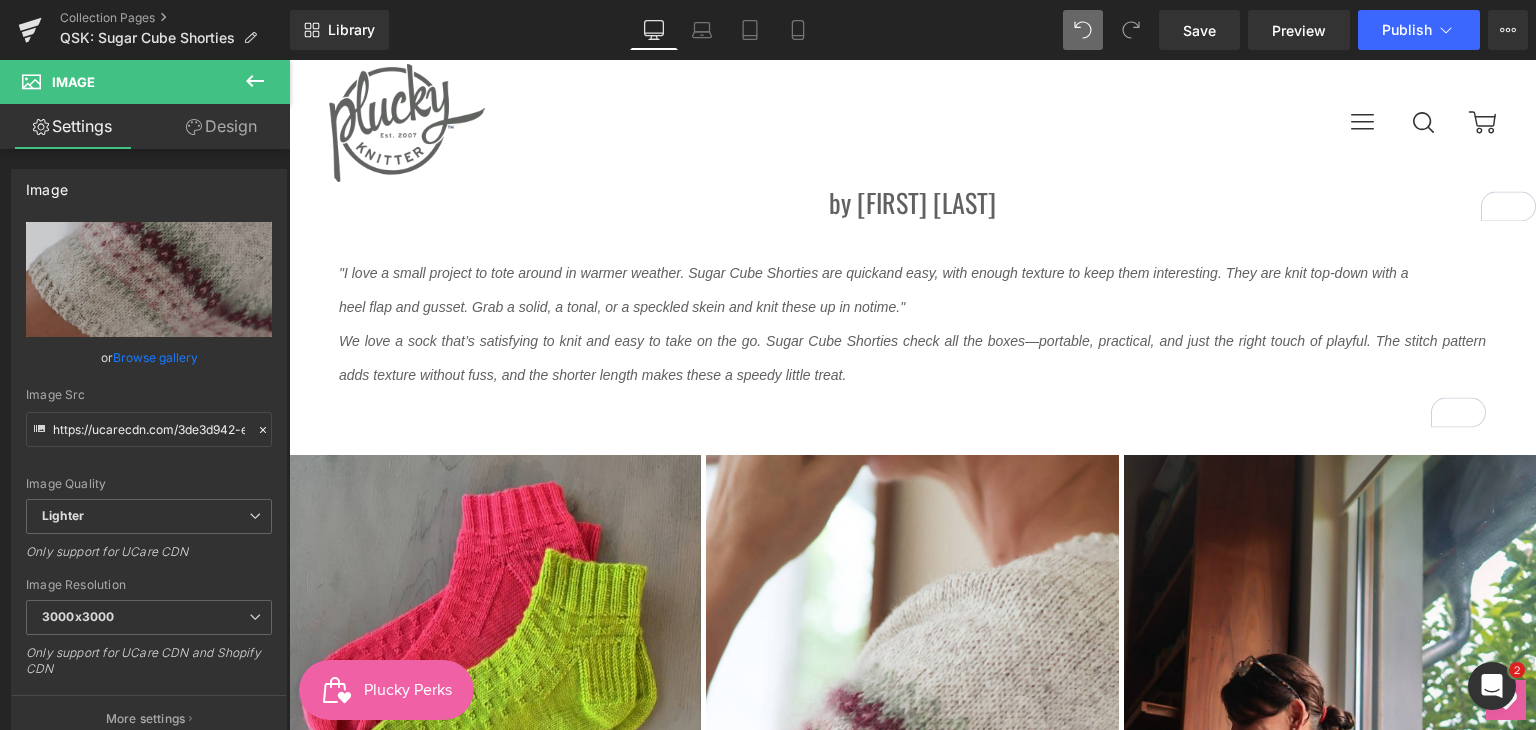 click at bounding box center (255, 82) 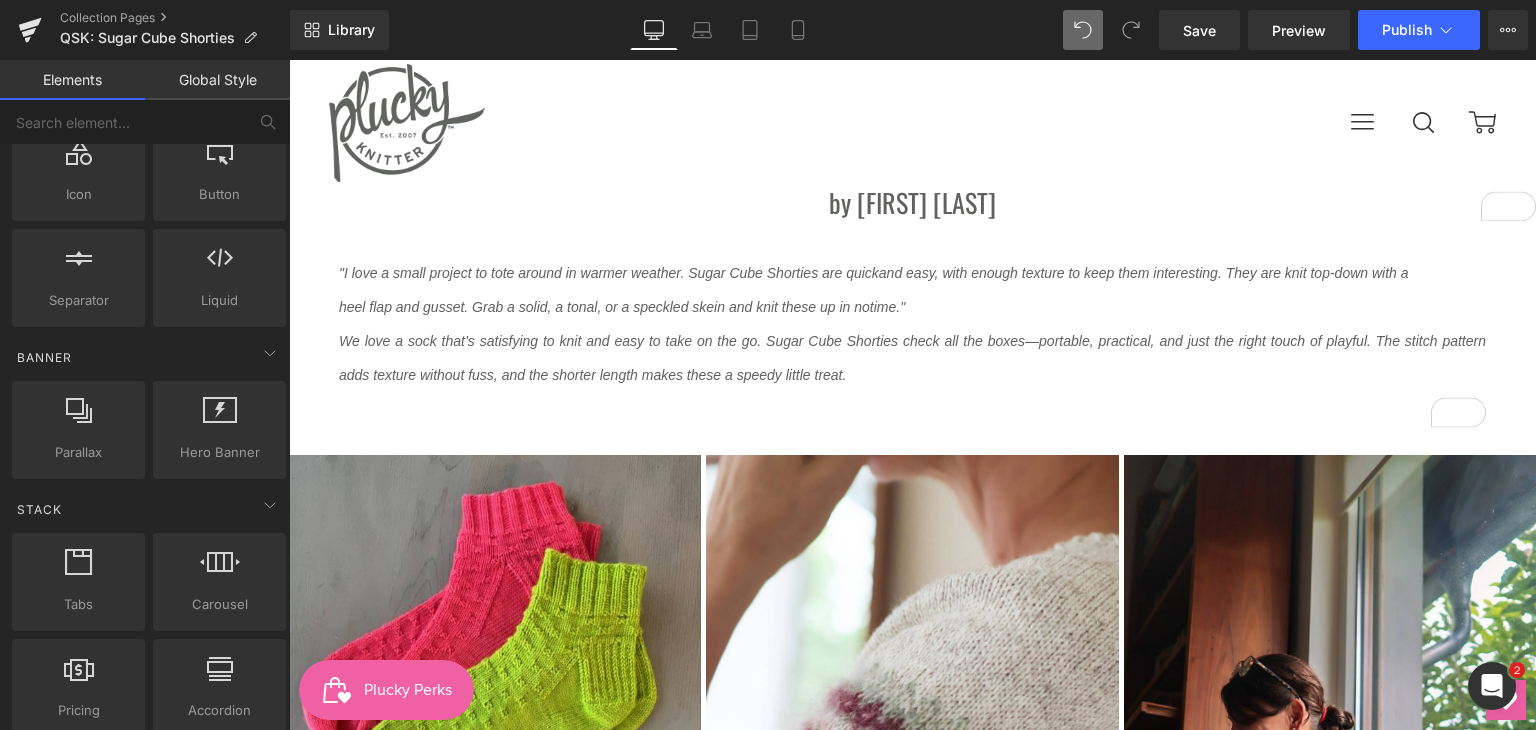 scroll, scrollTop: 300, scrollLeft: 0, axis: vertical 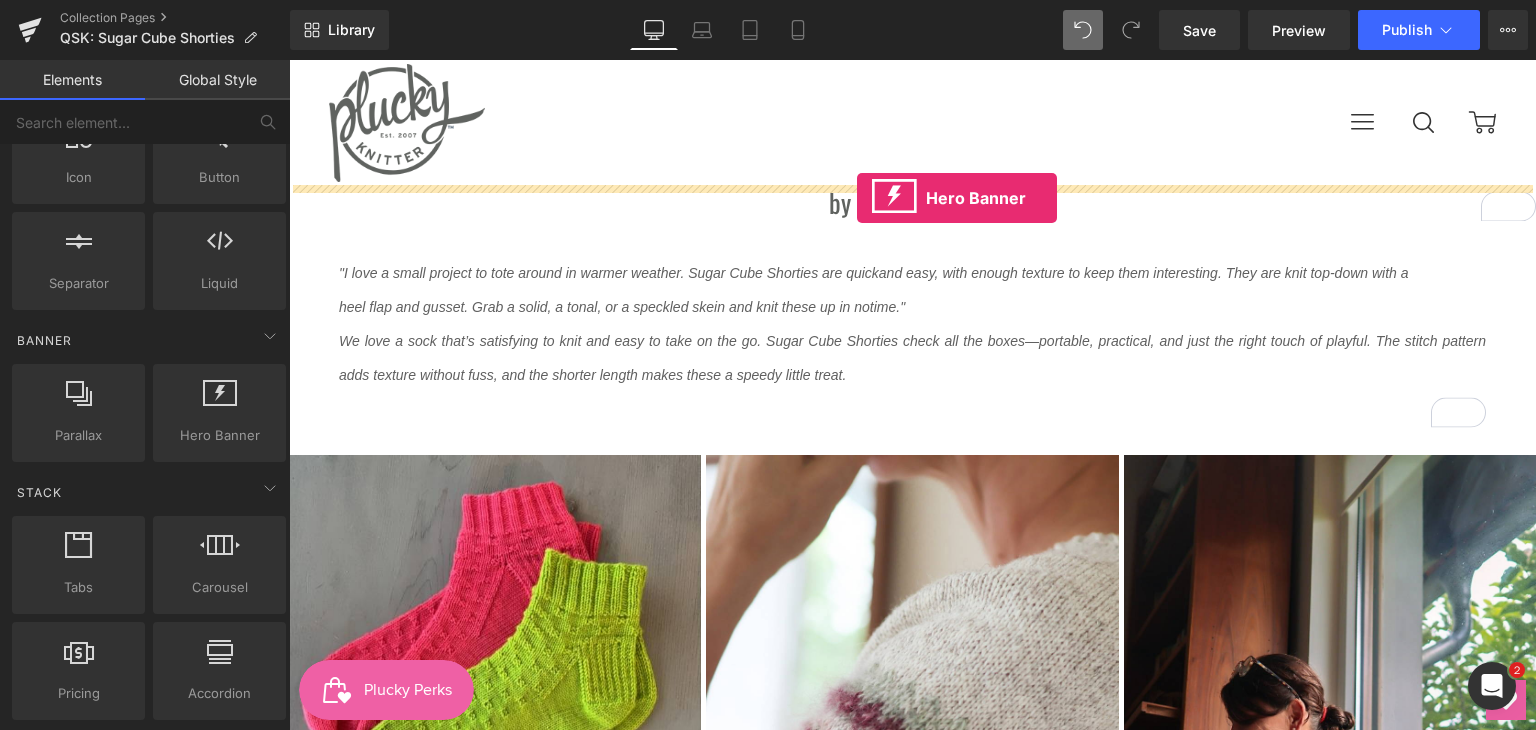 drag, startPoint x: 501, startPoint y: 490, endPoint x: 857, endPoint y: 198, distance: 460.43457 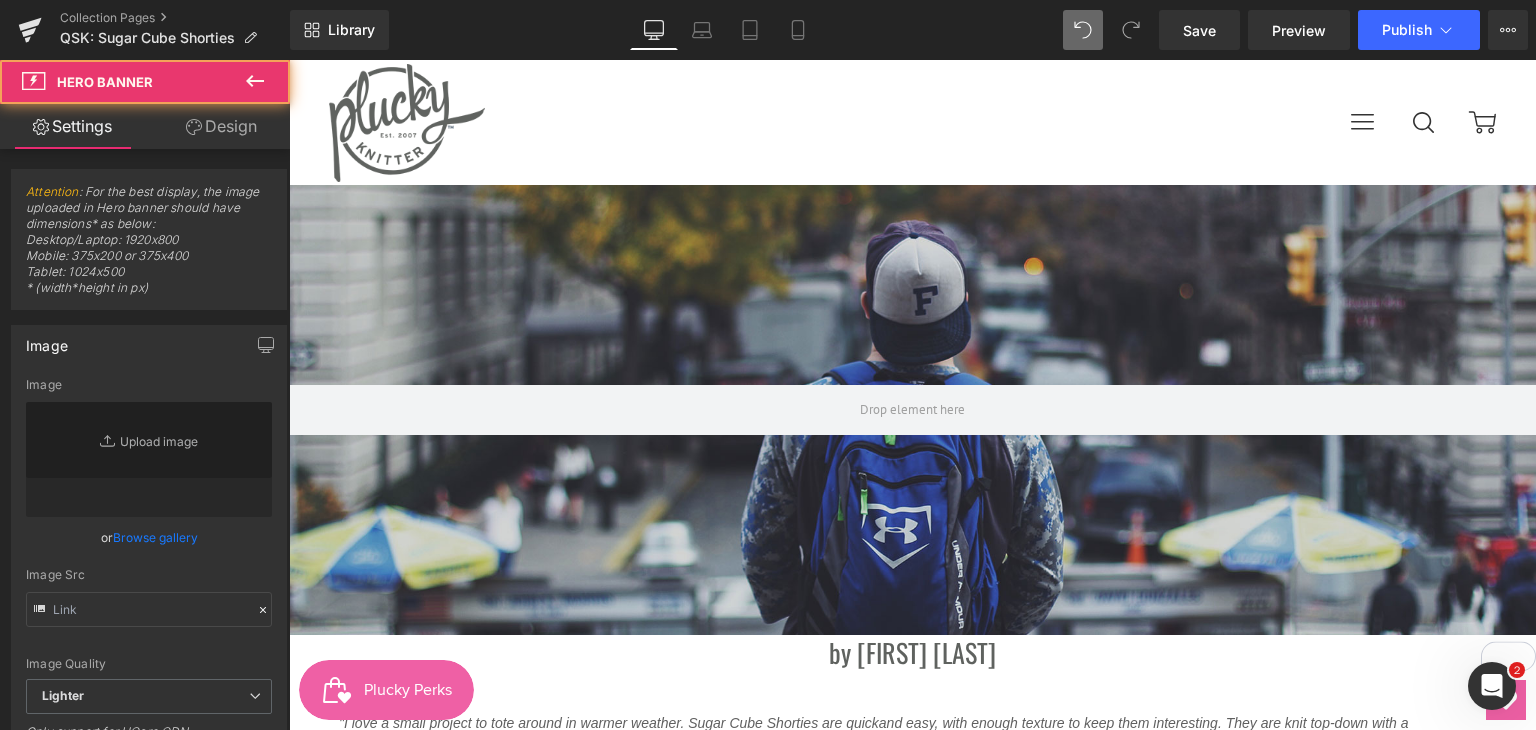 type on "https://d1um8515vdn9kb.cloudfront.net/images/hero.jpg" 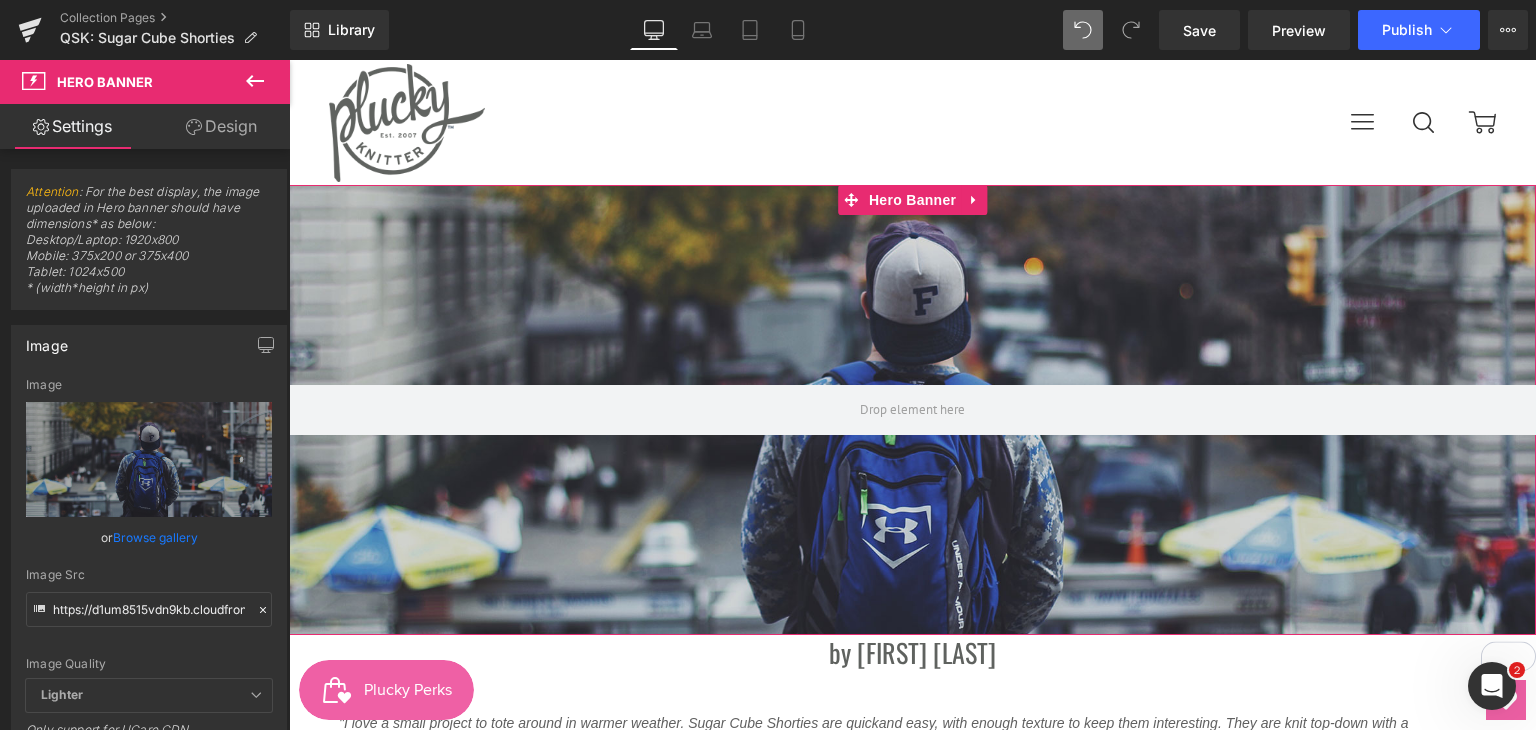 click on "Design" at bounding box center (221, 126) 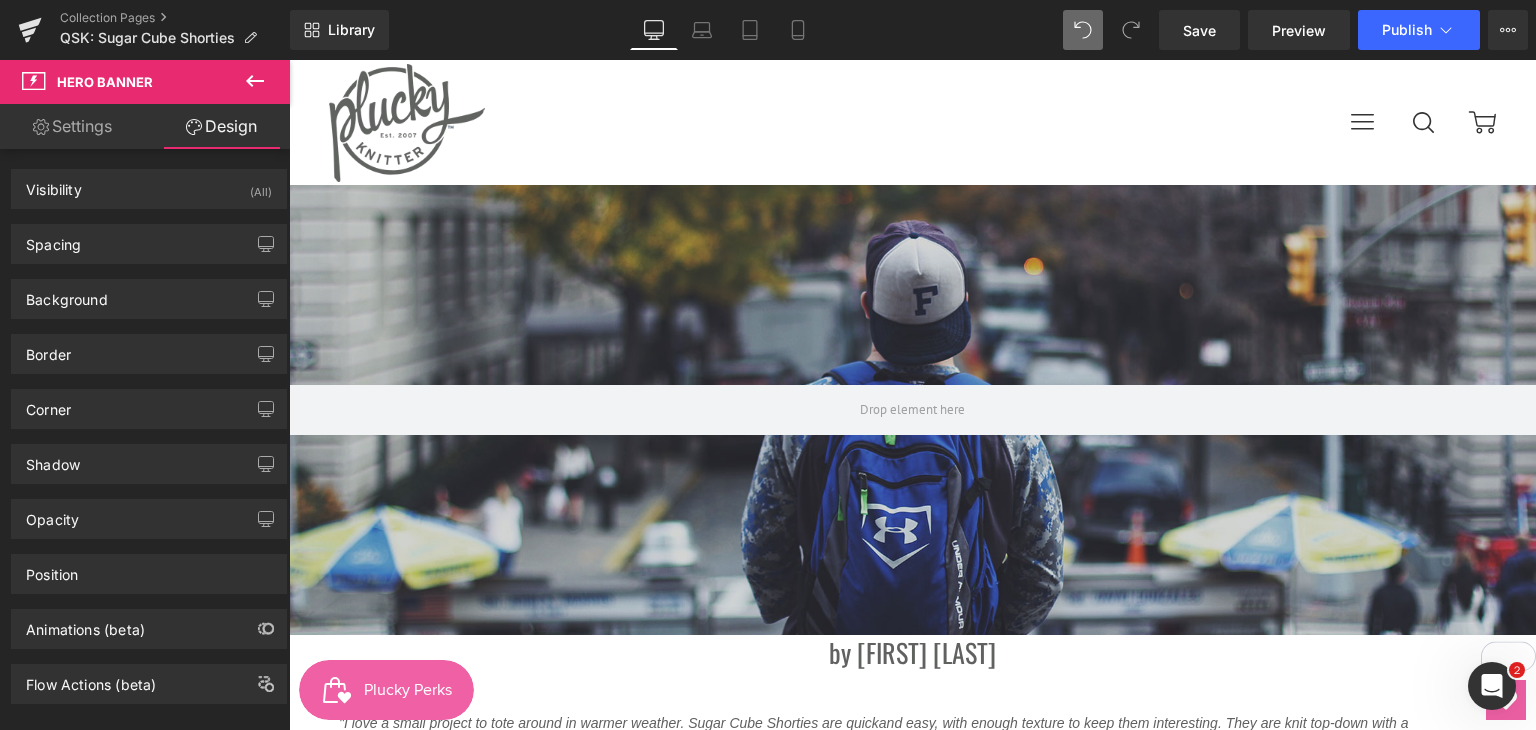 click 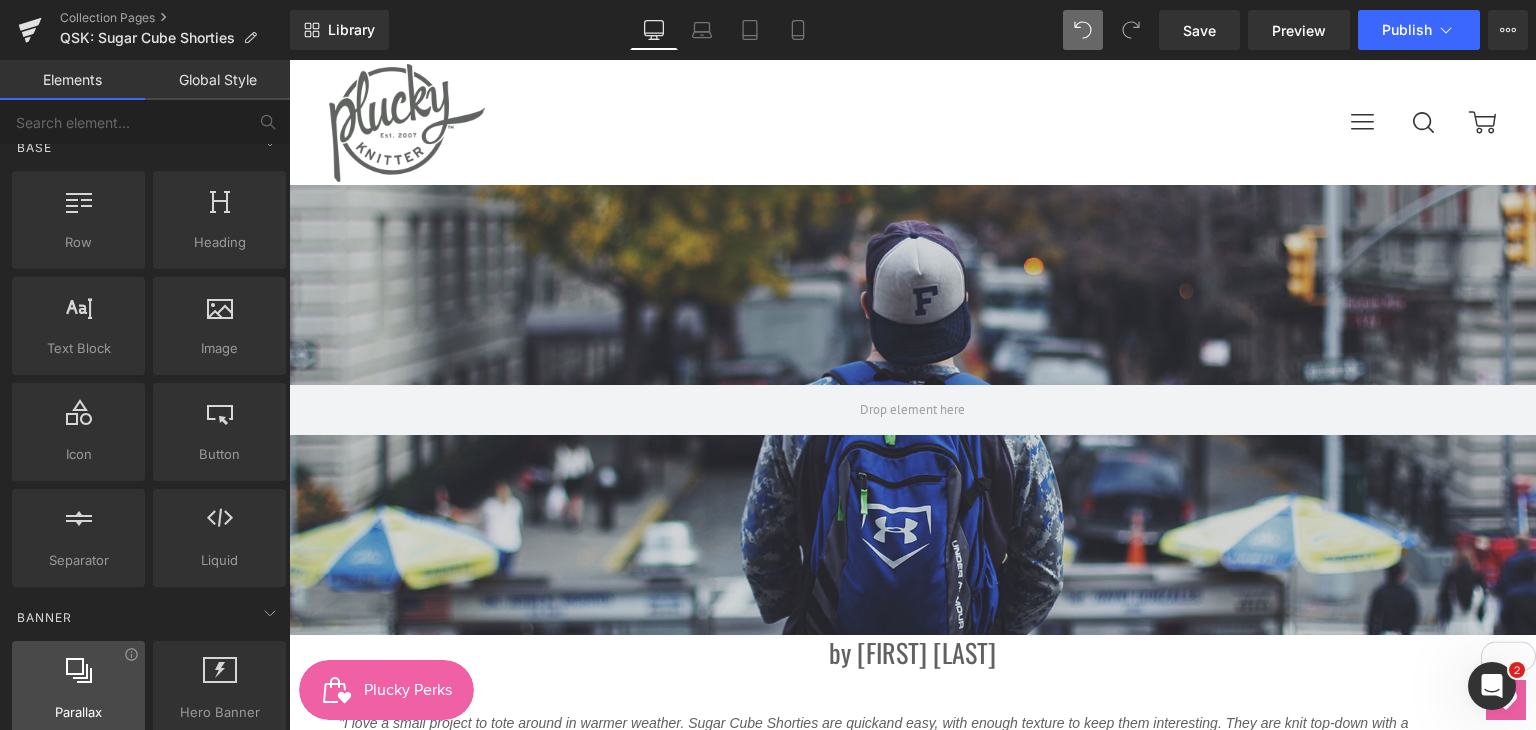 scroll, scrollTop: 0, scrollLeft: 0, axis: both 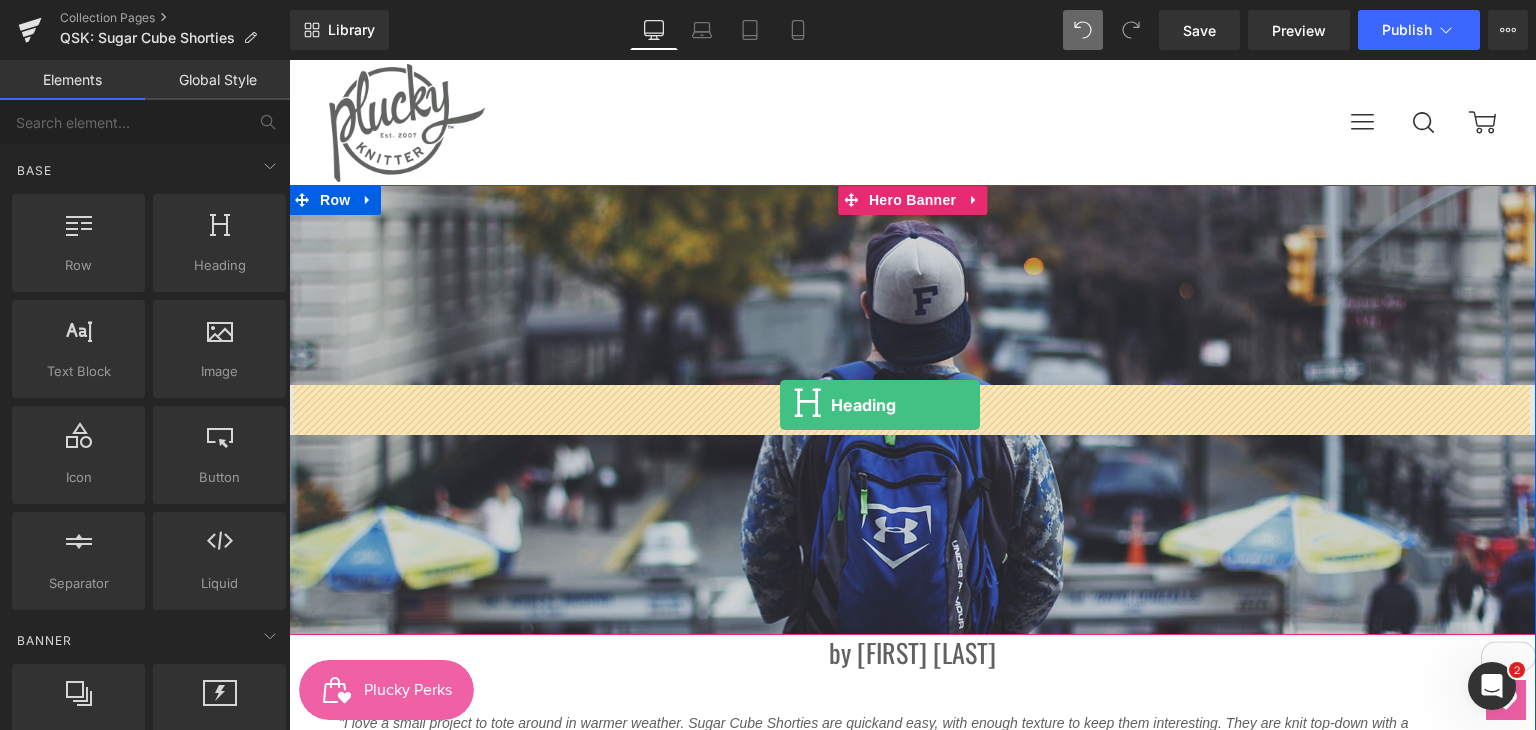 drag, startPoint x: 512, startPoint y: 309, endPoint x: 780, endPoint y: 405, distance: 284.67526 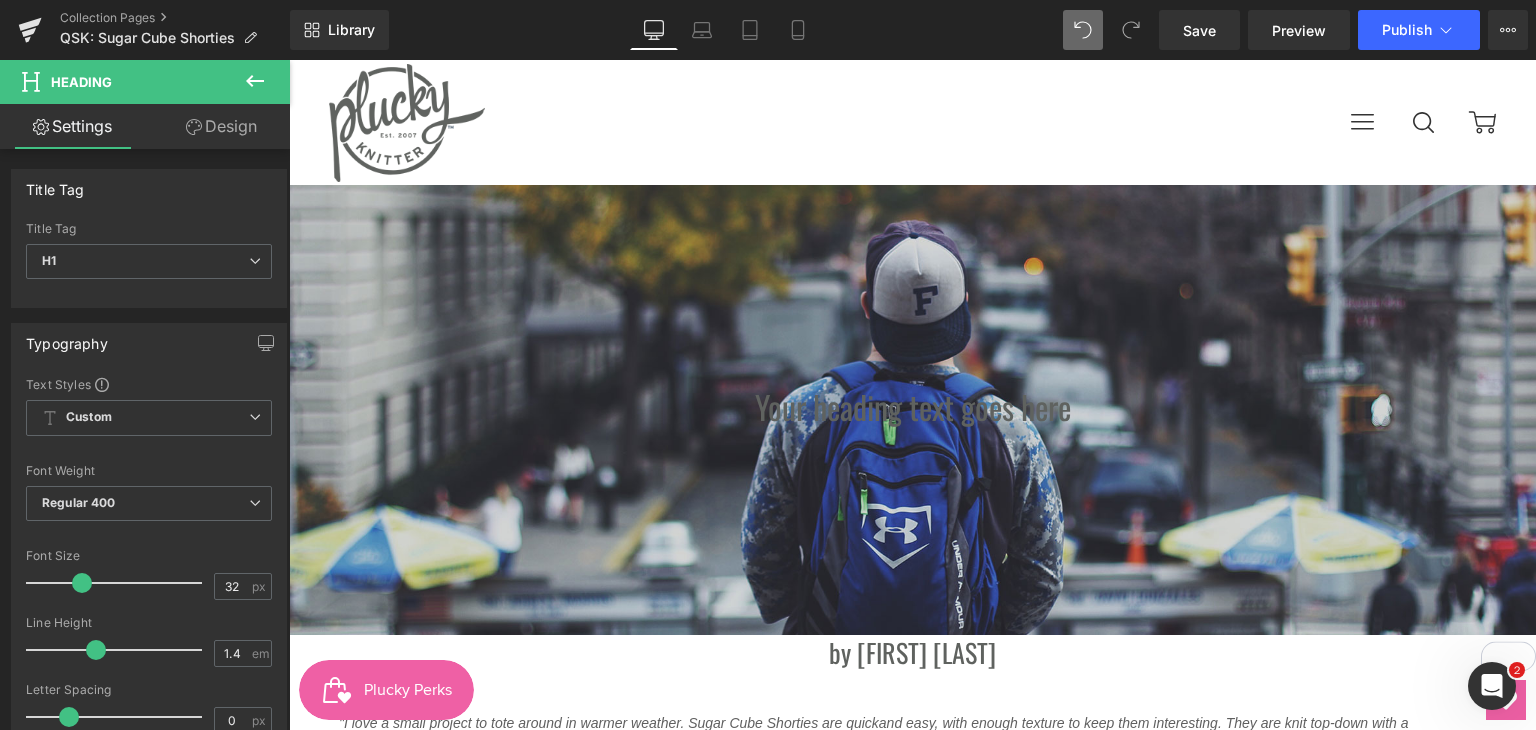 click at bounding box center [255, 82] 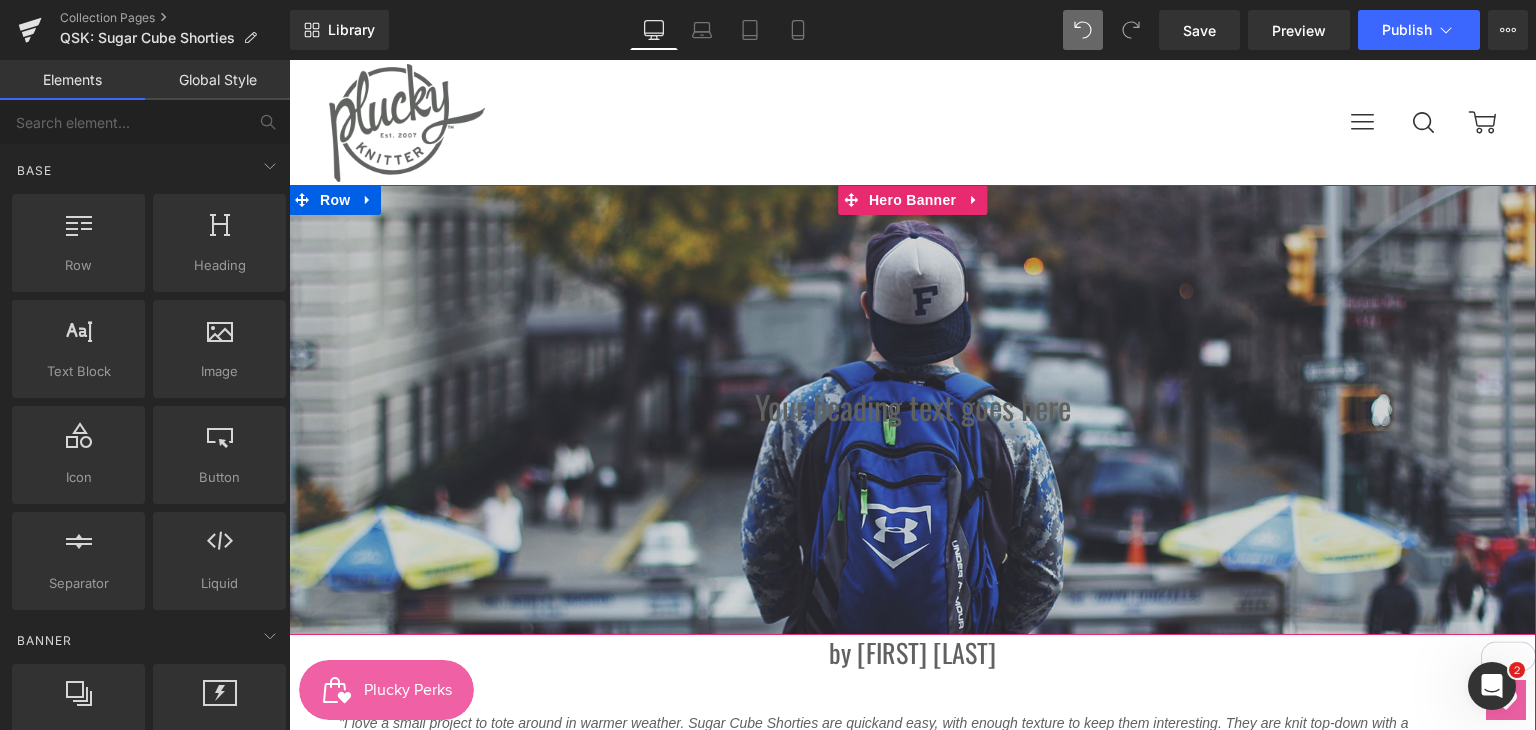 click at bounding box center (912, 410) 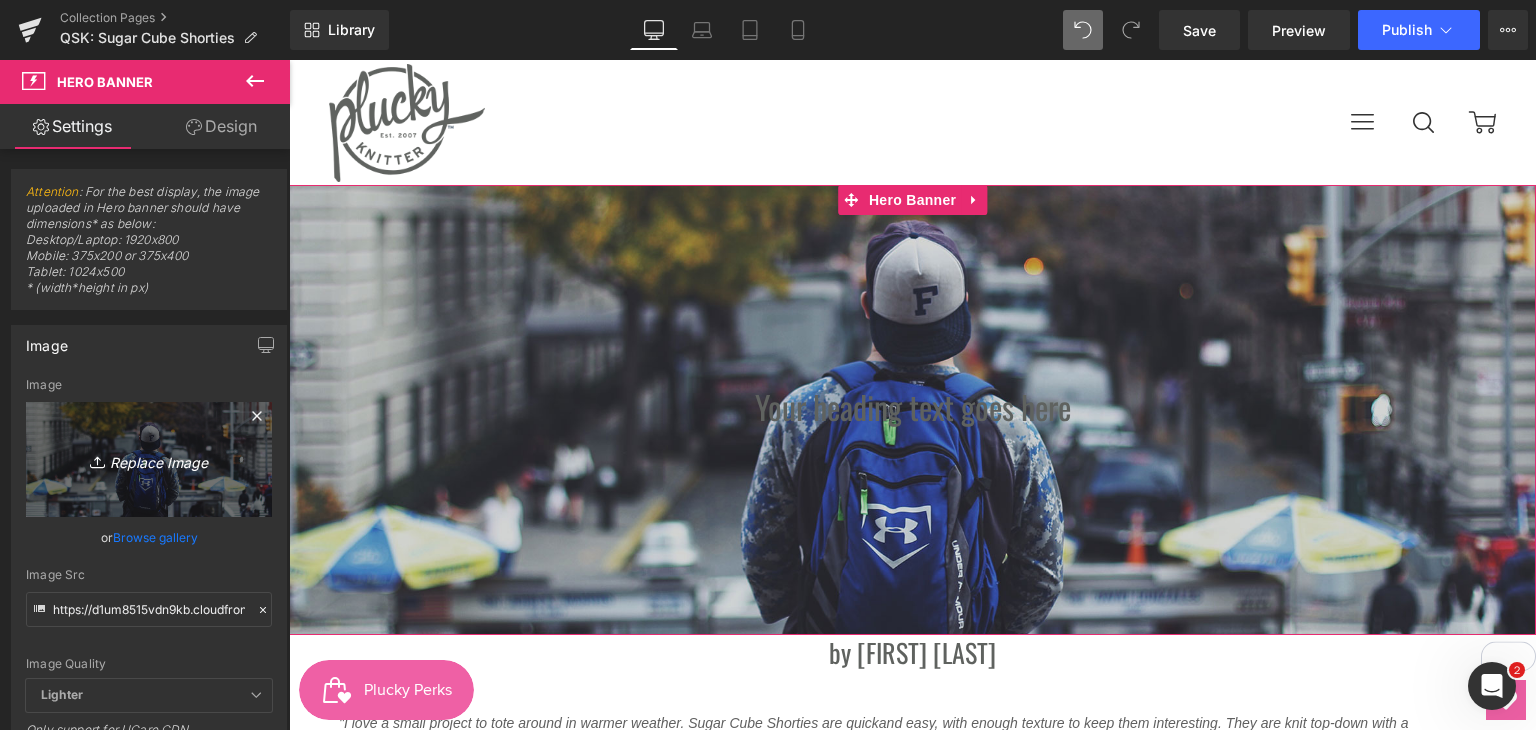 click on "Replace Image" at bounding box center (149, 459) 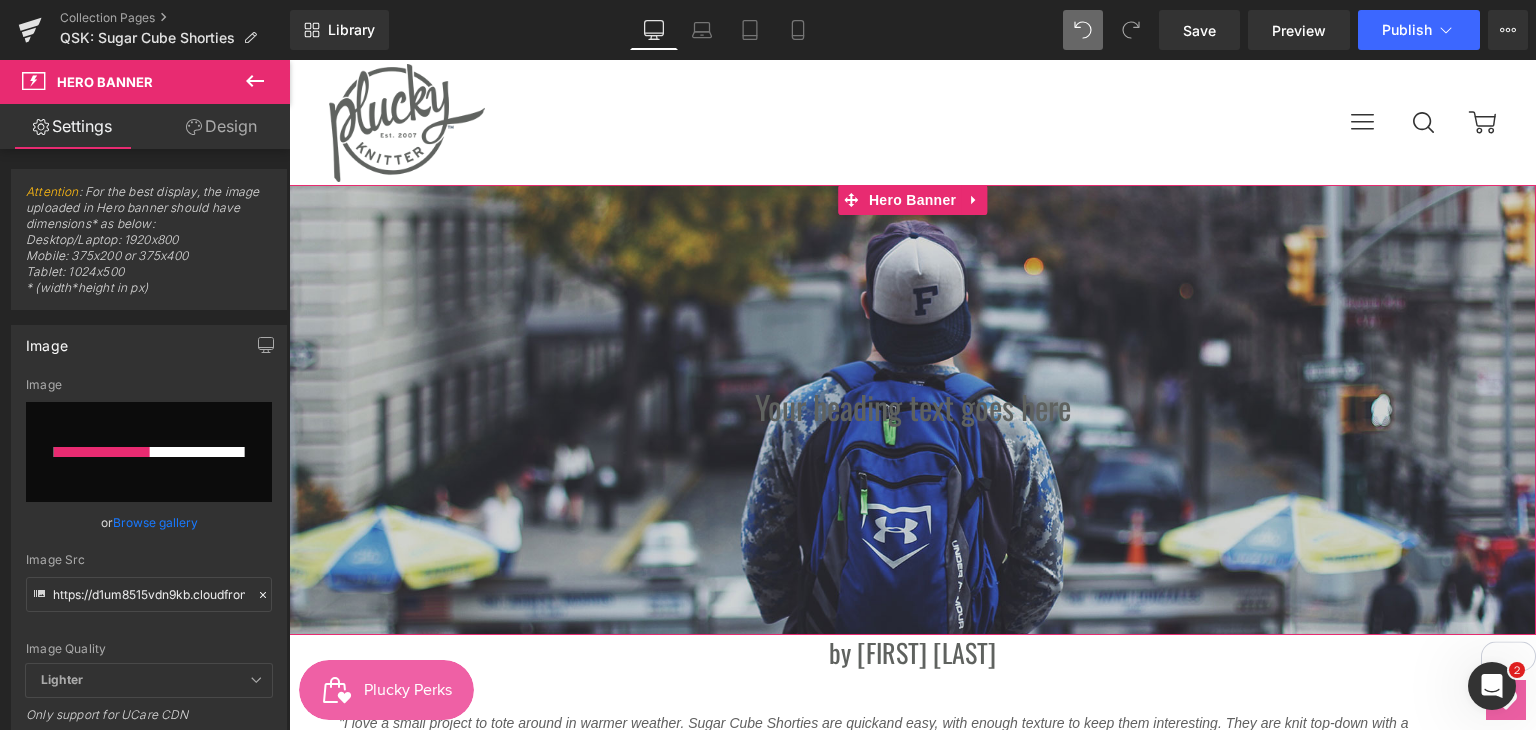 type 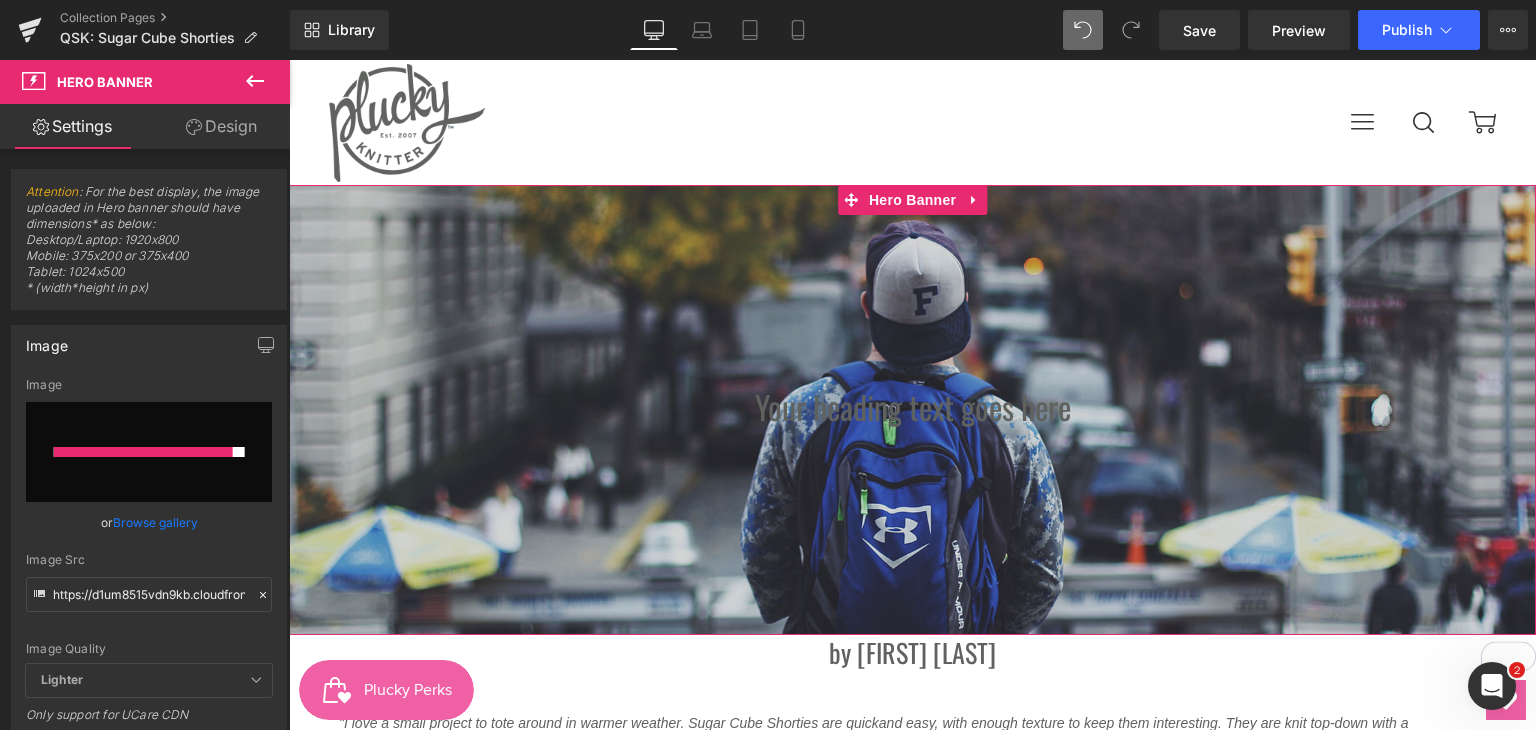 type on "https://ucarecdn.com/ac2454dd-2070-4881-81ca-a673b20ccbf6/-/format/auto/-/preview/3000x3000/-/quality/lighter/Untitled%20design%20_7_.png" 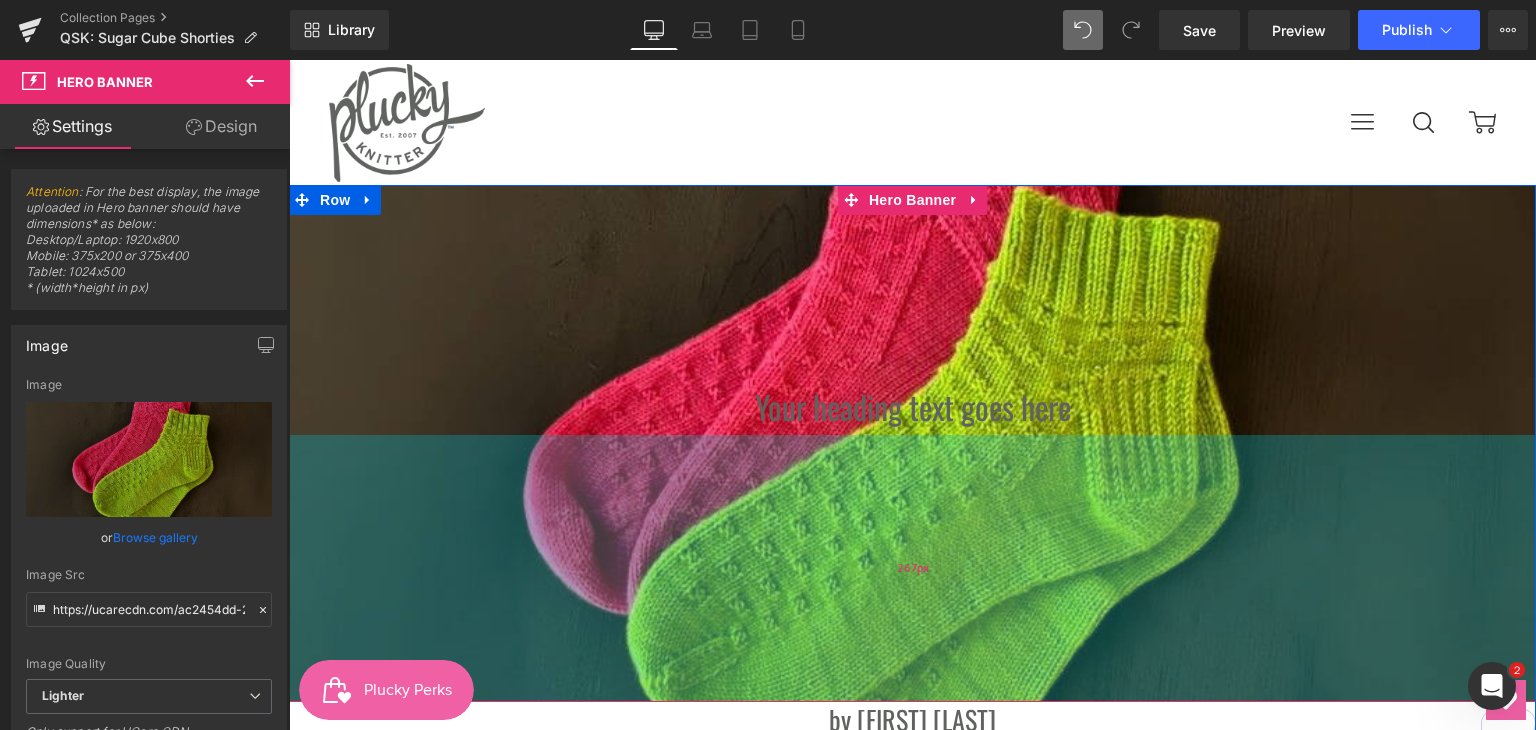 drag, startPoint x: 922, startPoint y: 621, endPoint x: 927, endPoint y: 688, distance: 67.18631 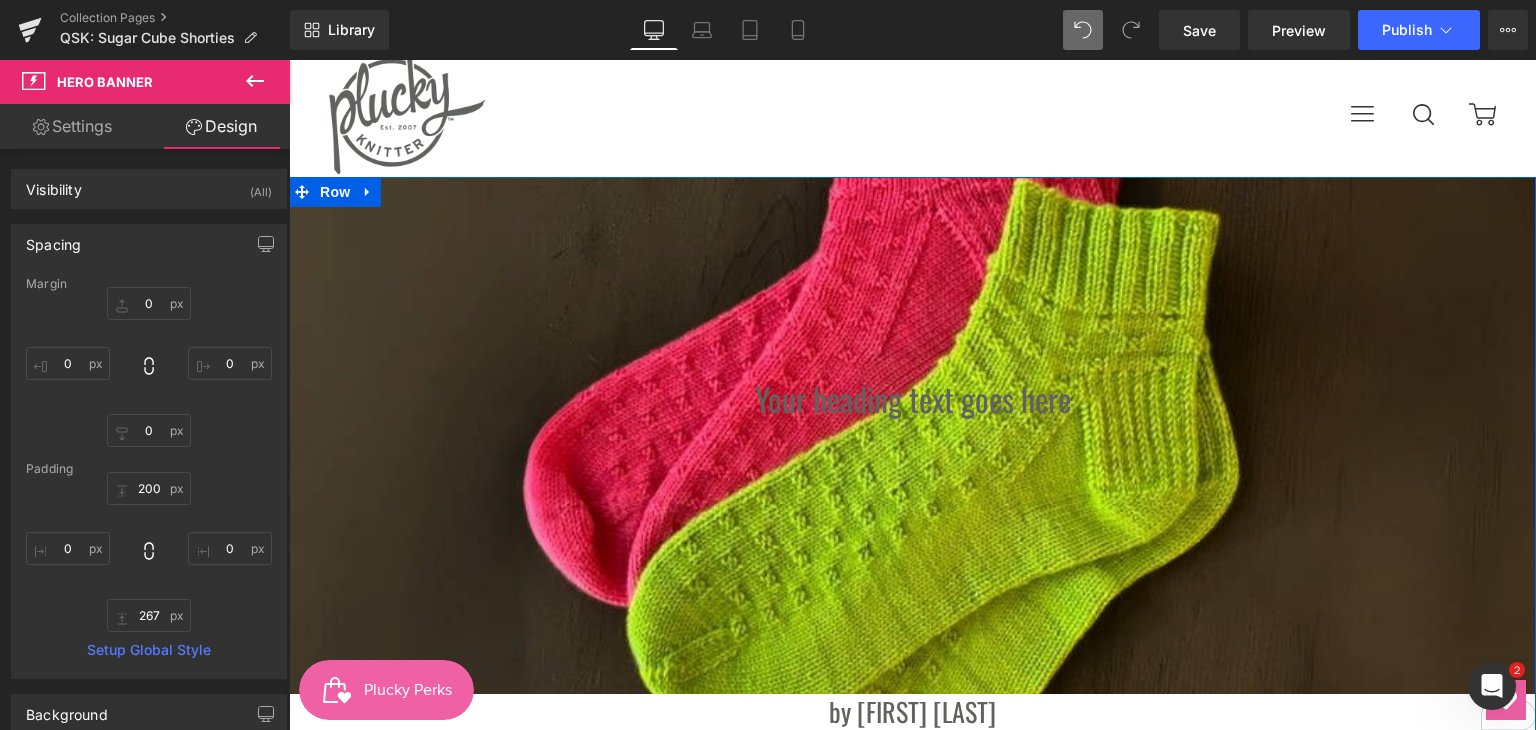 scroll, scrollTop: 0, scrollLeft: 0, axis: both 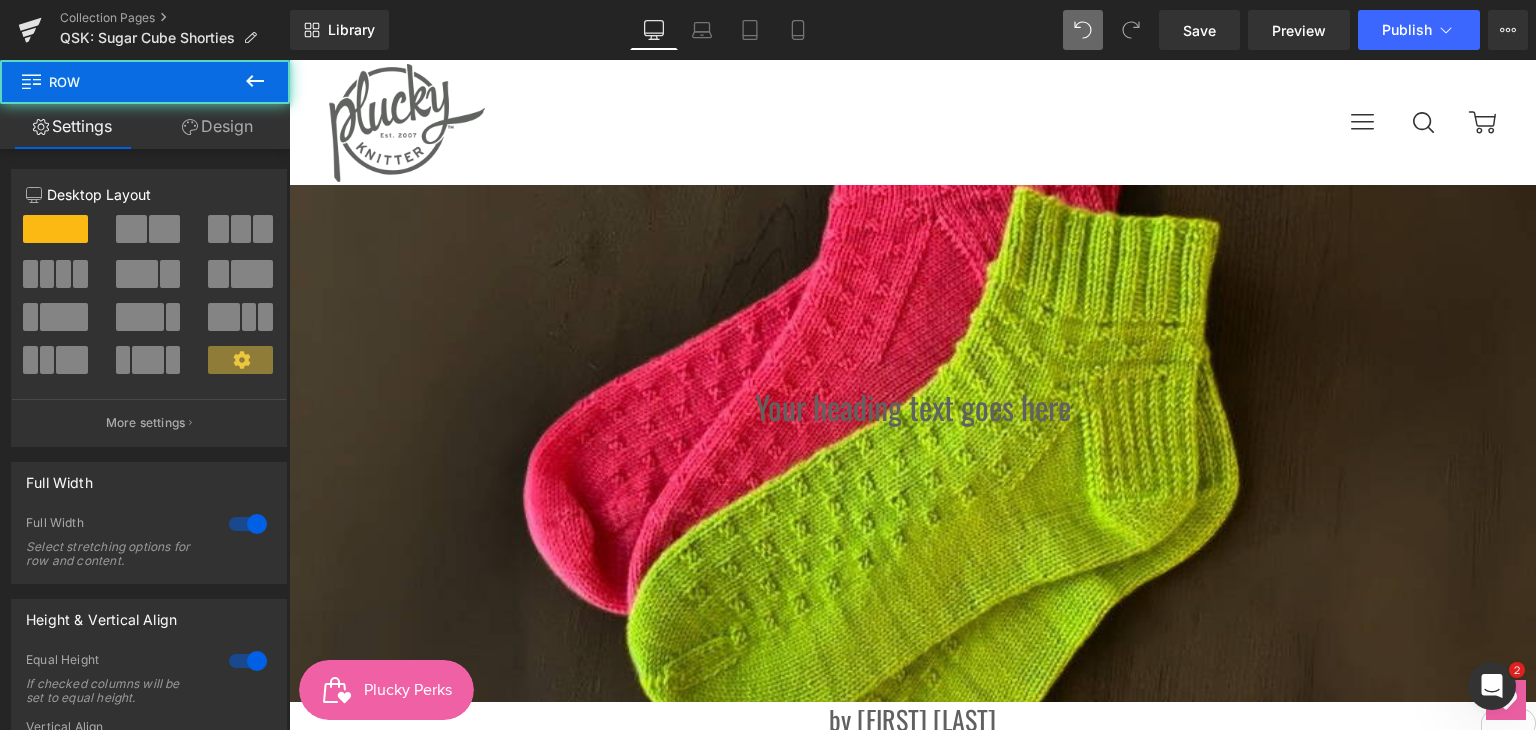drag, startPoint x: 1039, startPoint y: 189, endPoint x: 1027, endPoint y: 146, distance: 44.64303 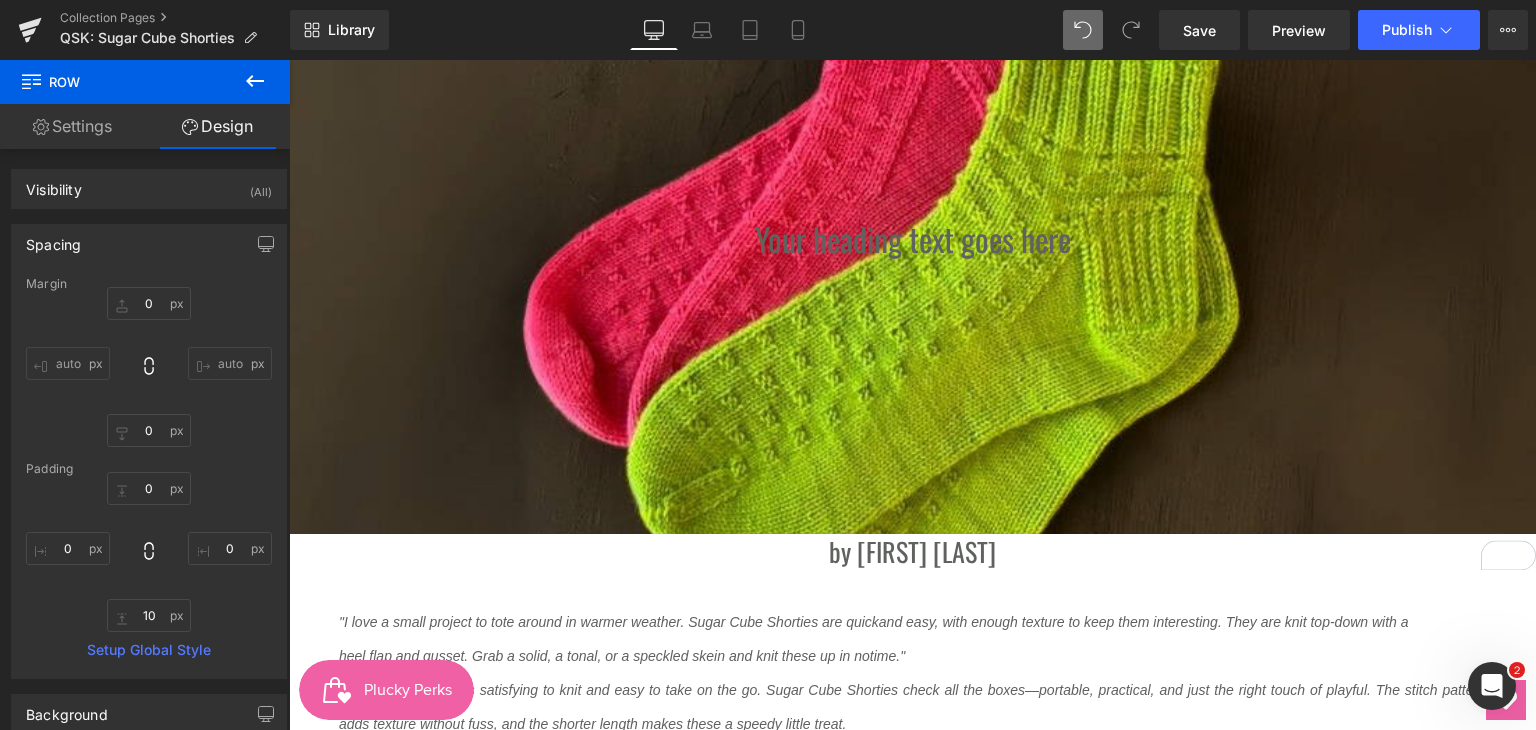scroll, scrollTop: 200, scrollLeft: 0, axis: vertical 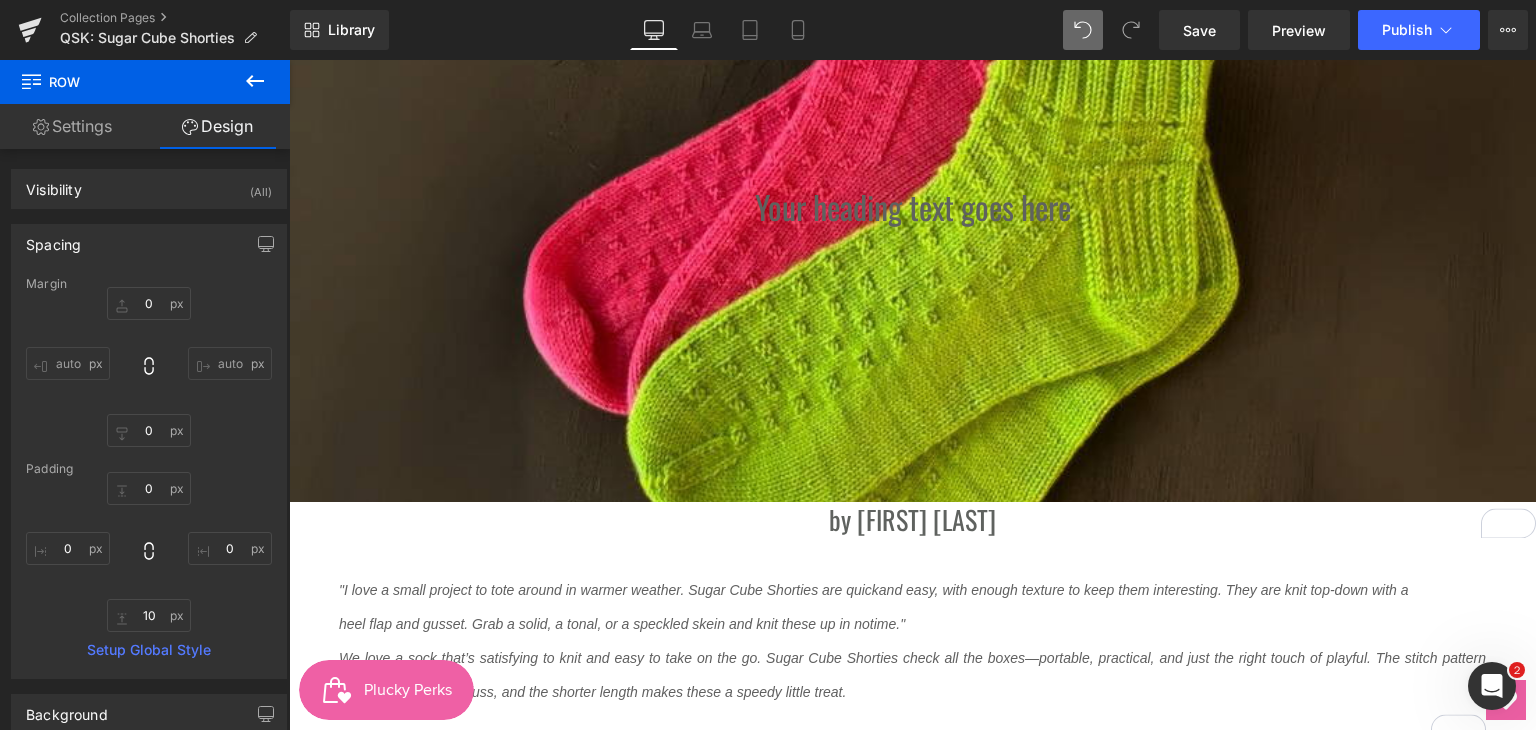 click on "Your heading text goes here
Heading
Hero Banner   200px   267px" at bounding box center [912, 243] 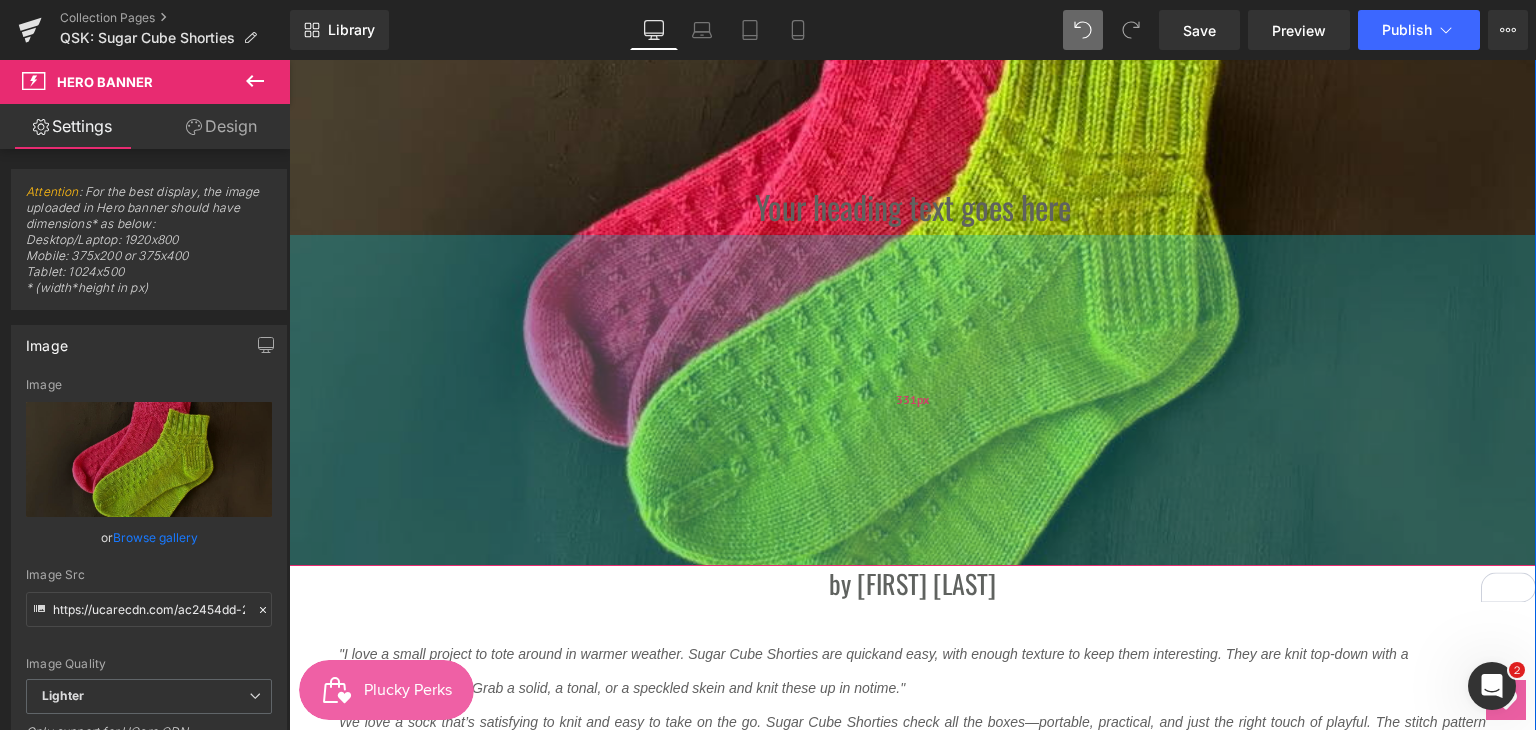 drag, startPoint x: 976, startPoint y: 487, endPoint x: 976, endPoint y: 551, distance: 64 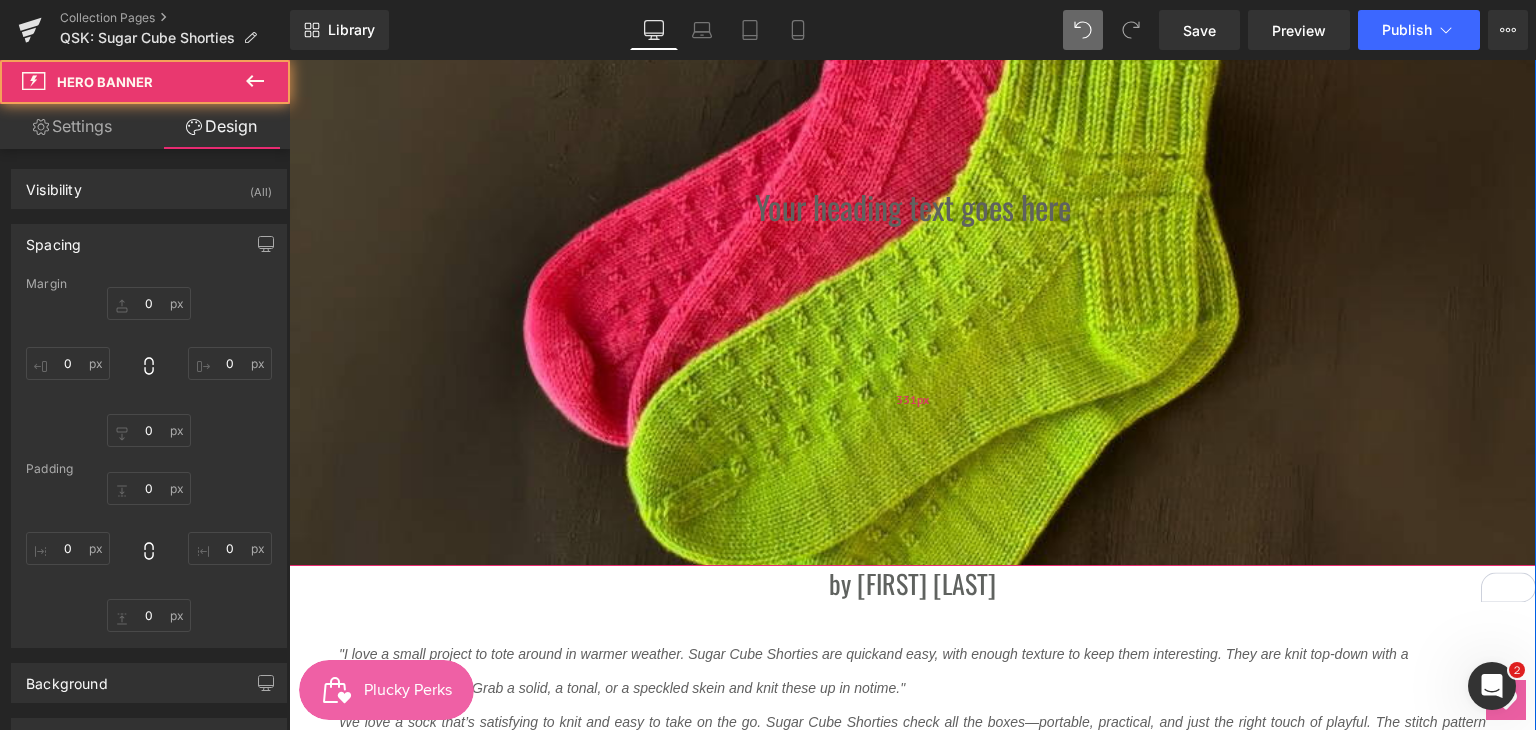type on "0" 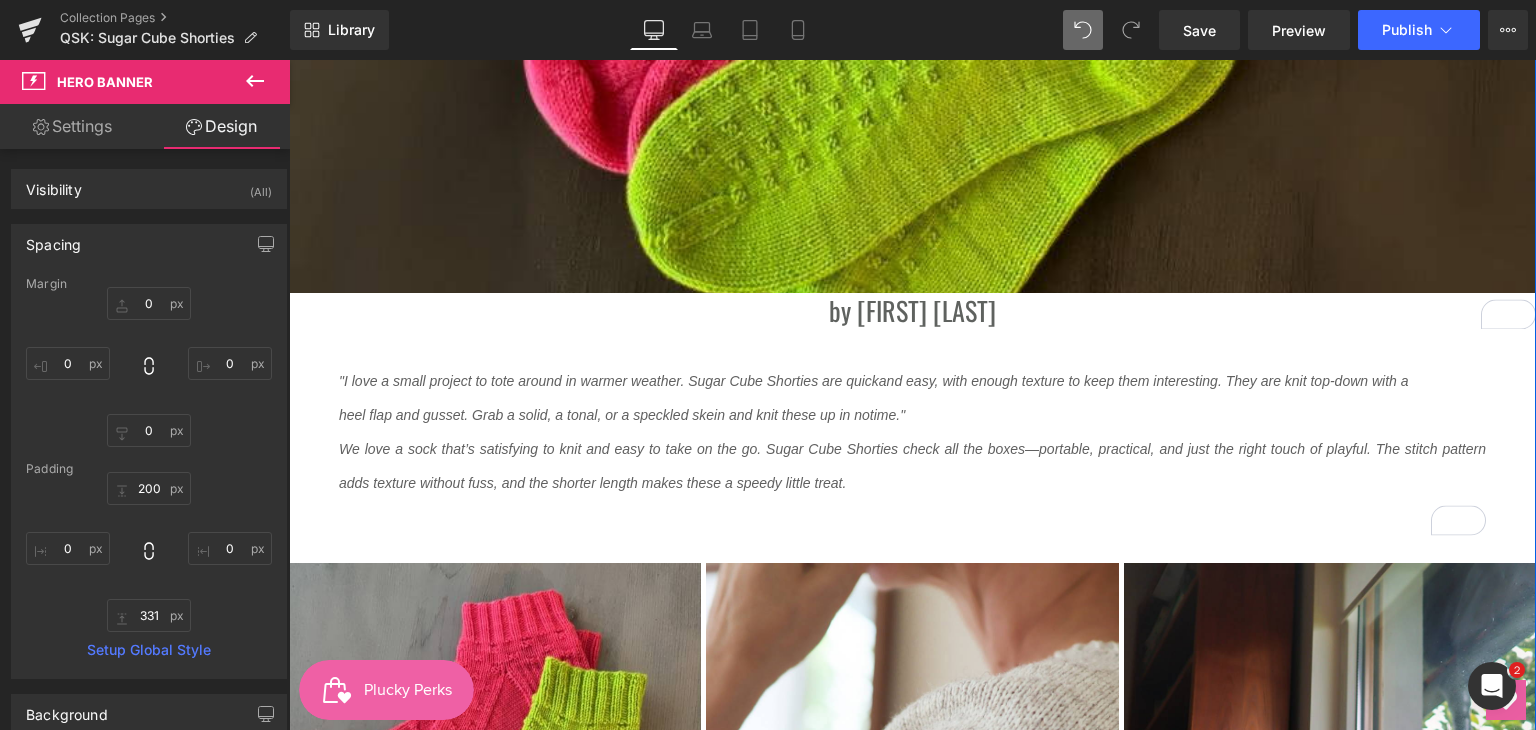scroll, scrollTop: 500, scrollLeft: 0, axis: vertical 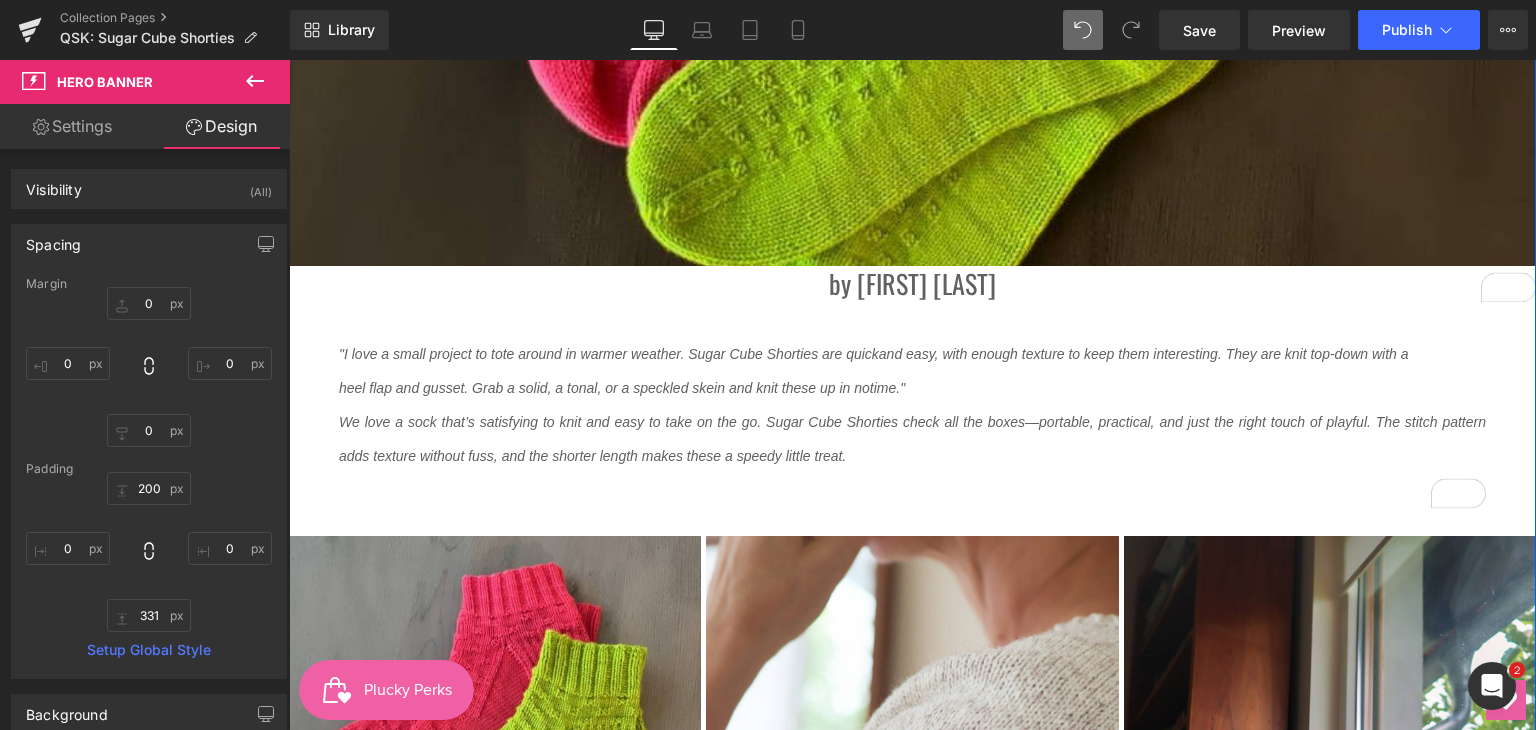 click on "heel flap and gusset. Grab a solid, a tonal, or a speckled skein and knit these up in no  time."" at bounding box center (912, 387) 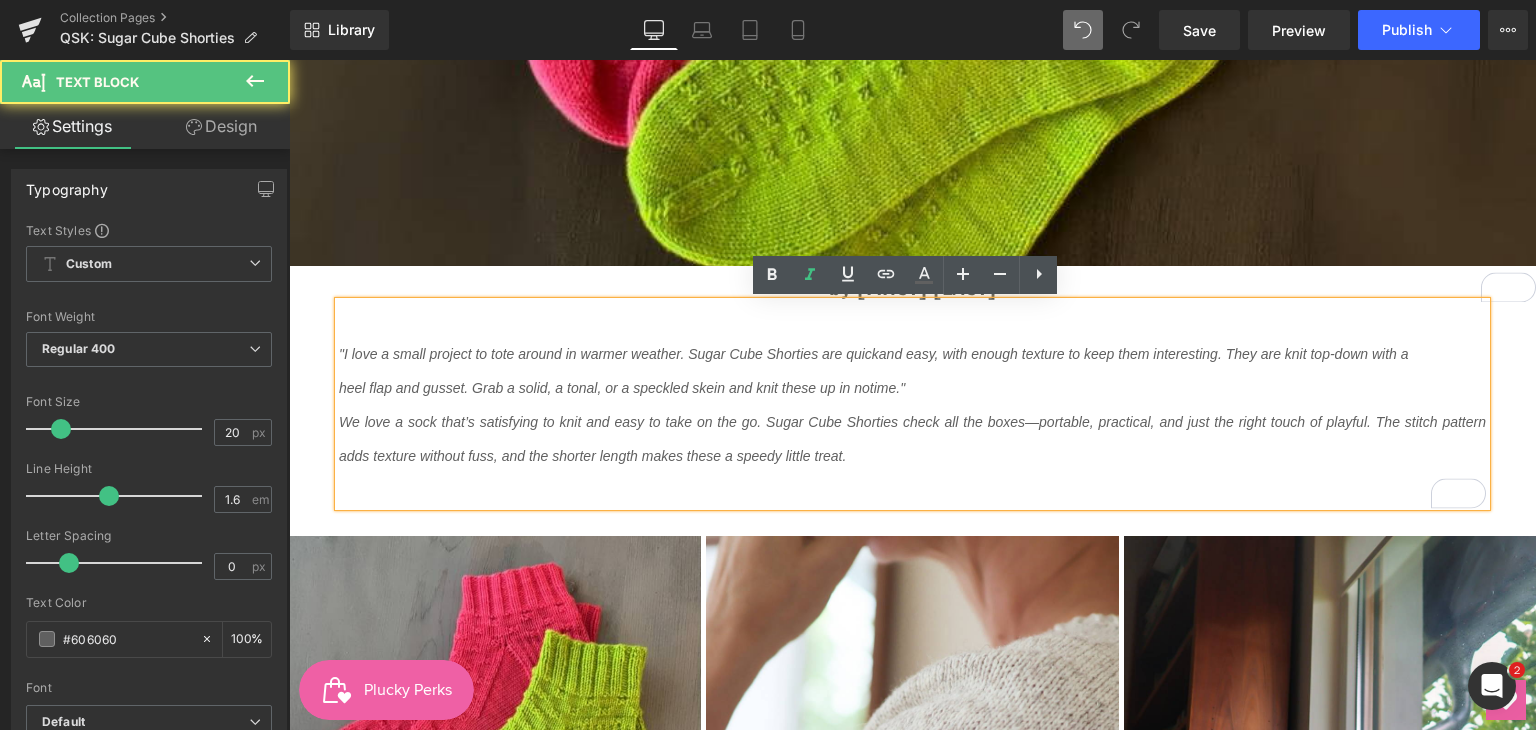 type 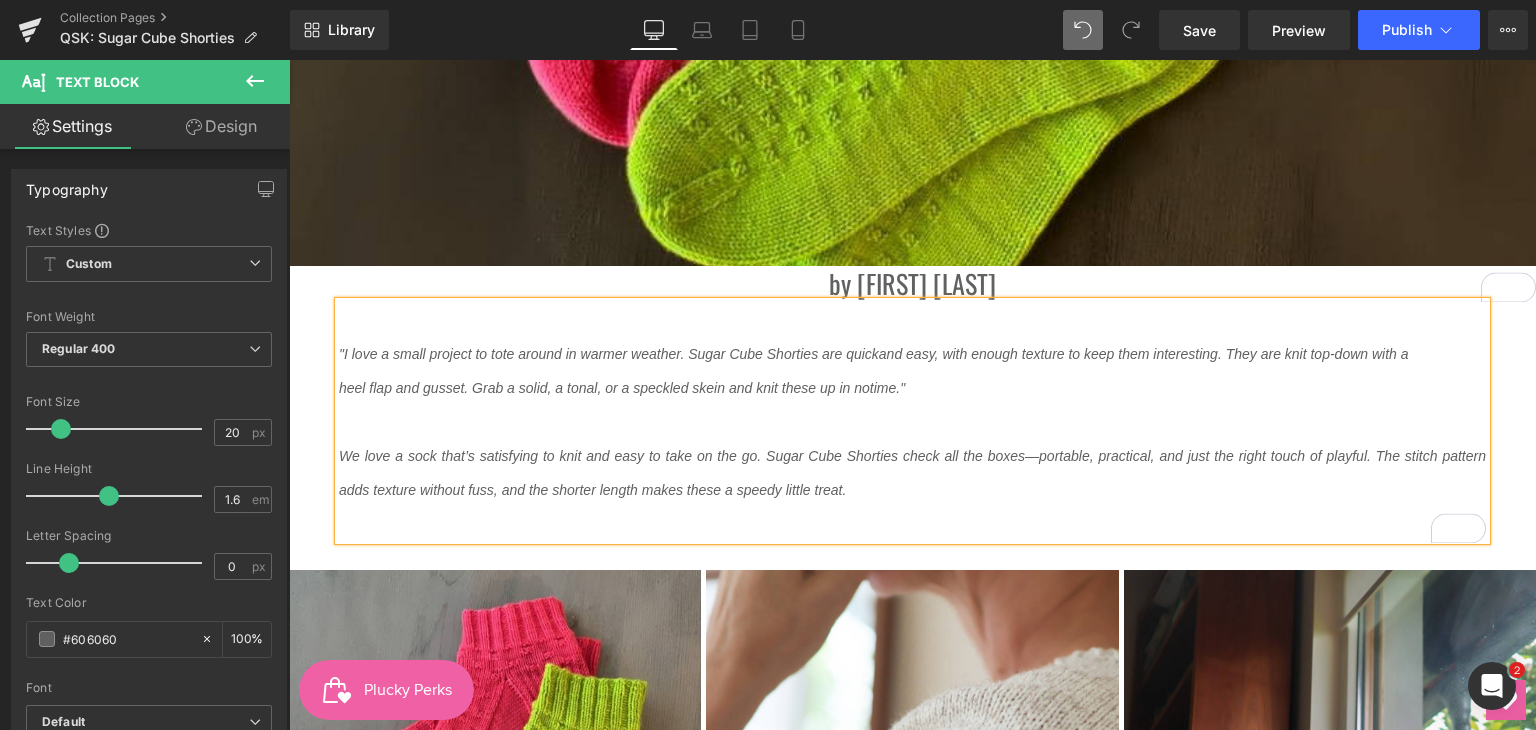 click at bounding box center [912, 523] 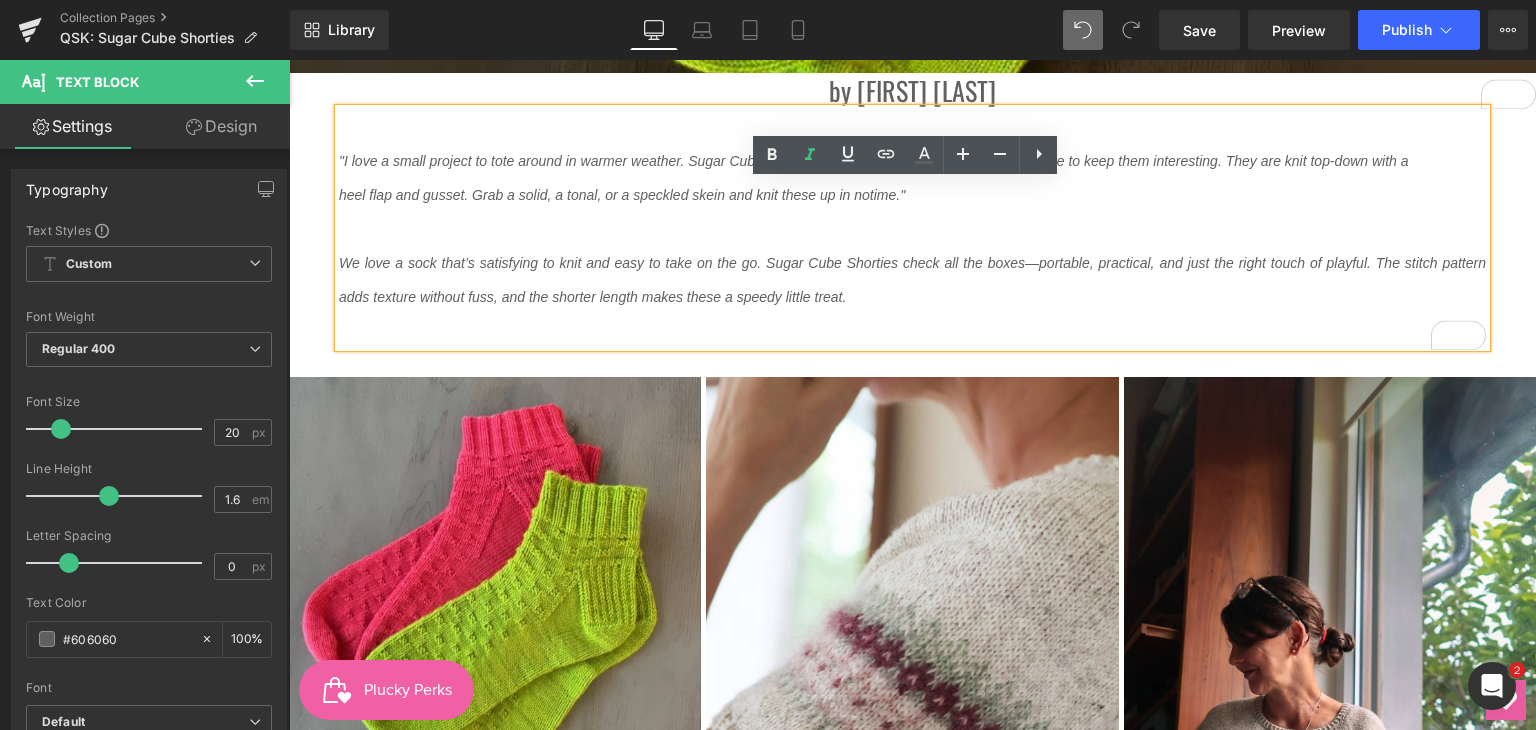 scroll, scrollTop: 900, scrollLeft: 0, axis: vertical 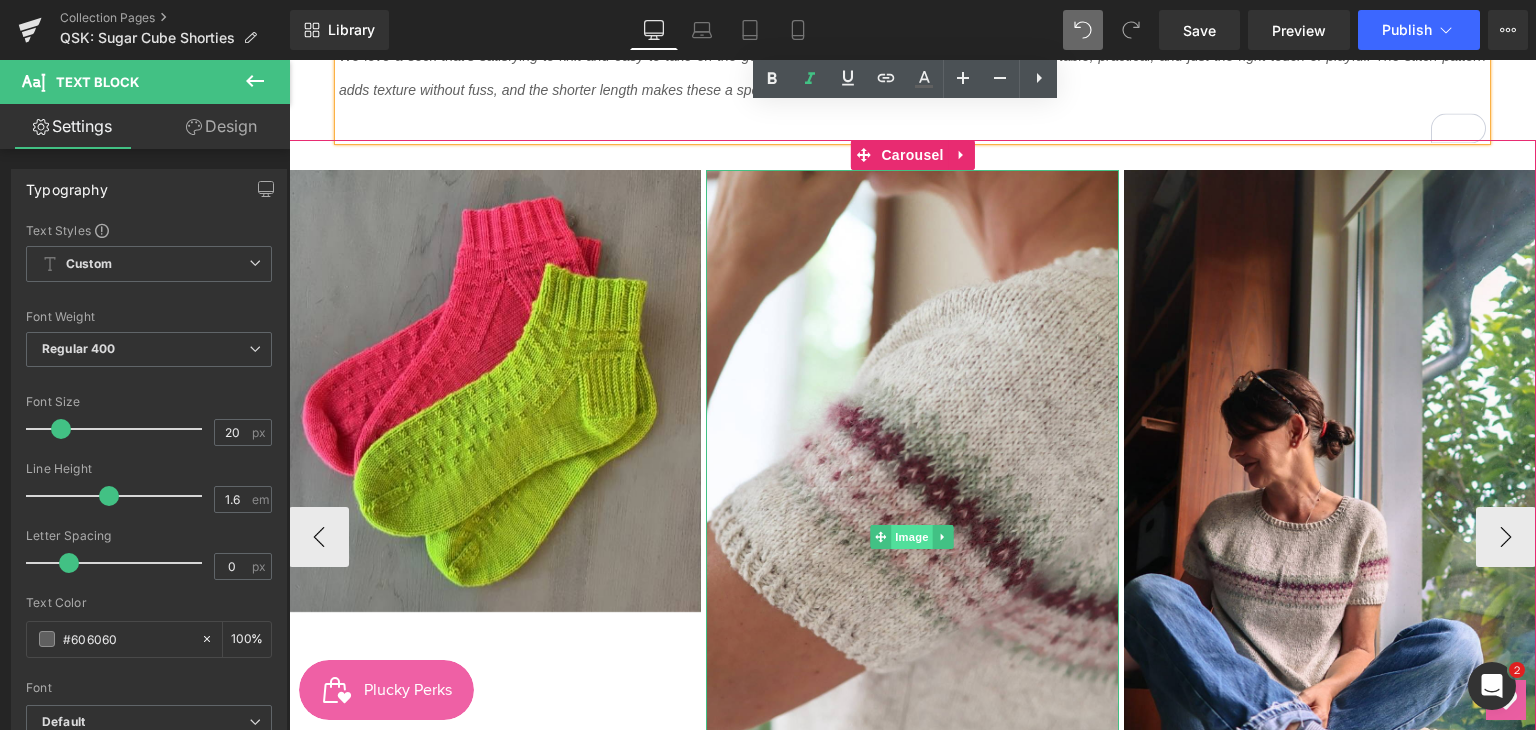 click on "Image" at bounding box center [913, 537] 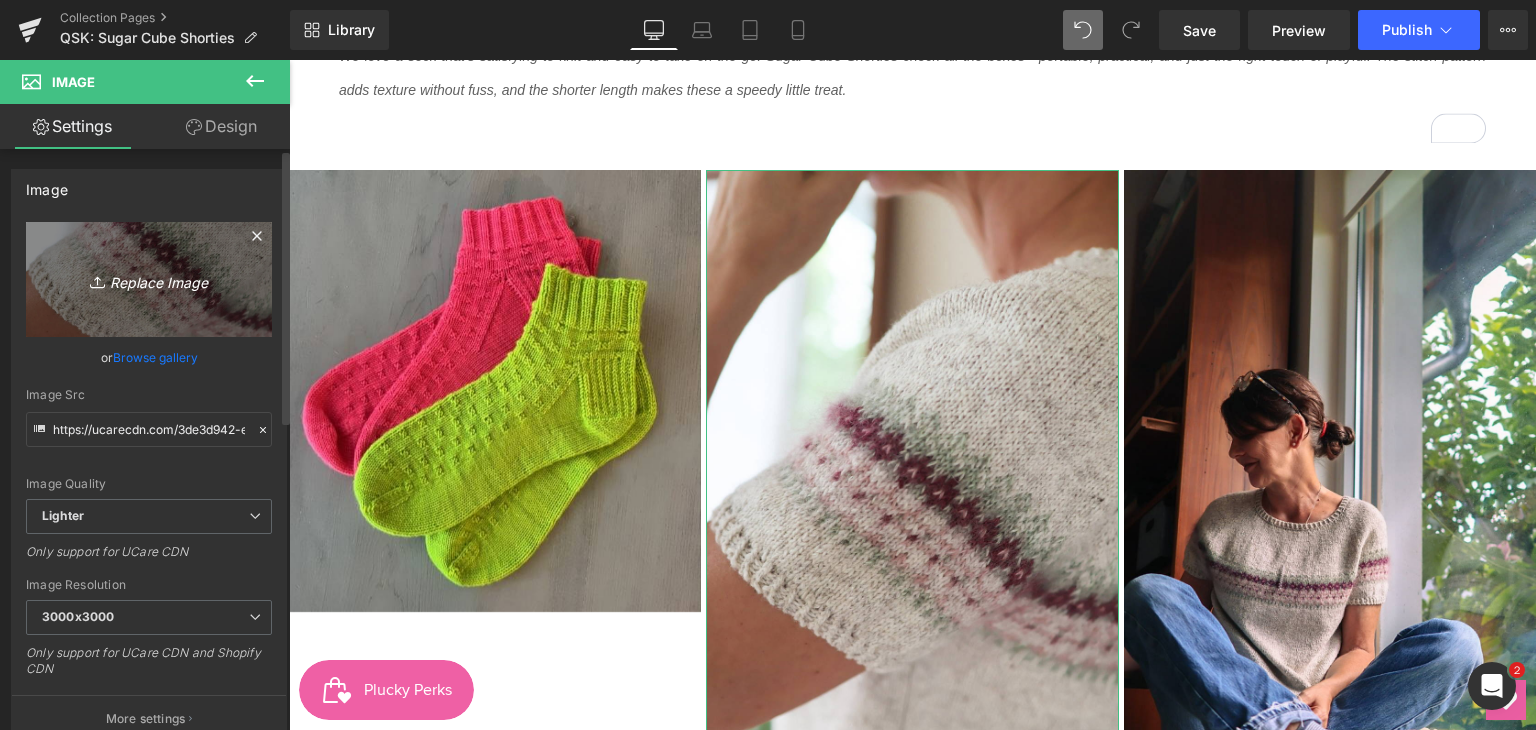 click on "Replace Image" at bounding box center (149, 279) 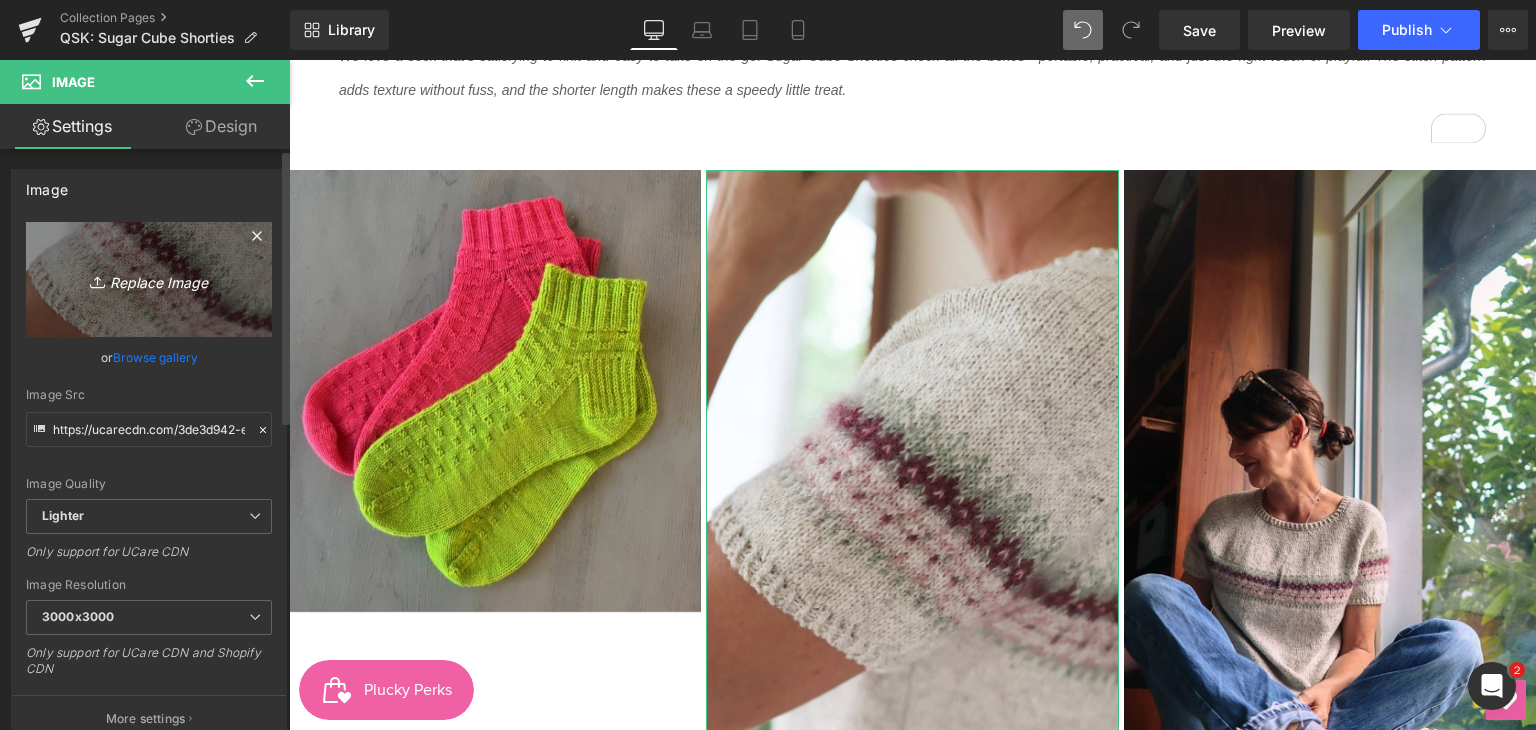 type on "C:\fakepath\IMG_6573.jpeg" 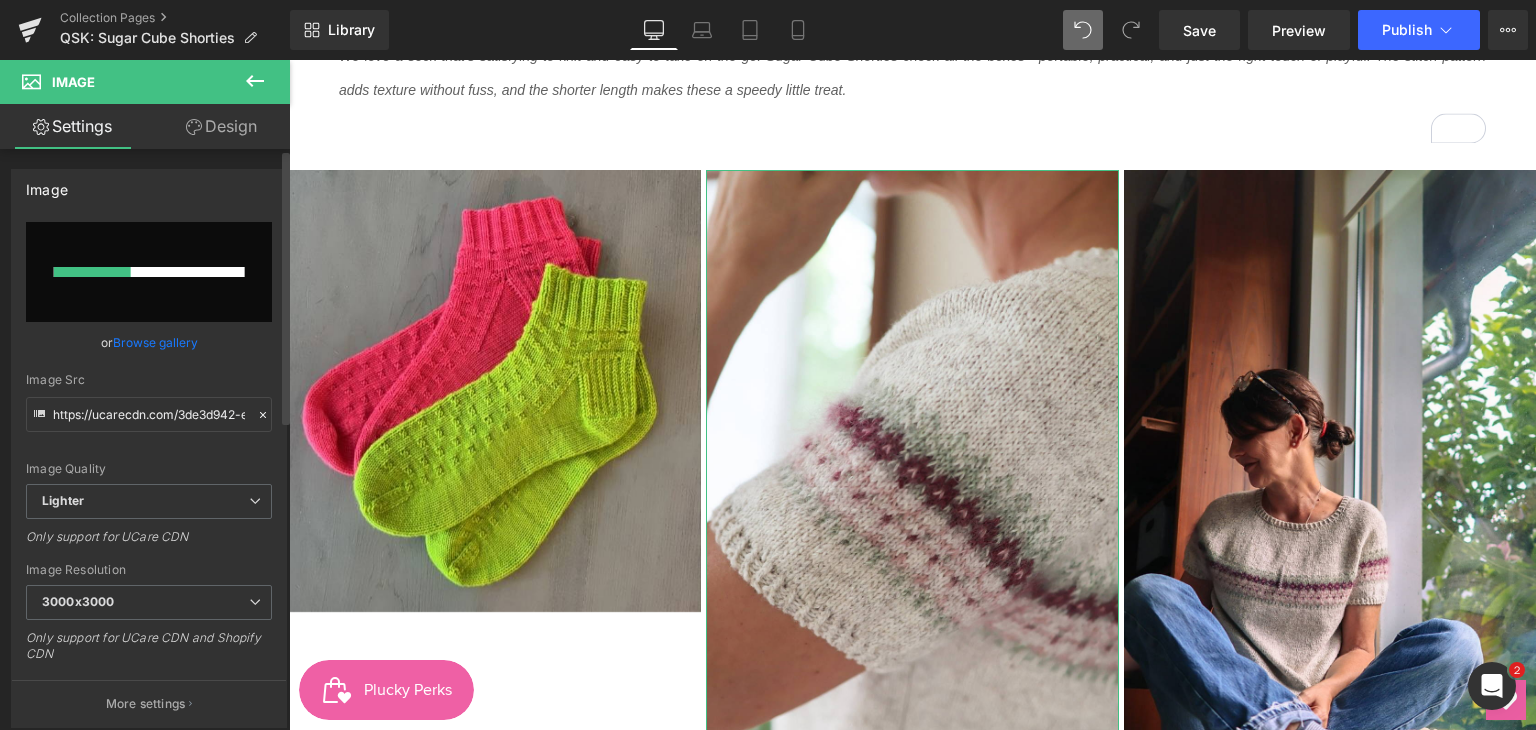 type 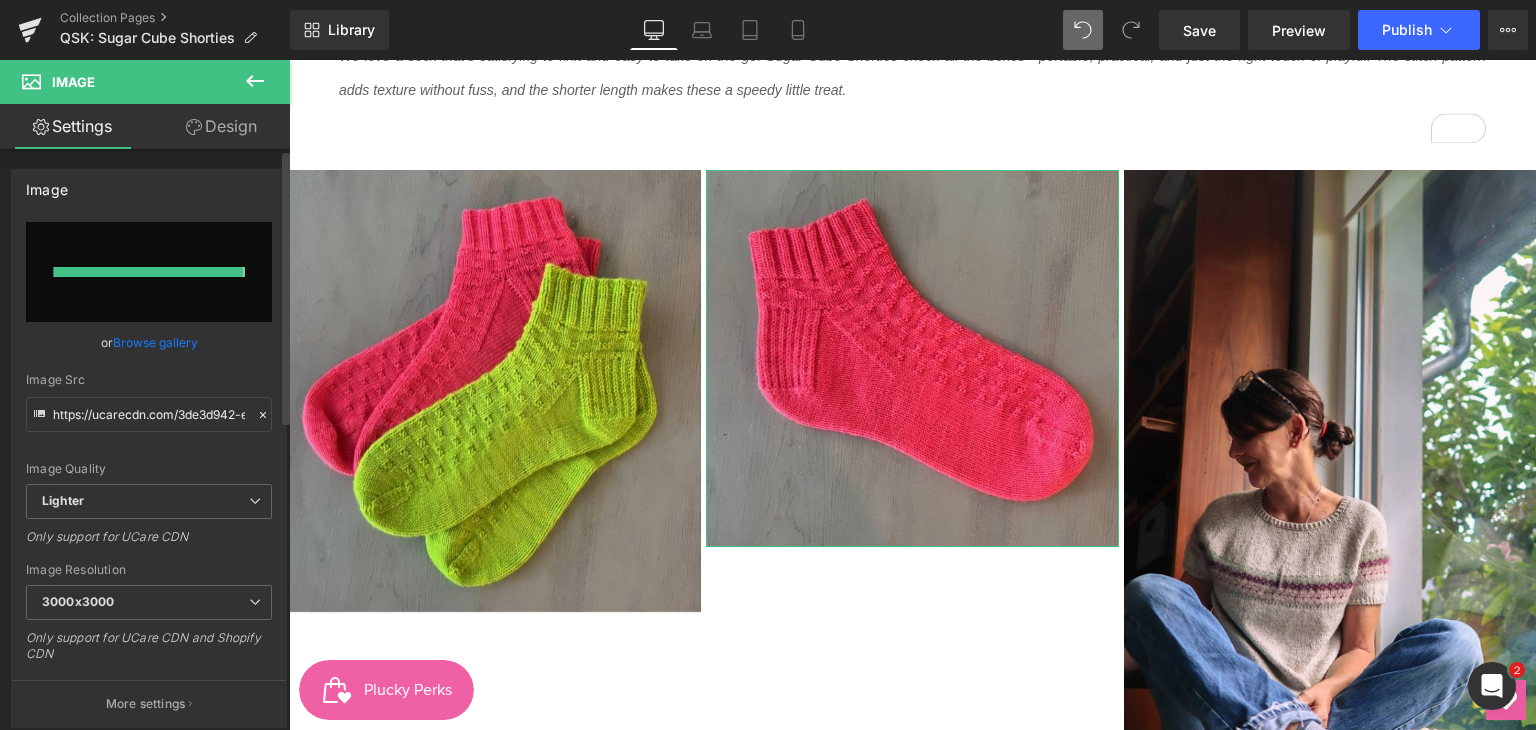 type on "https://ucarecdn.com/e2a3aeec-3847-493b-a0f5-2acbab70d59b/-/format/auto/-/preview/3000x3000/-/quality/lighter/IMG_6573.jpeg" 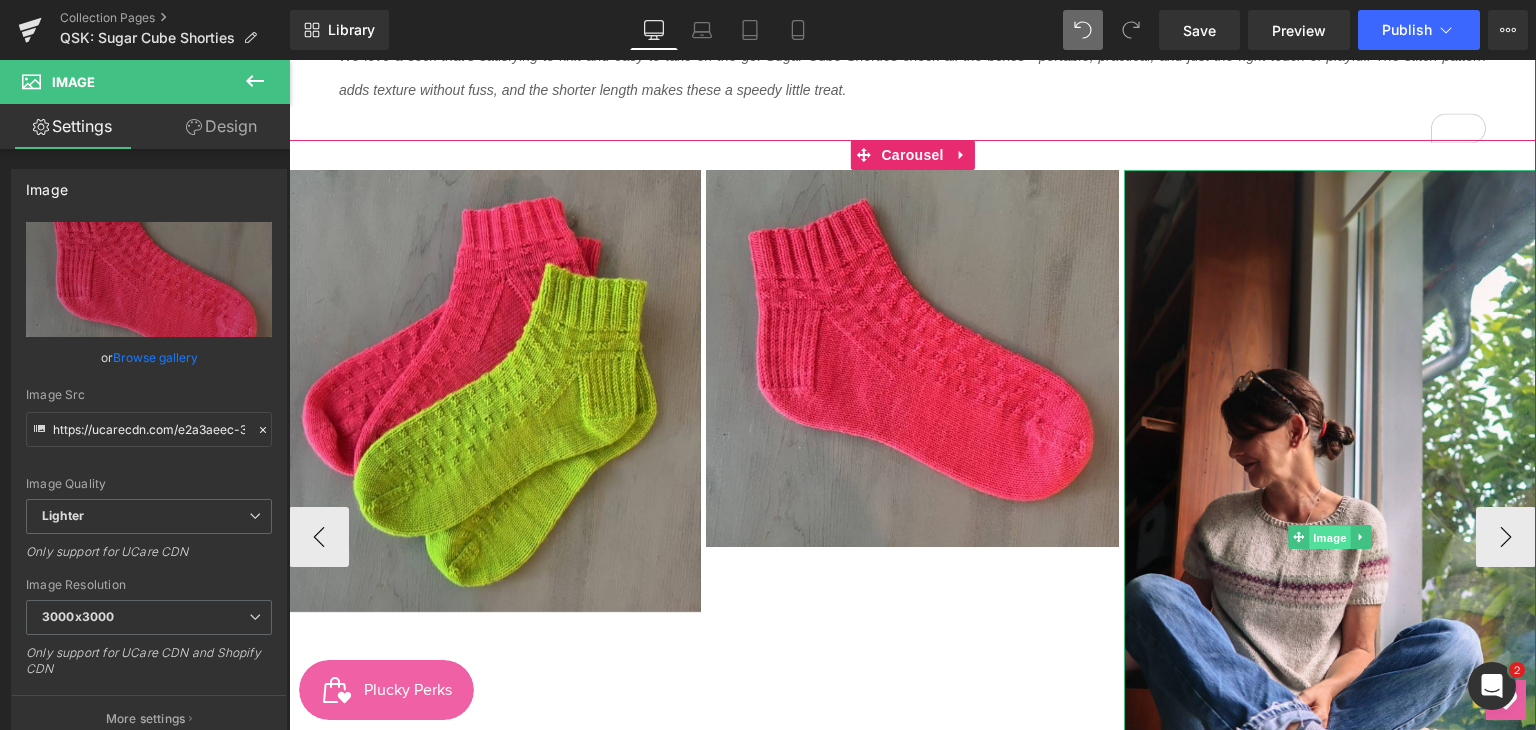 click on "Image" at bounding box center (1319, 537) 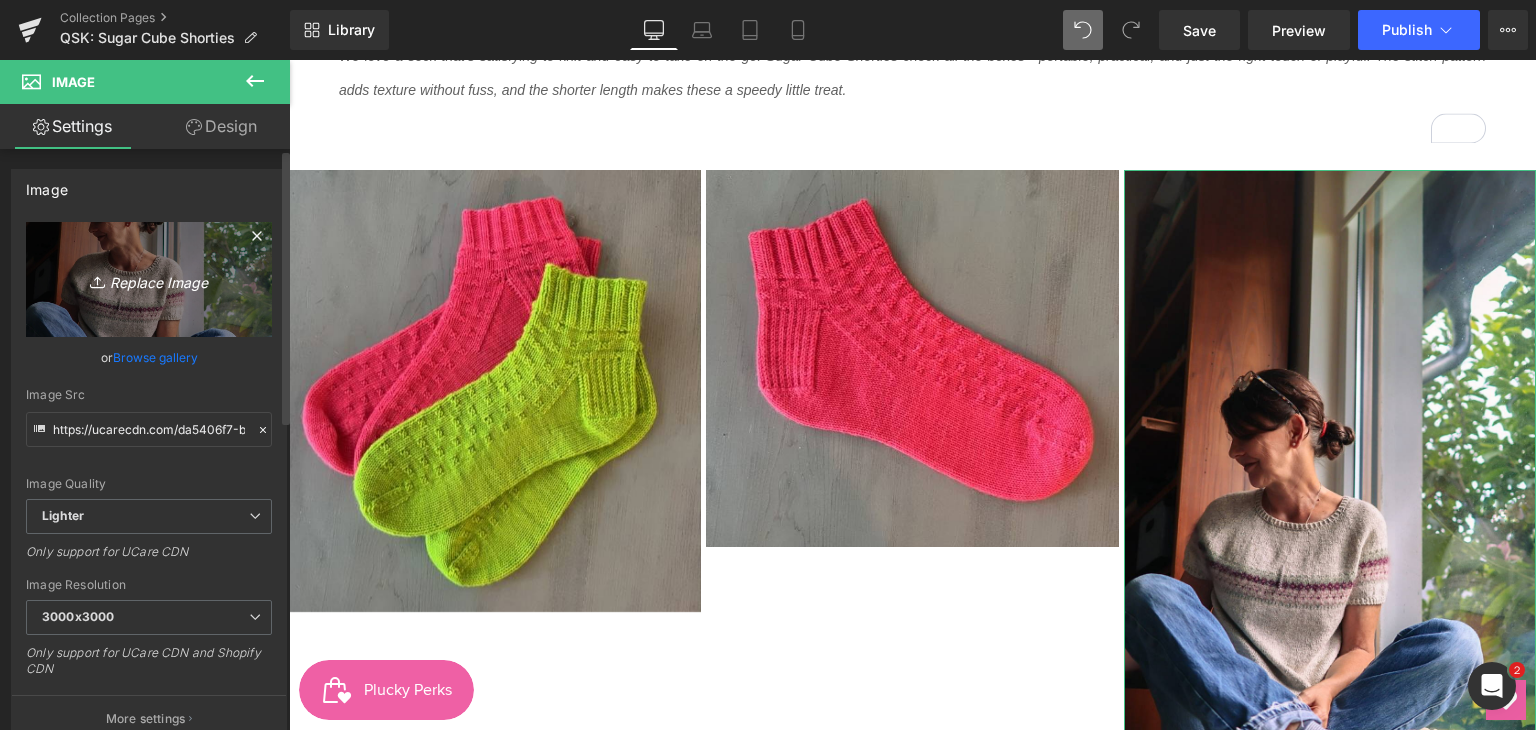 click on "Replace Image" at bounding box center (149, 279) 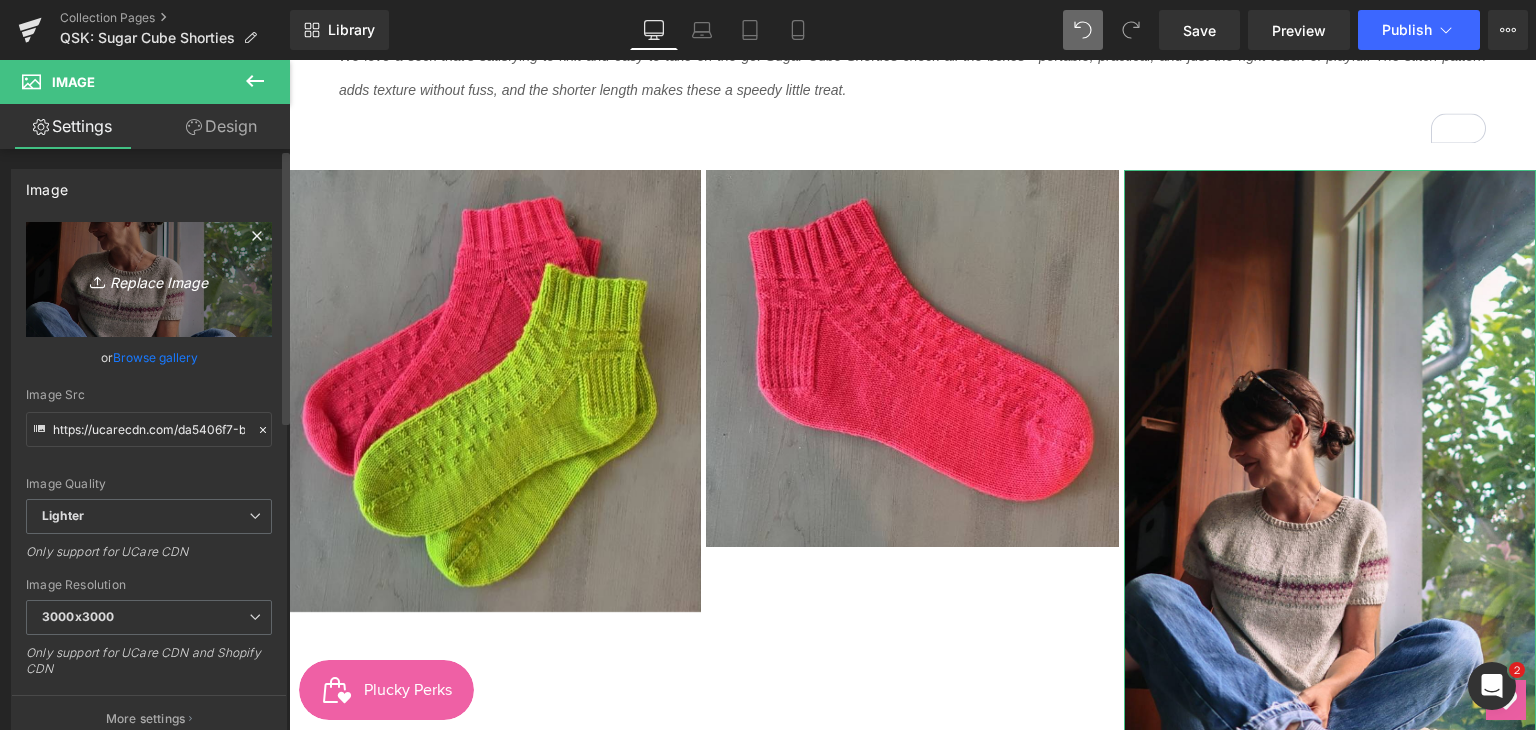 type on "C:\fakepath\IMG_6571 2.jpeg" 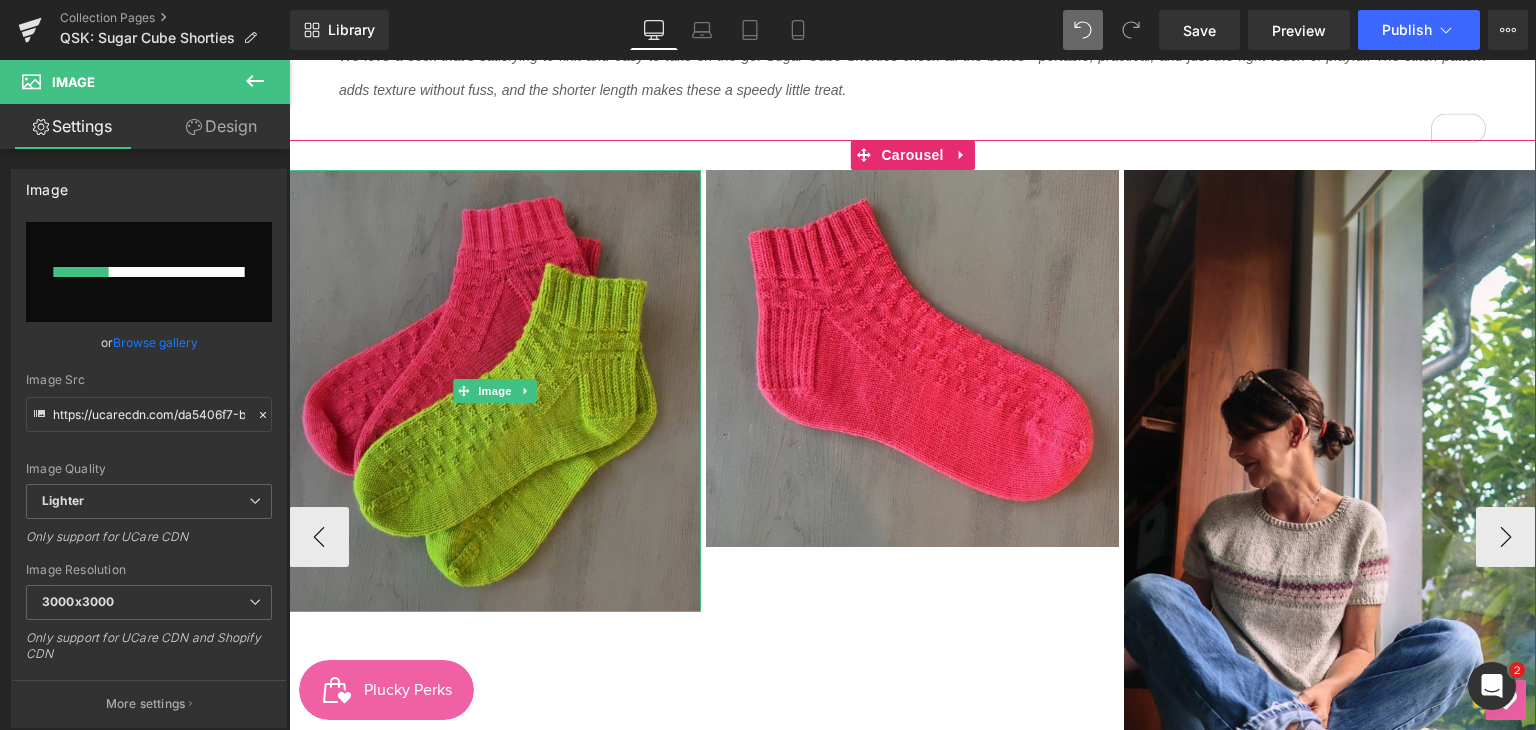 type 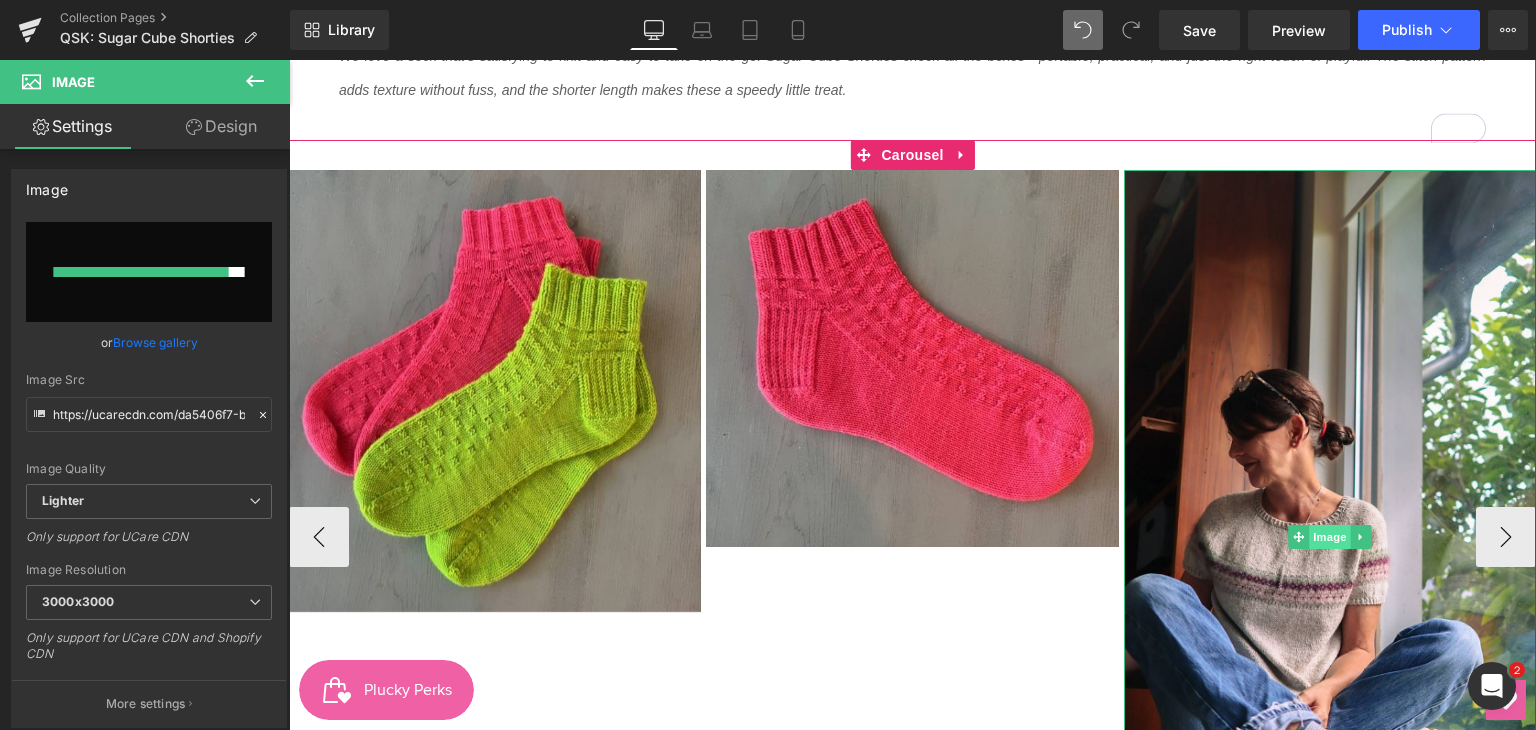 click on "Image" at bounding box center [1330, 537] 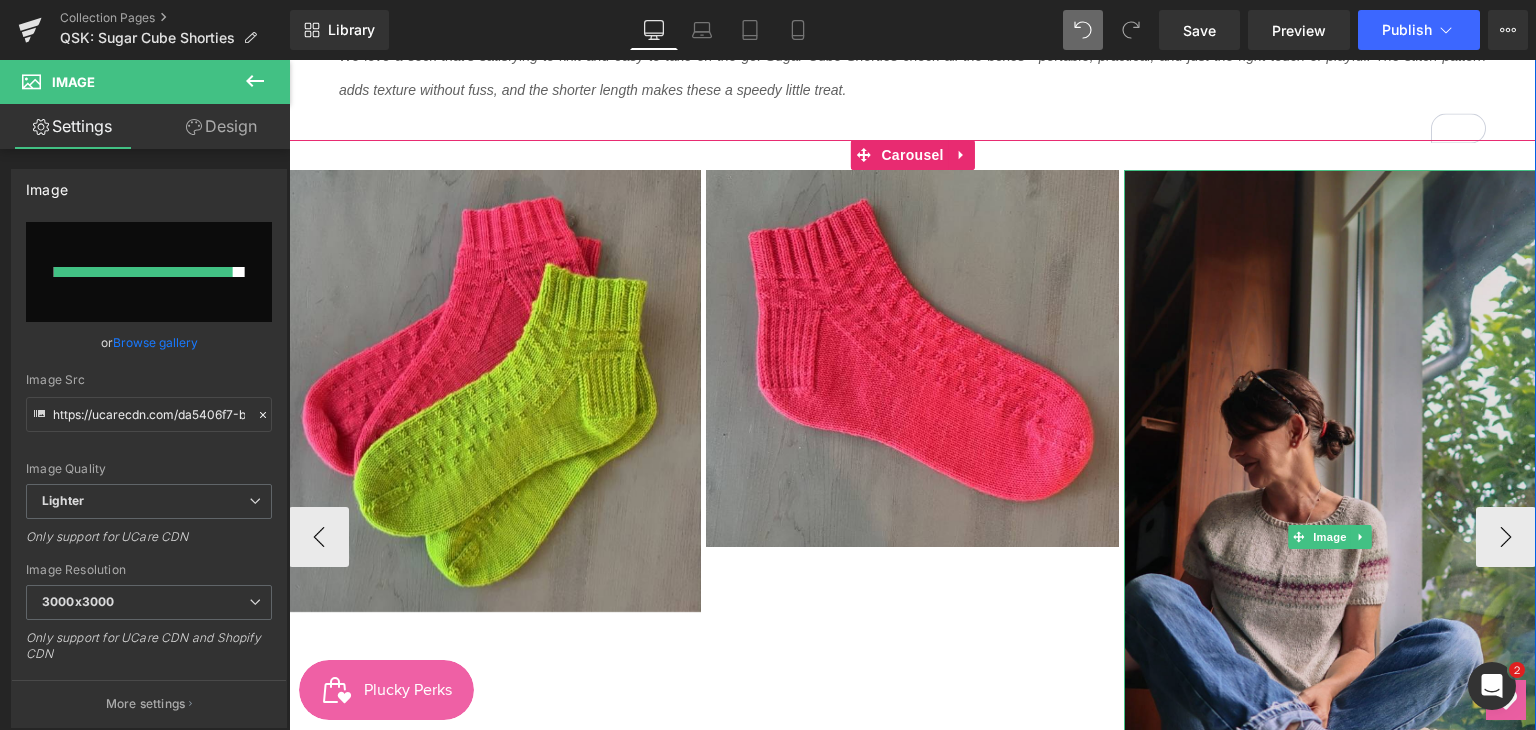 click at bounding box center [1330, 536] 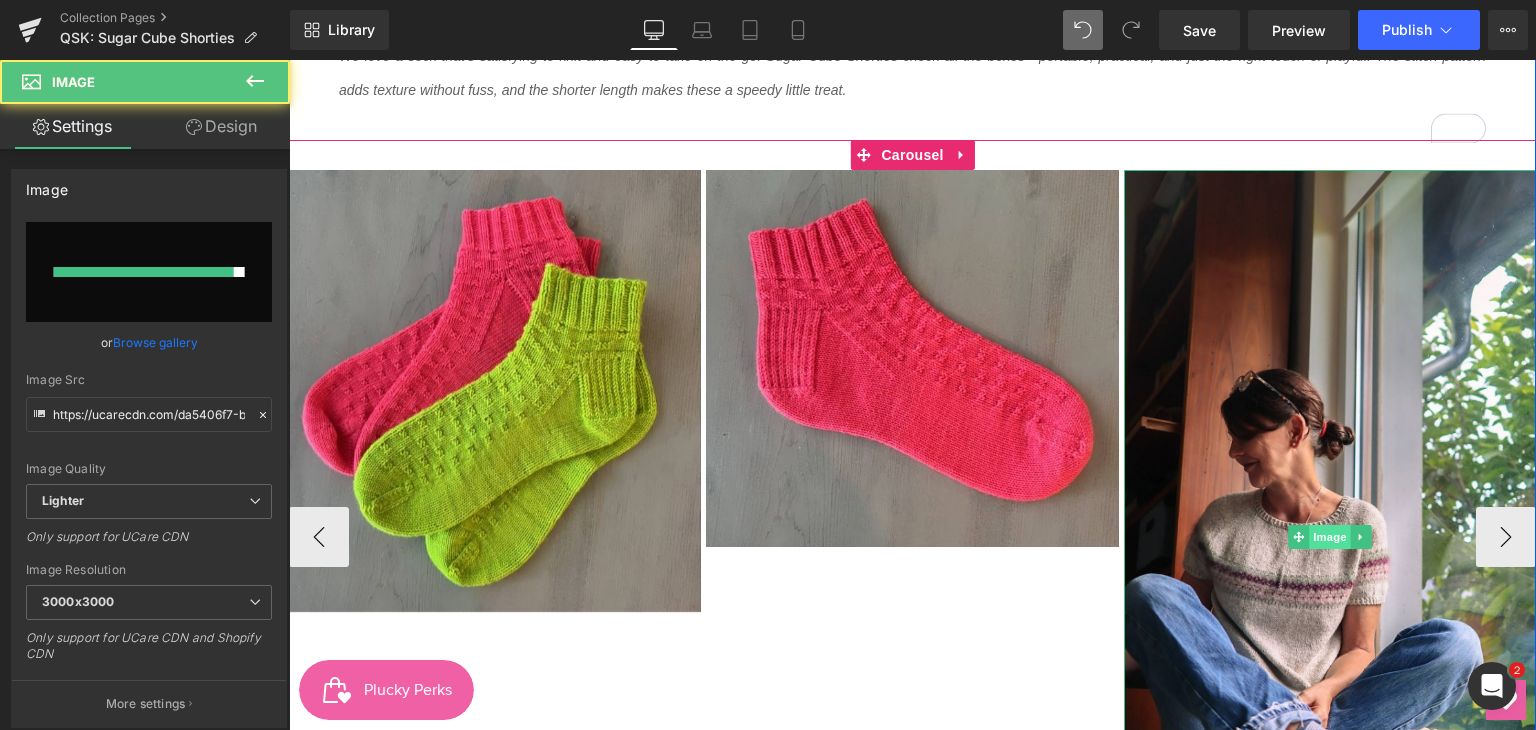 click on "Image" at bounding box center (1330, 537) 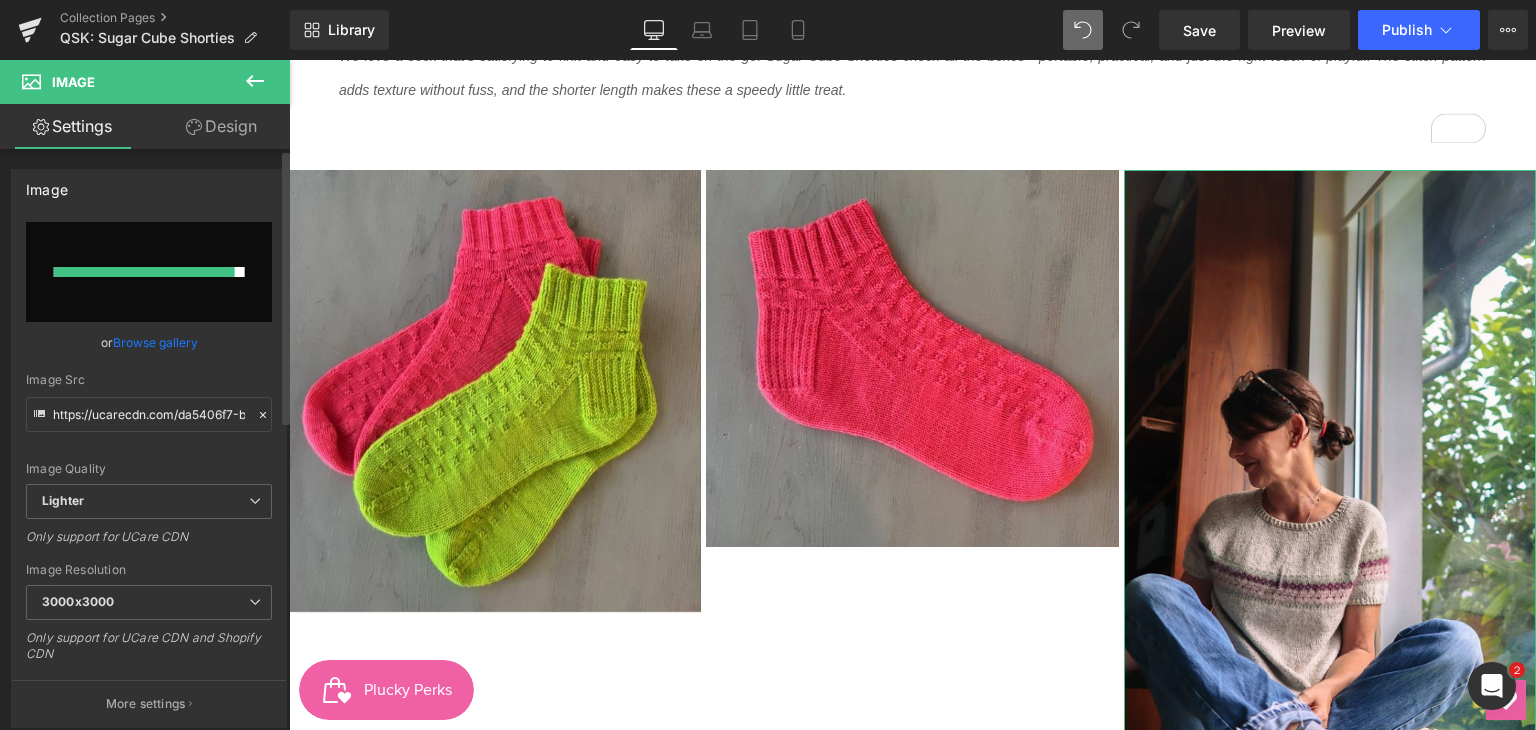 click on "Browse gallery" at bounding box center (155, 342) 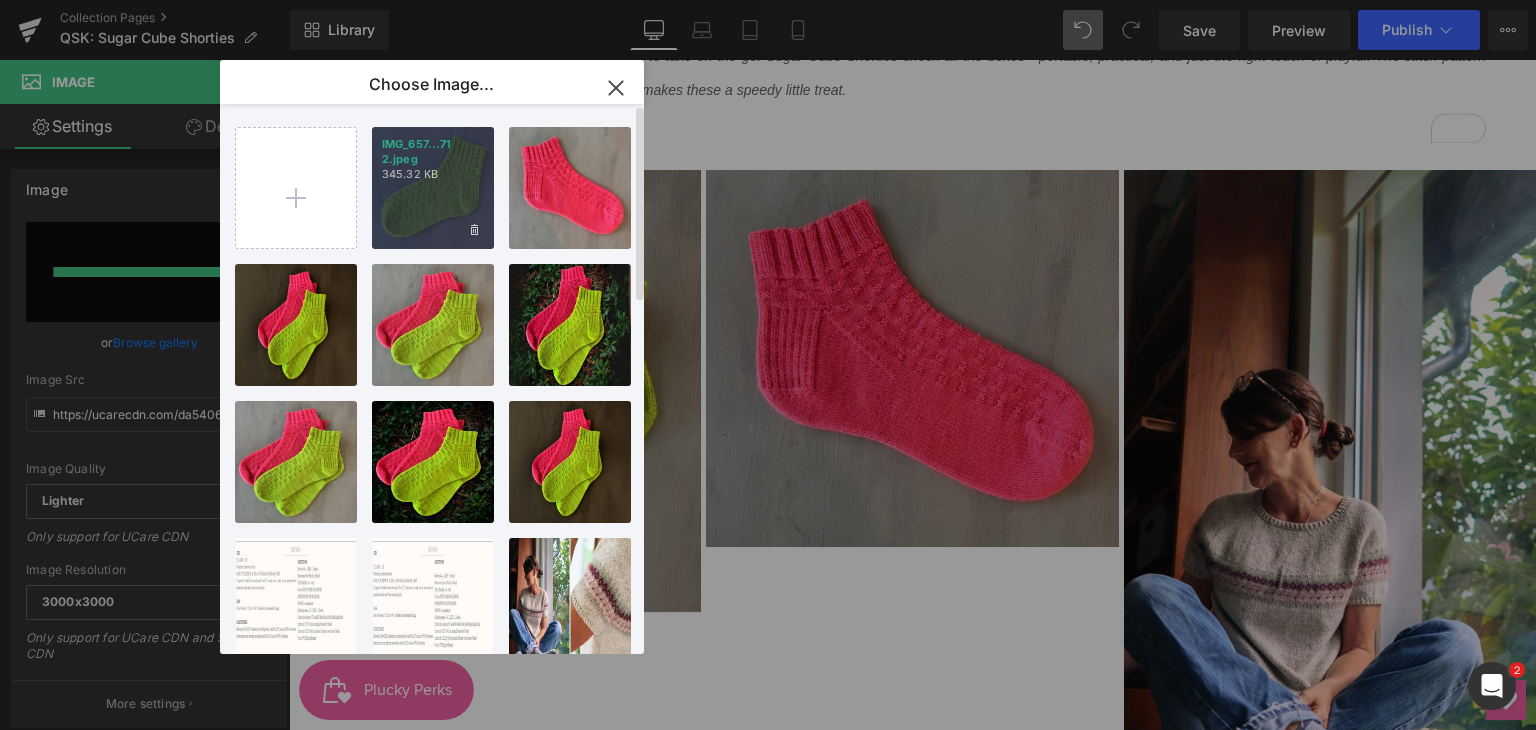 click on "IMG_657...71 2.jpeg 345.32 KB" at bounding box center [433, 188] 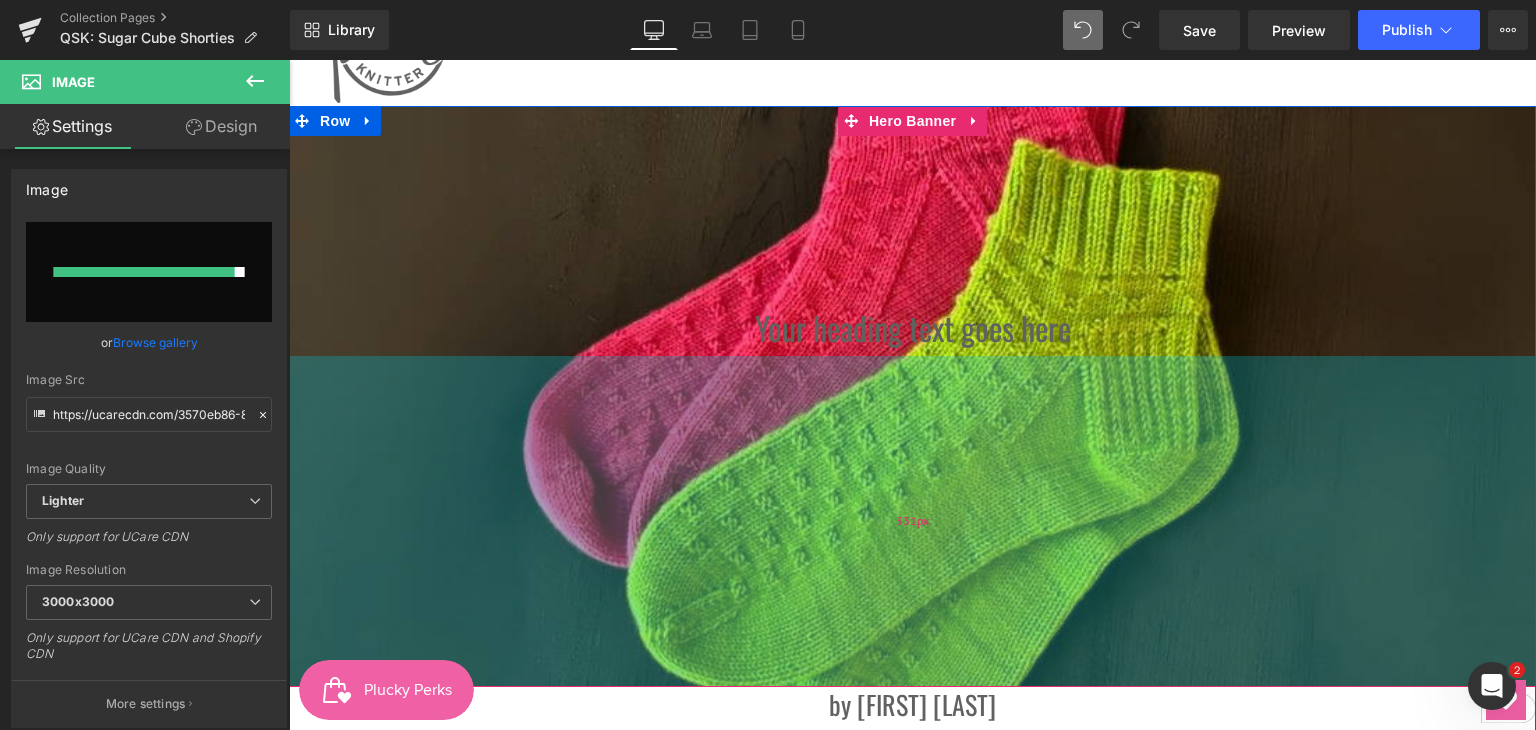 scroll, scrollTop: 100, scrollLeft: 0, axis: vertical 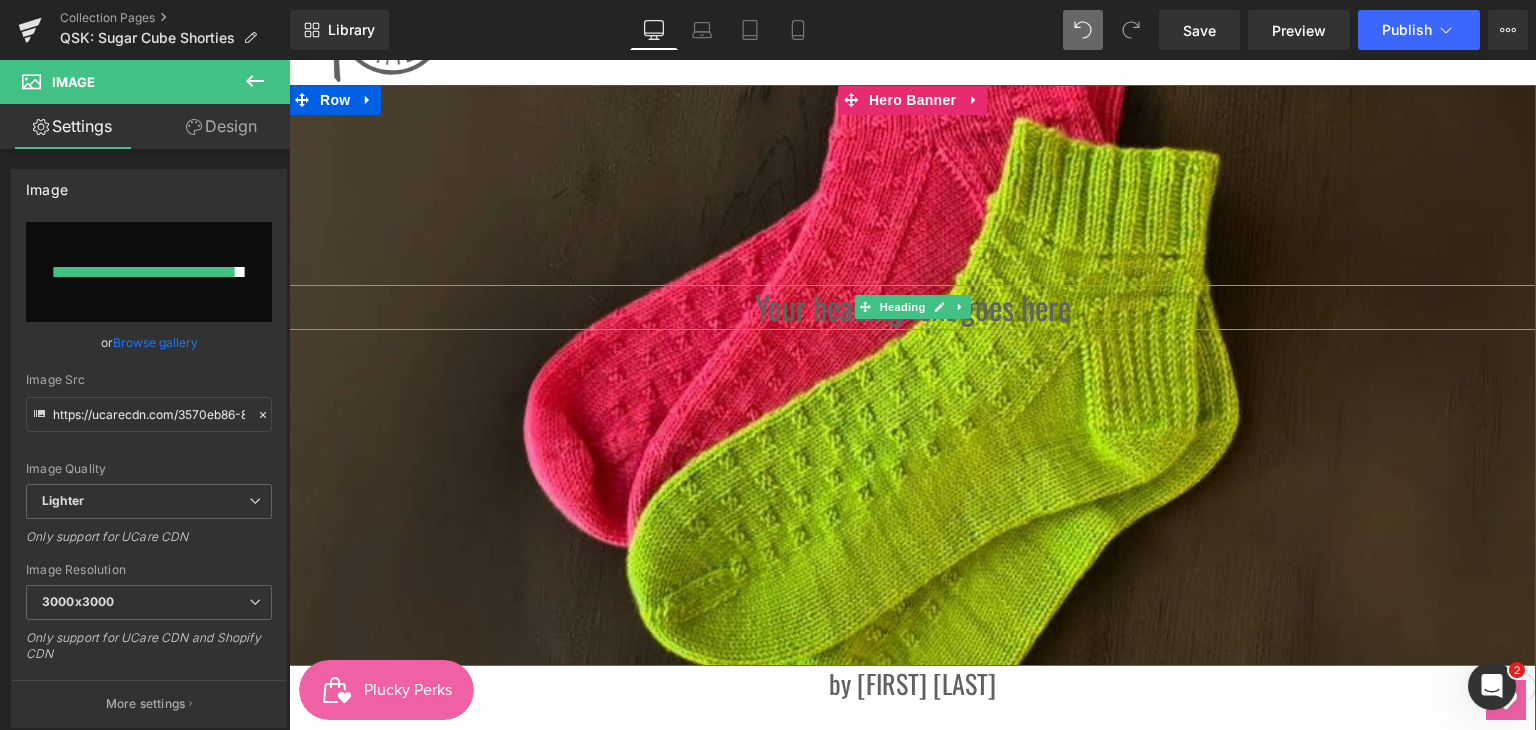 click on "Your heading text goes here" at bounding box center [912, 307] 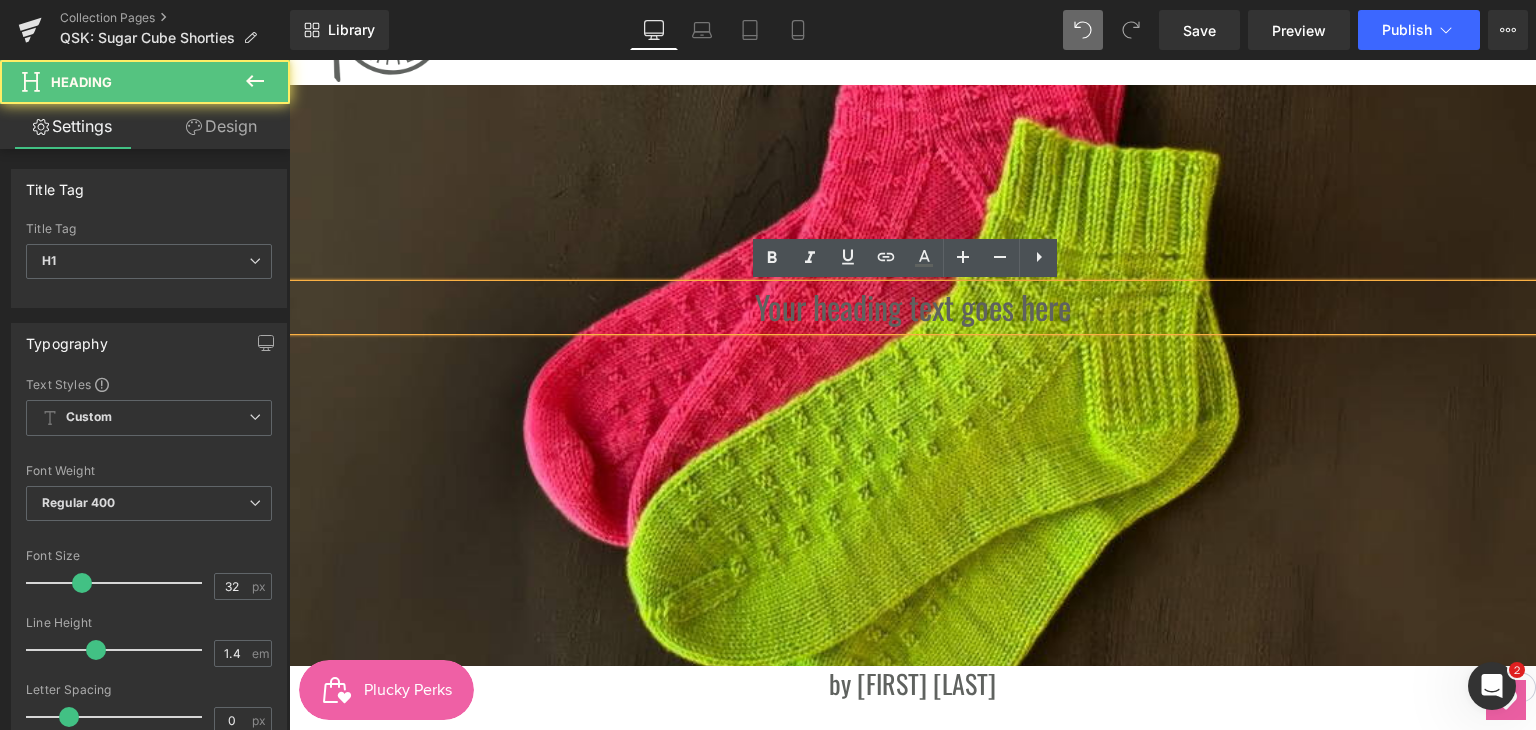 click on "Your heading text goes here" at bounding box center (912, 307) 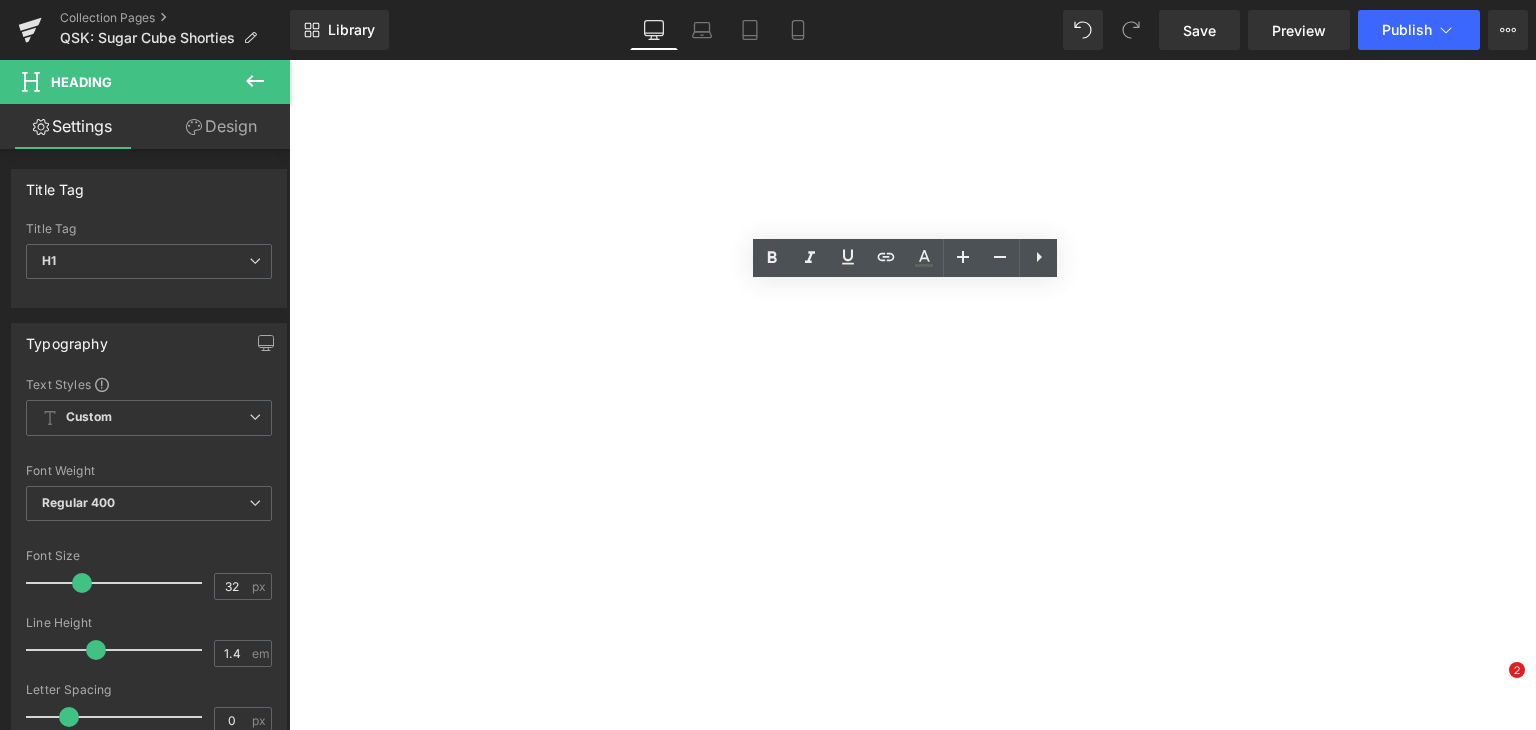 scroll, scrollTop: 0, scrollLeft: 0, axis: both 